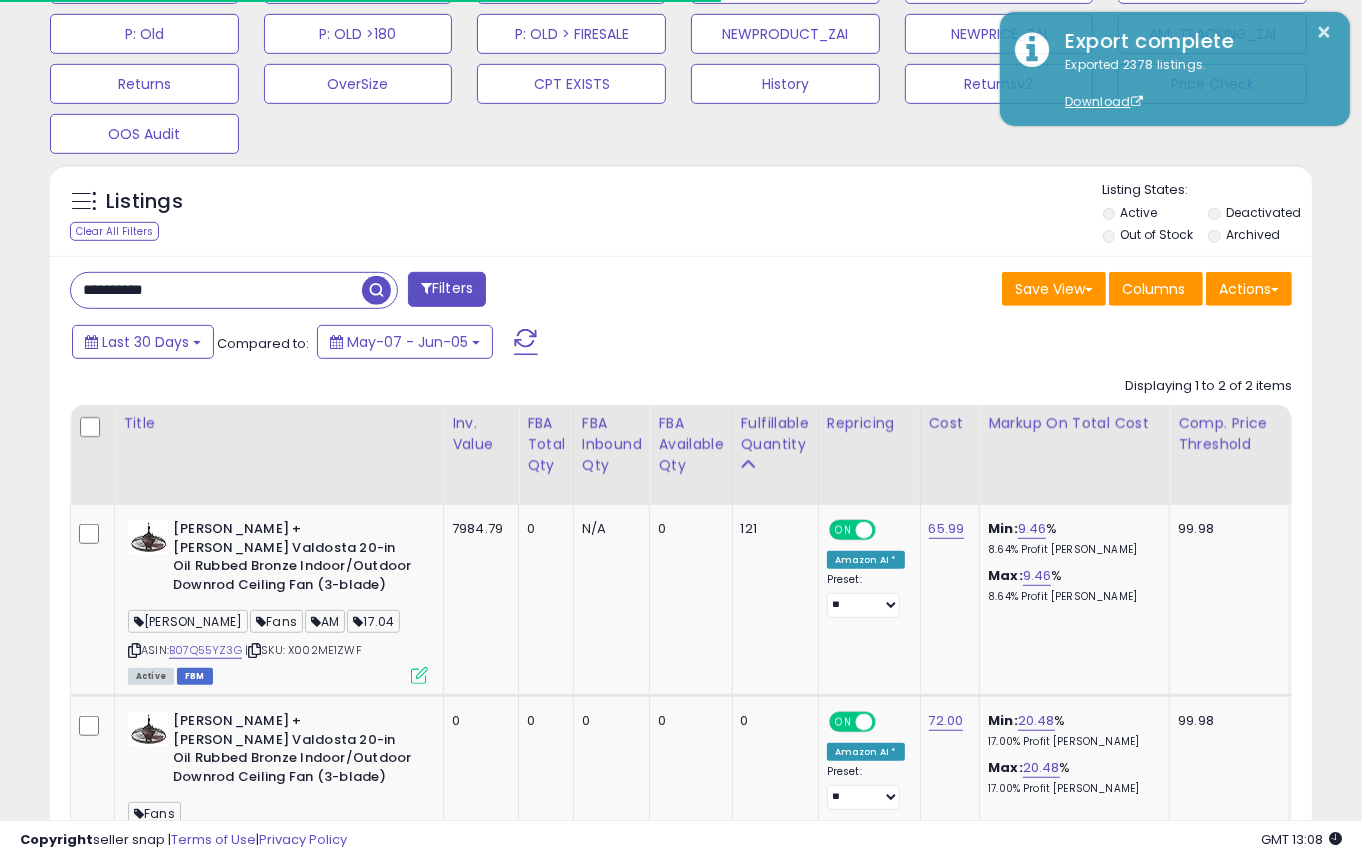 scroll, scrollTop: 816, scrollLeft: 0, axis: vertical 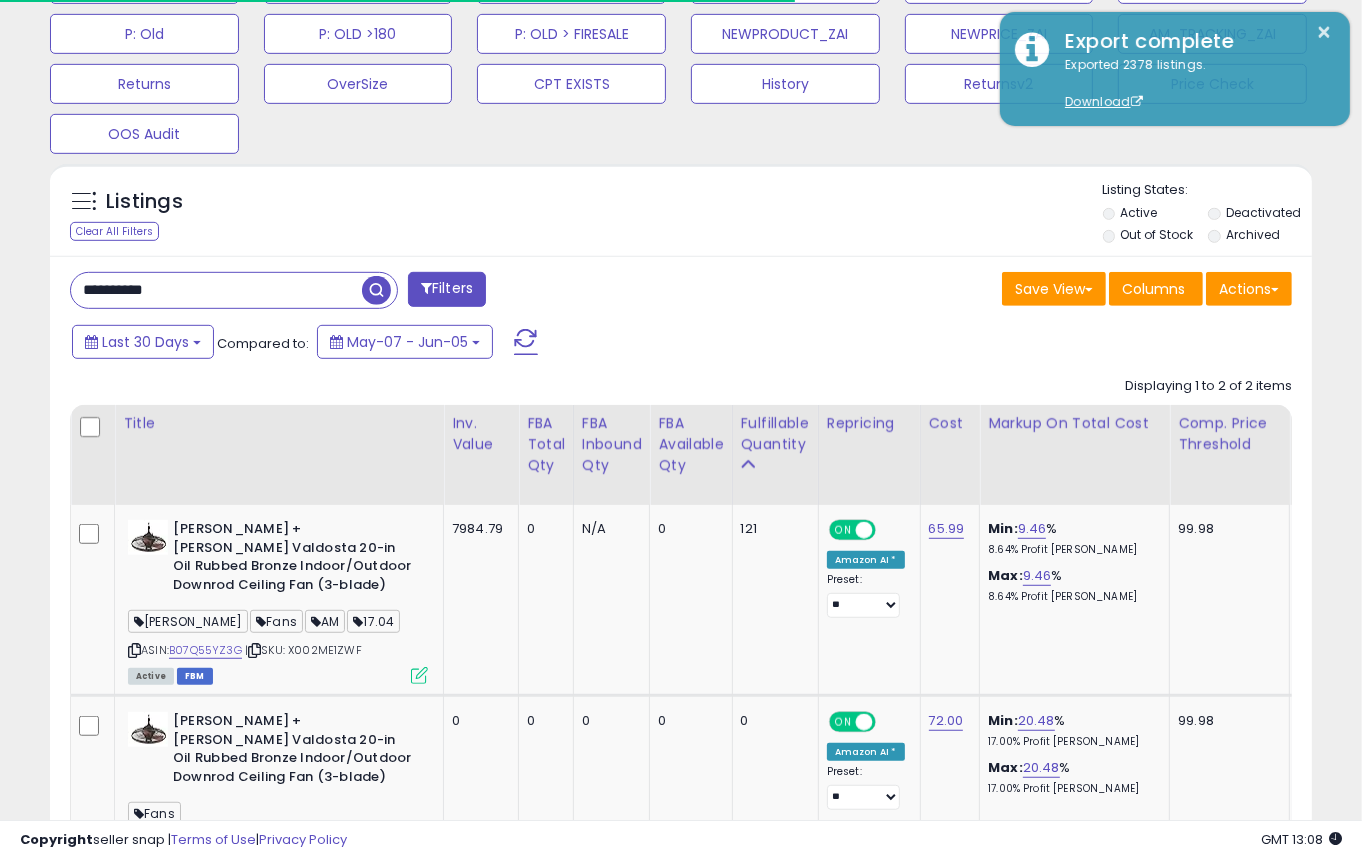 drag, startPoint x: 174, startPoint y: 275, endPoint x: -61, endPoint y: 295, distance: 235.84953 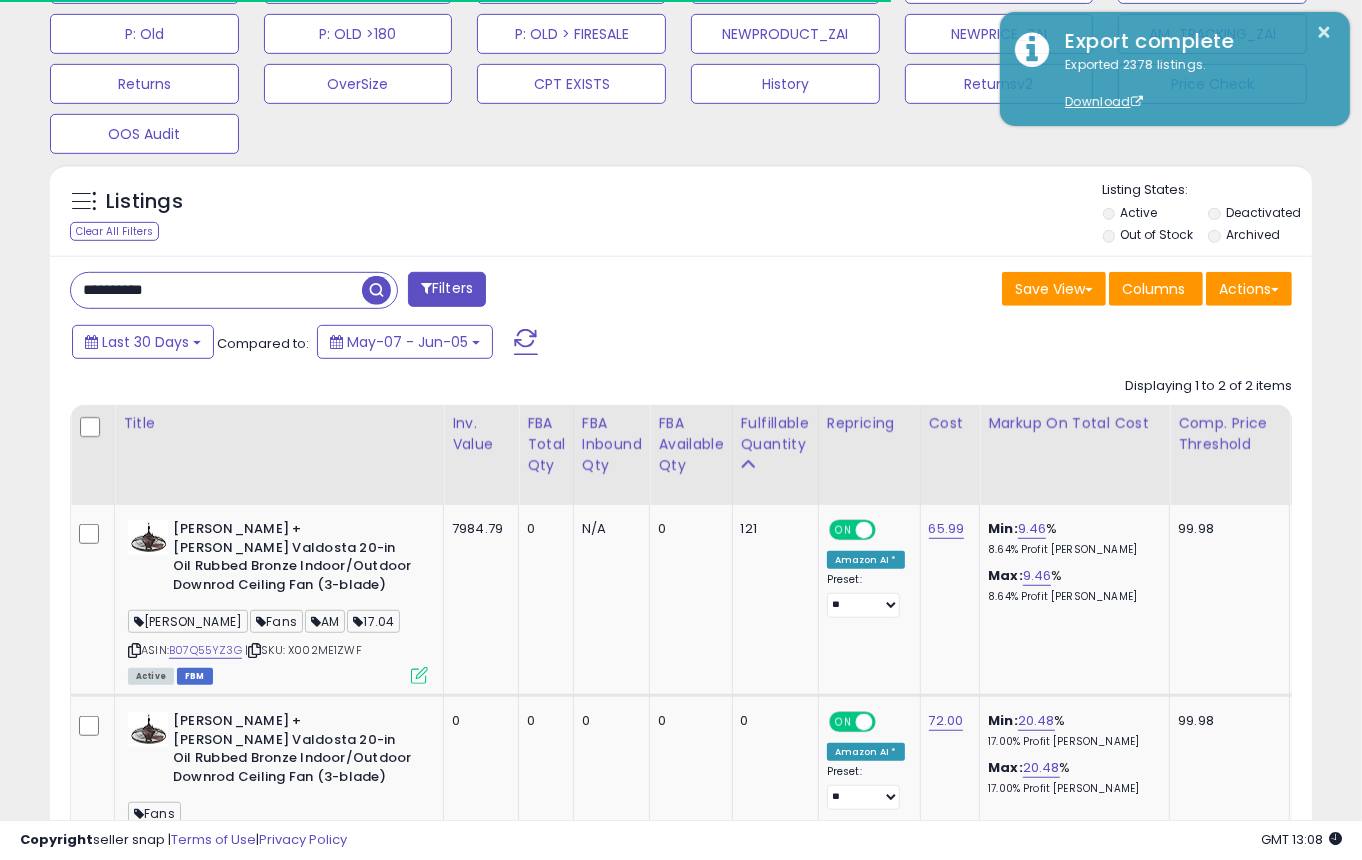 click on "**********" at bounding box center (234, 290) 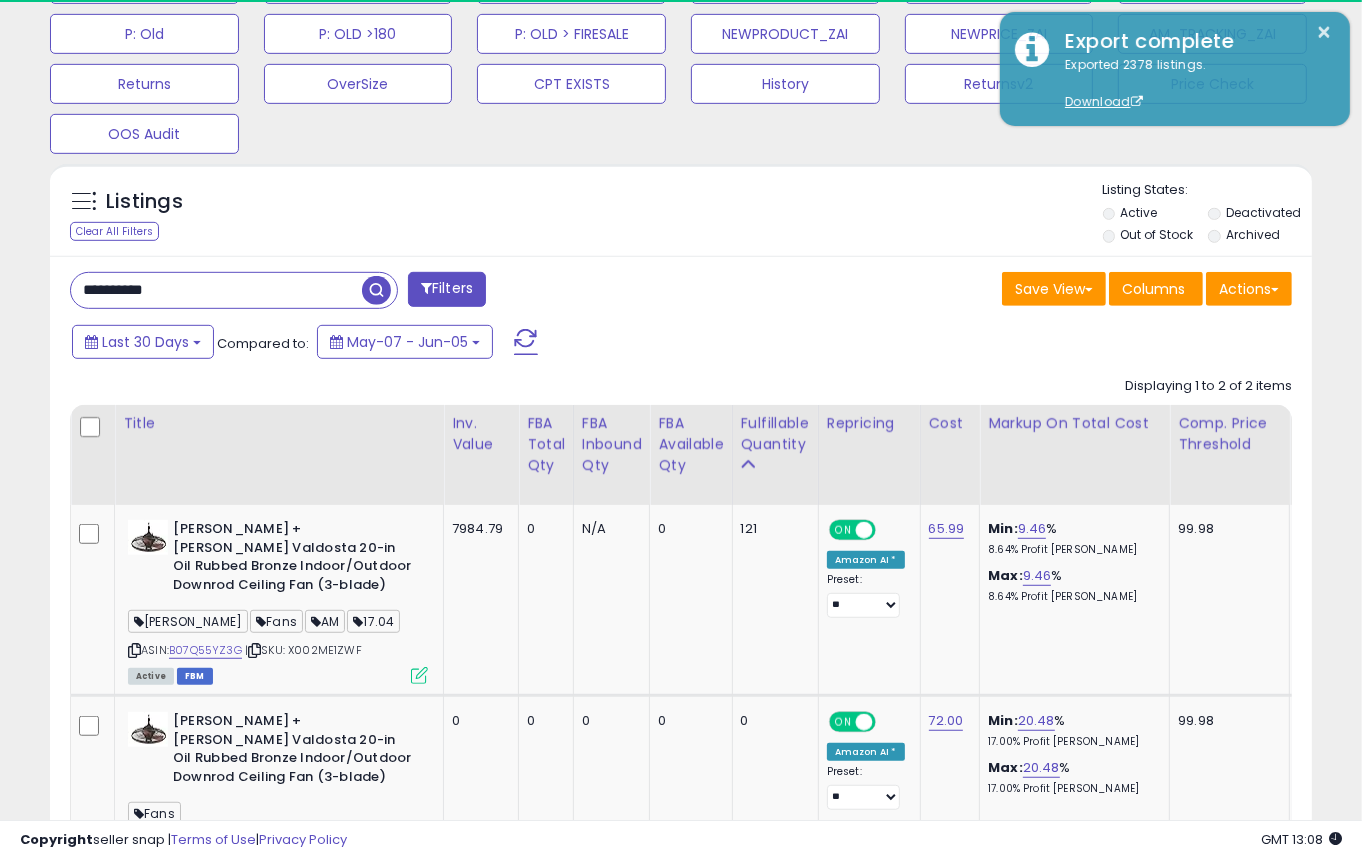drag, startPoint x: 132, startPoint y: 283, endPoint x: -55, endPoint y: 268, distance: 187.60065 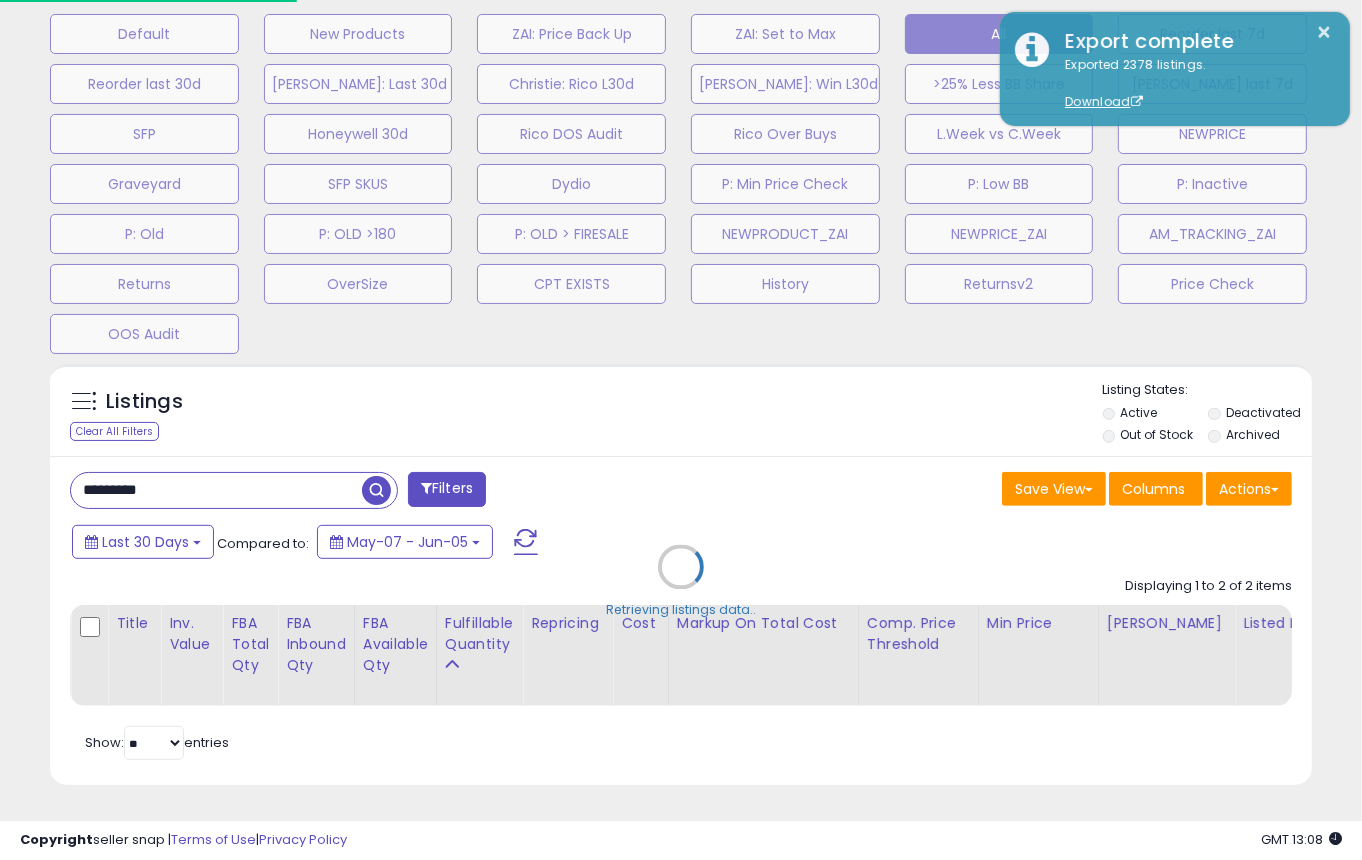 scroll, scrollTop: 999590, scrollLeft: 999260, axis: both 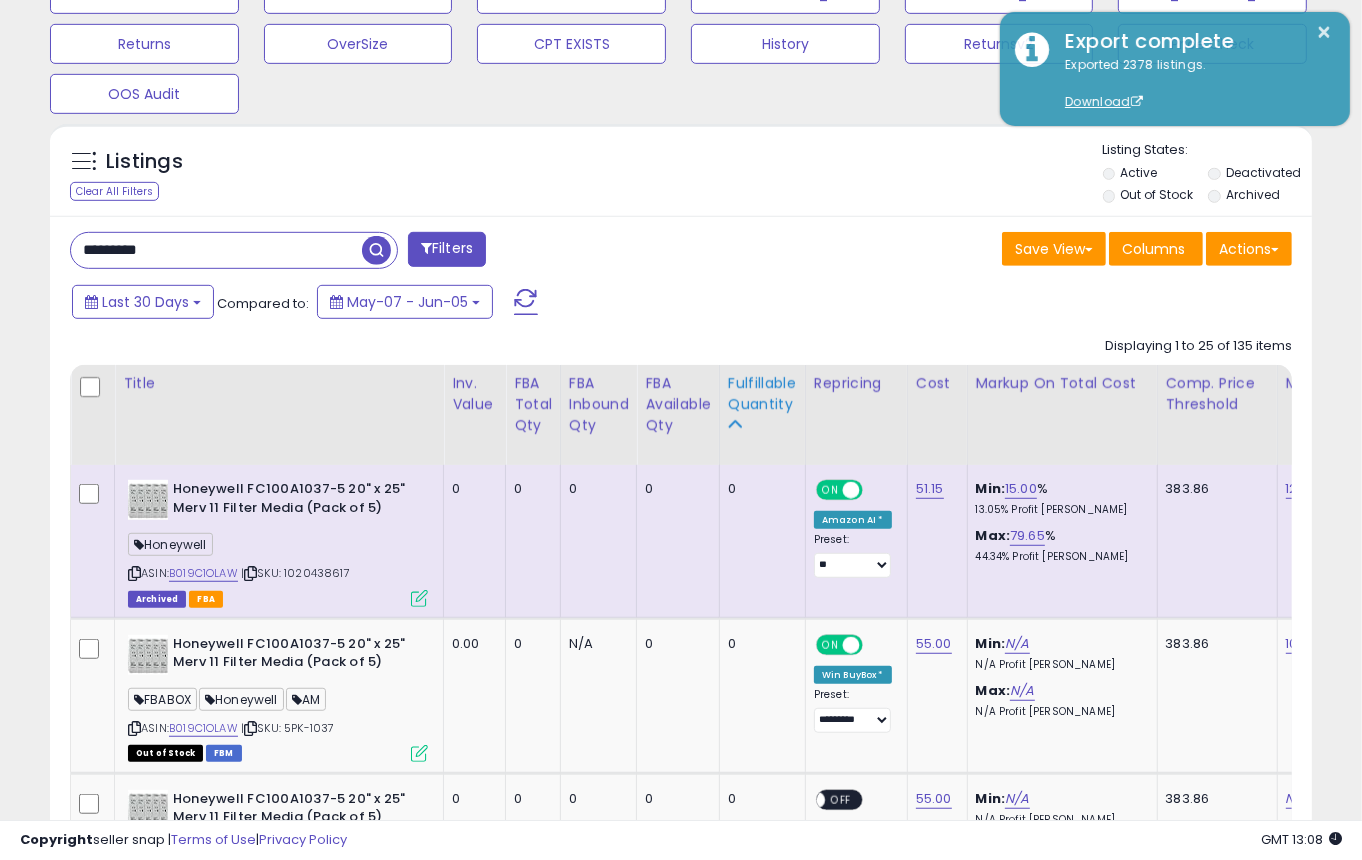 click on "Fulfillable Quantity" at bounding box center [762, 394] 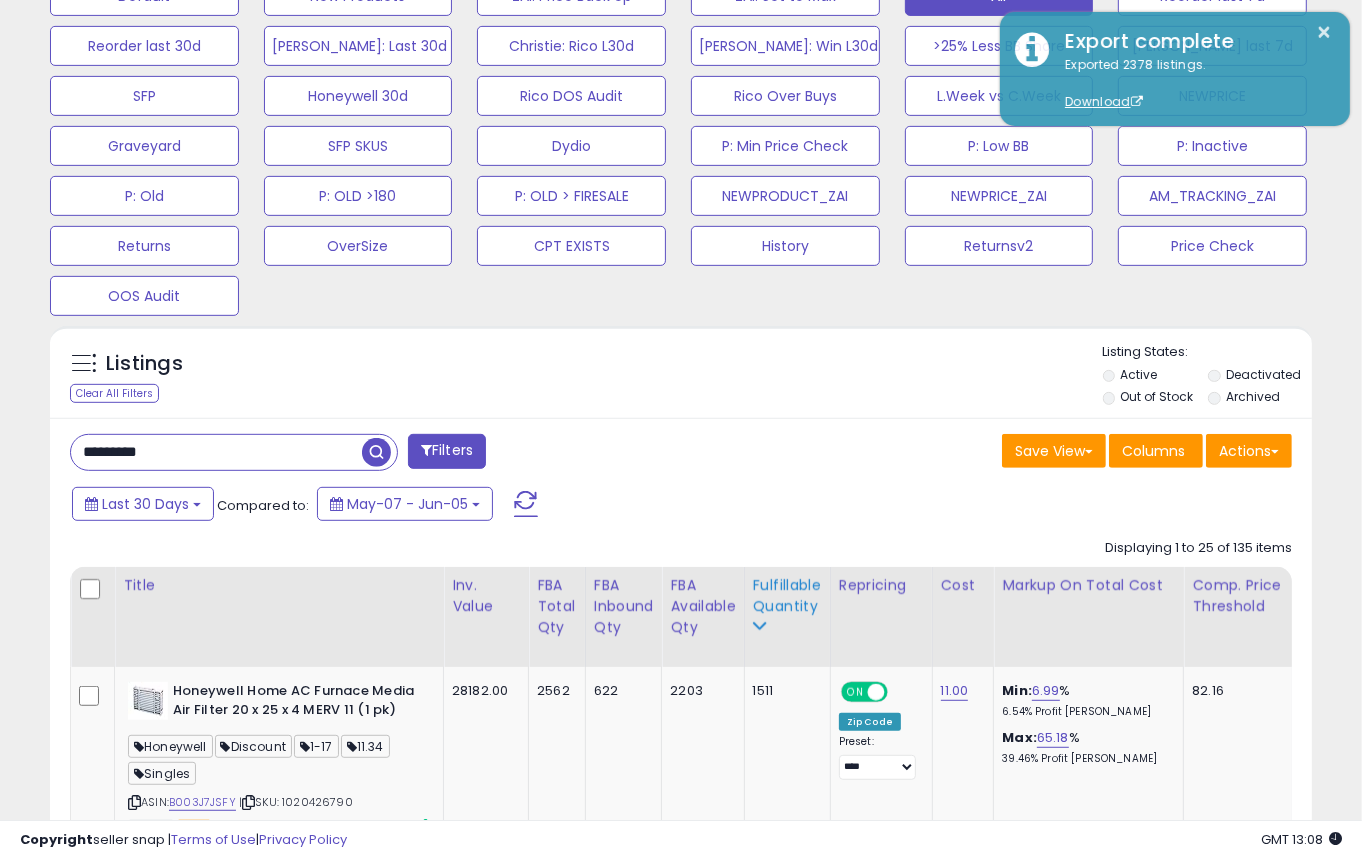 scroll, scrollTop: 856, scrollLeft: 0, axis: vertical 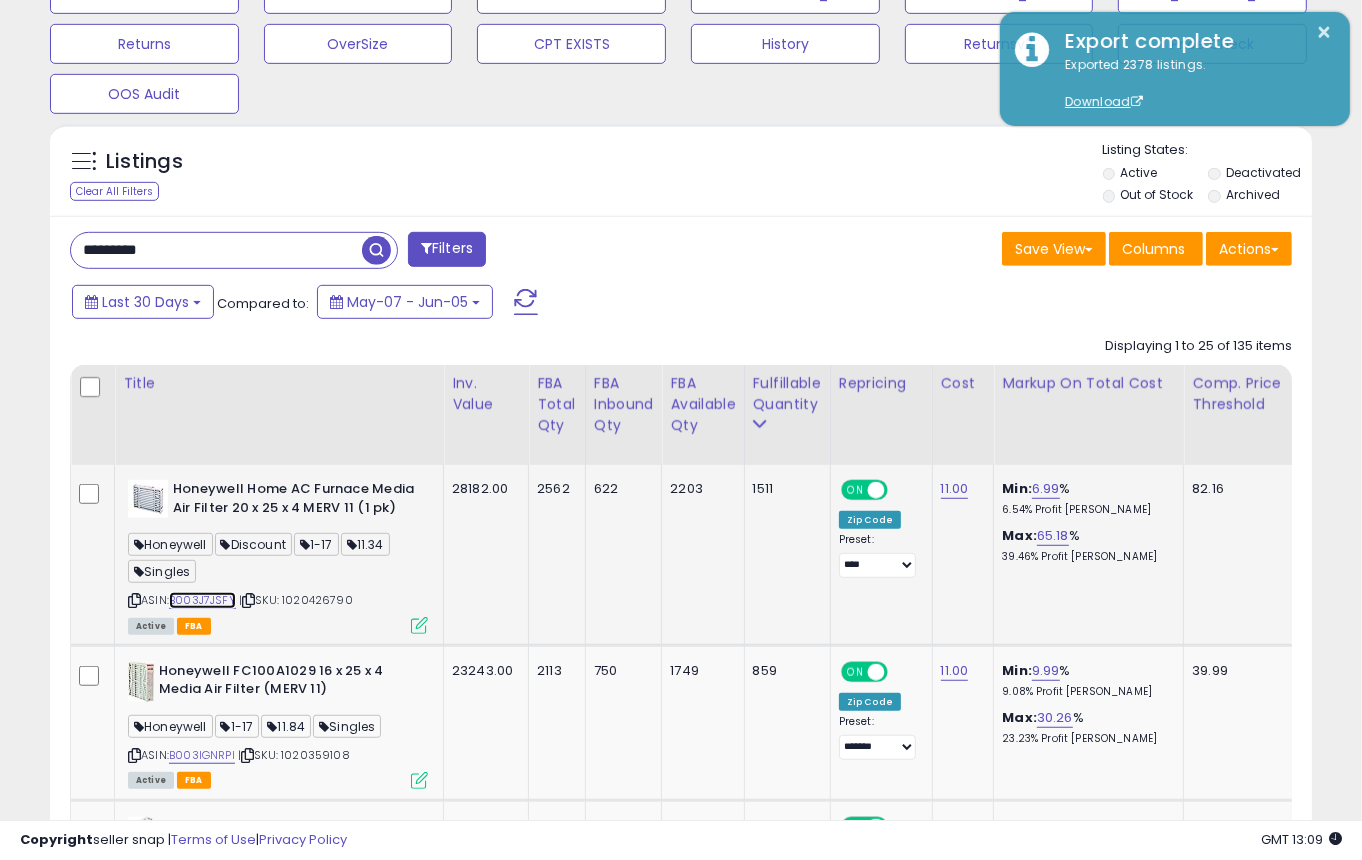 click on "B003J7JSFY" at bounding box center [202, 600] 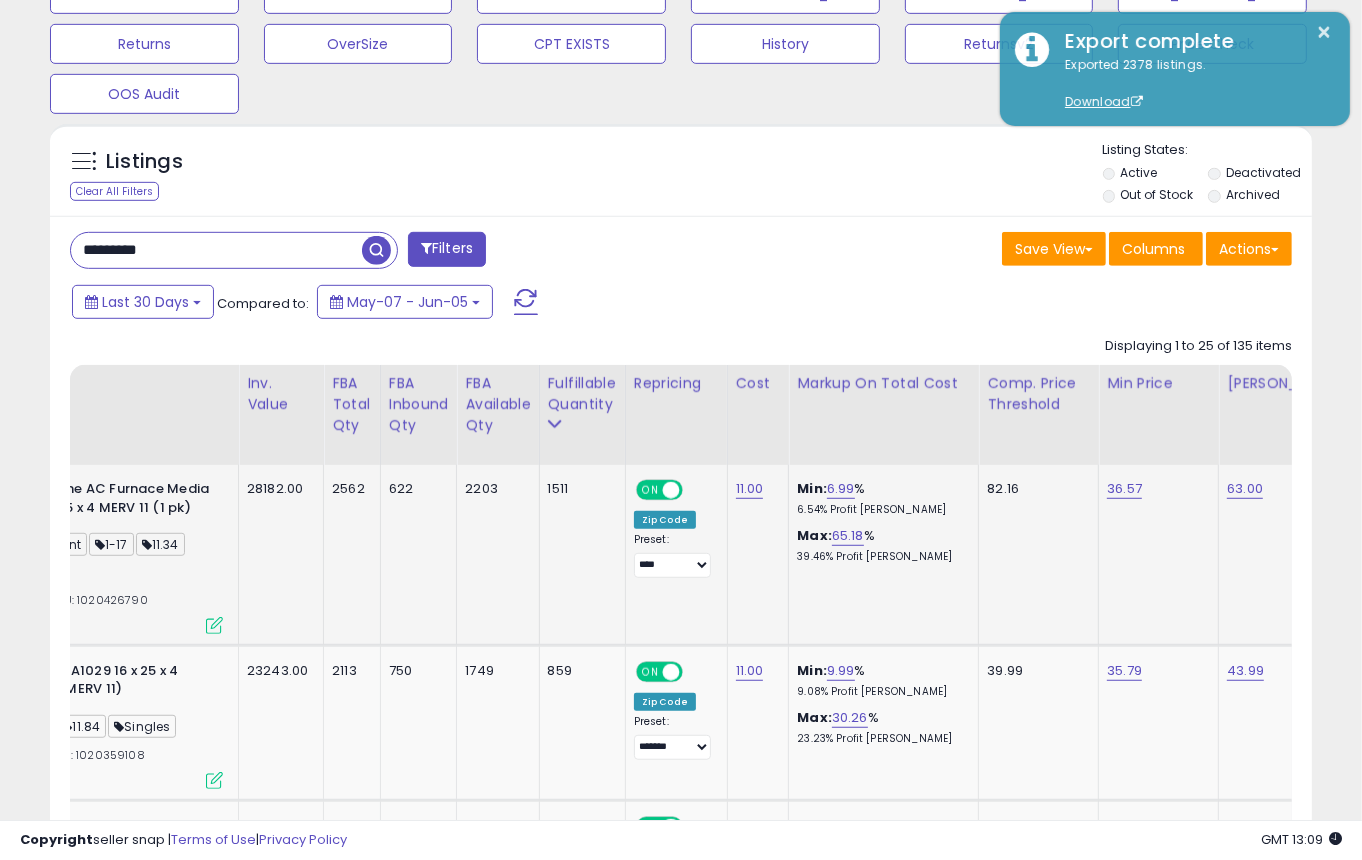 scroll, scrollTop: 0, scrollLeft: 750, axis: horizontal 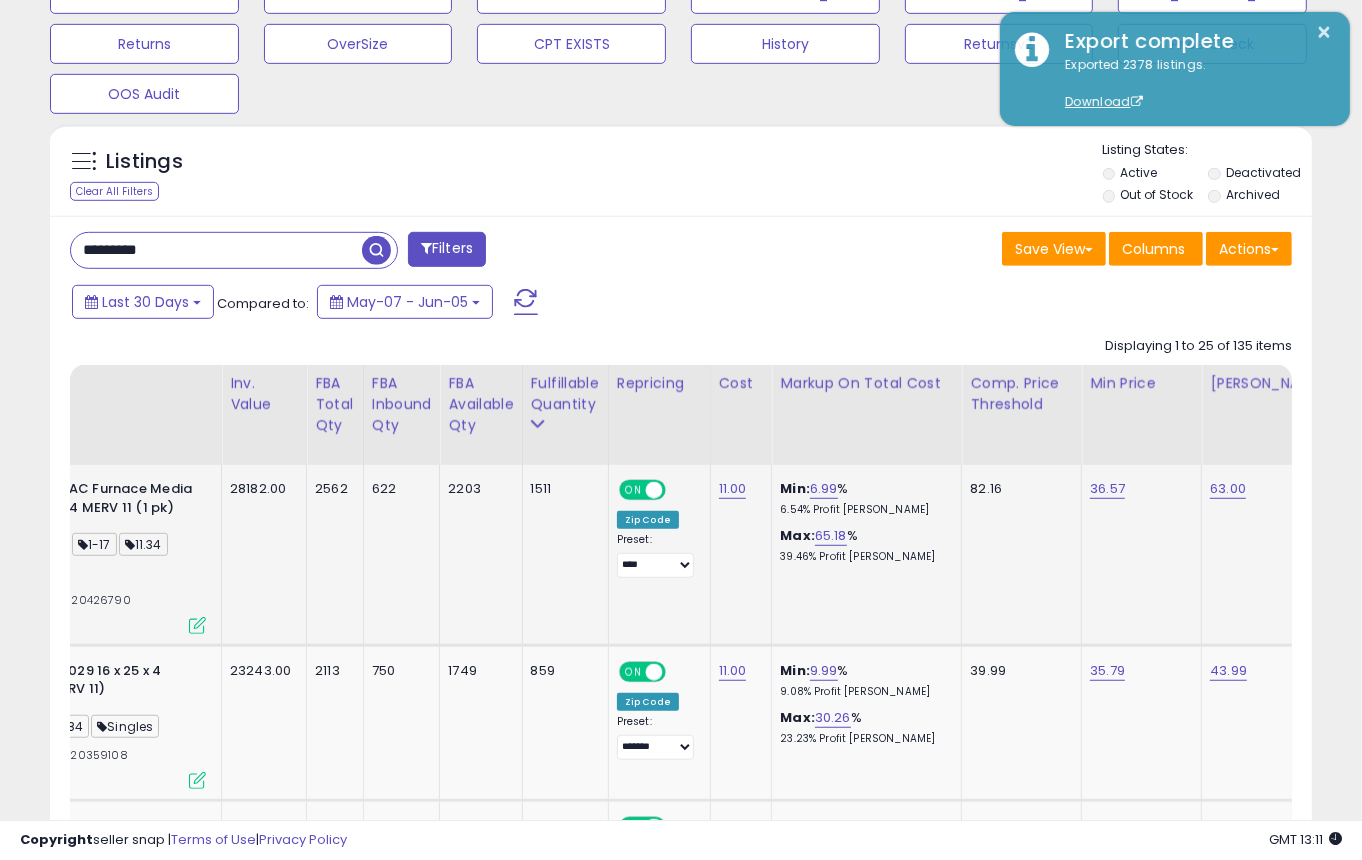 drag, startPoint x: 726, startPoint y: 642, endPoint x: 570, endPoint y: 624, distance: 157.03503 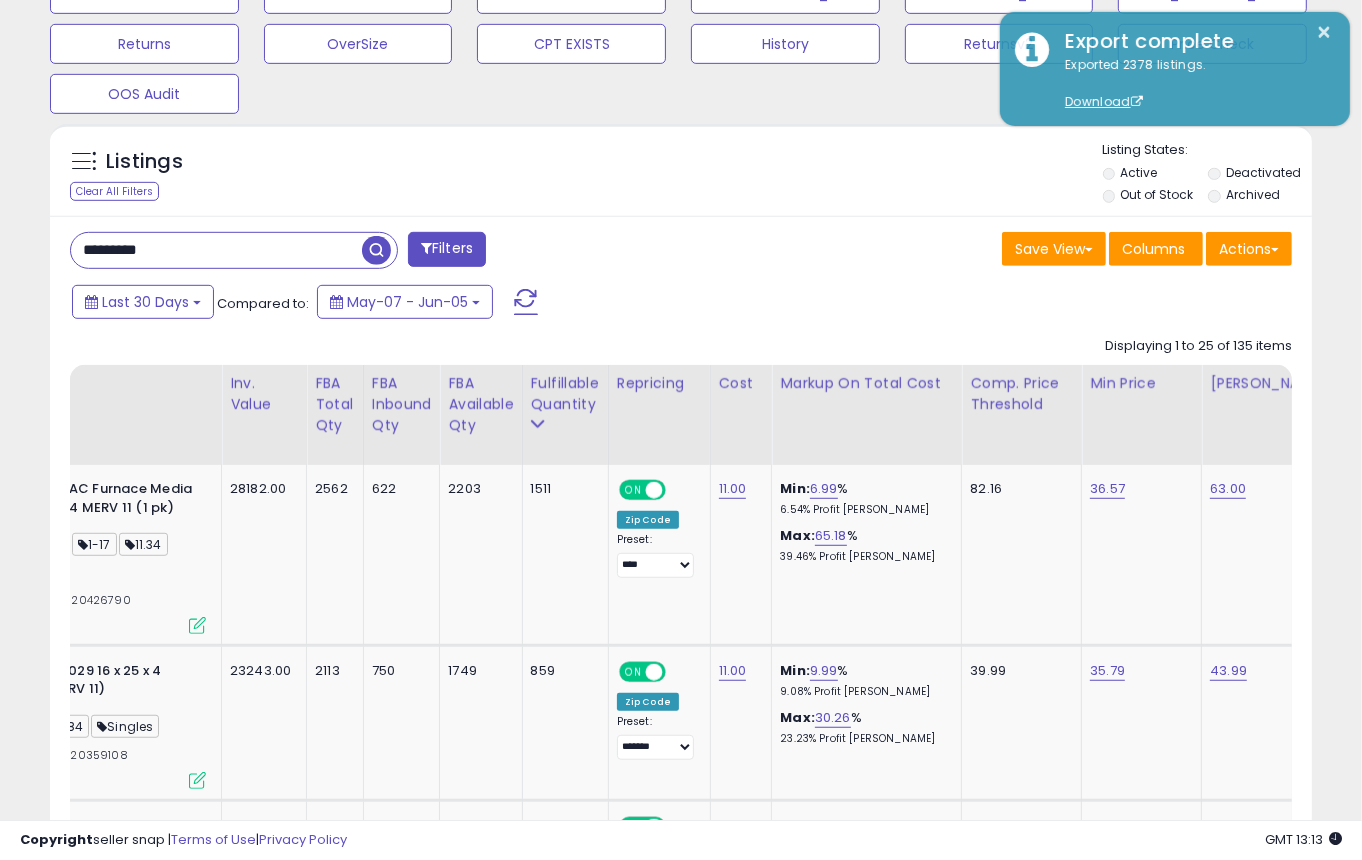 click on "*********" at bounding box center (216, 250) 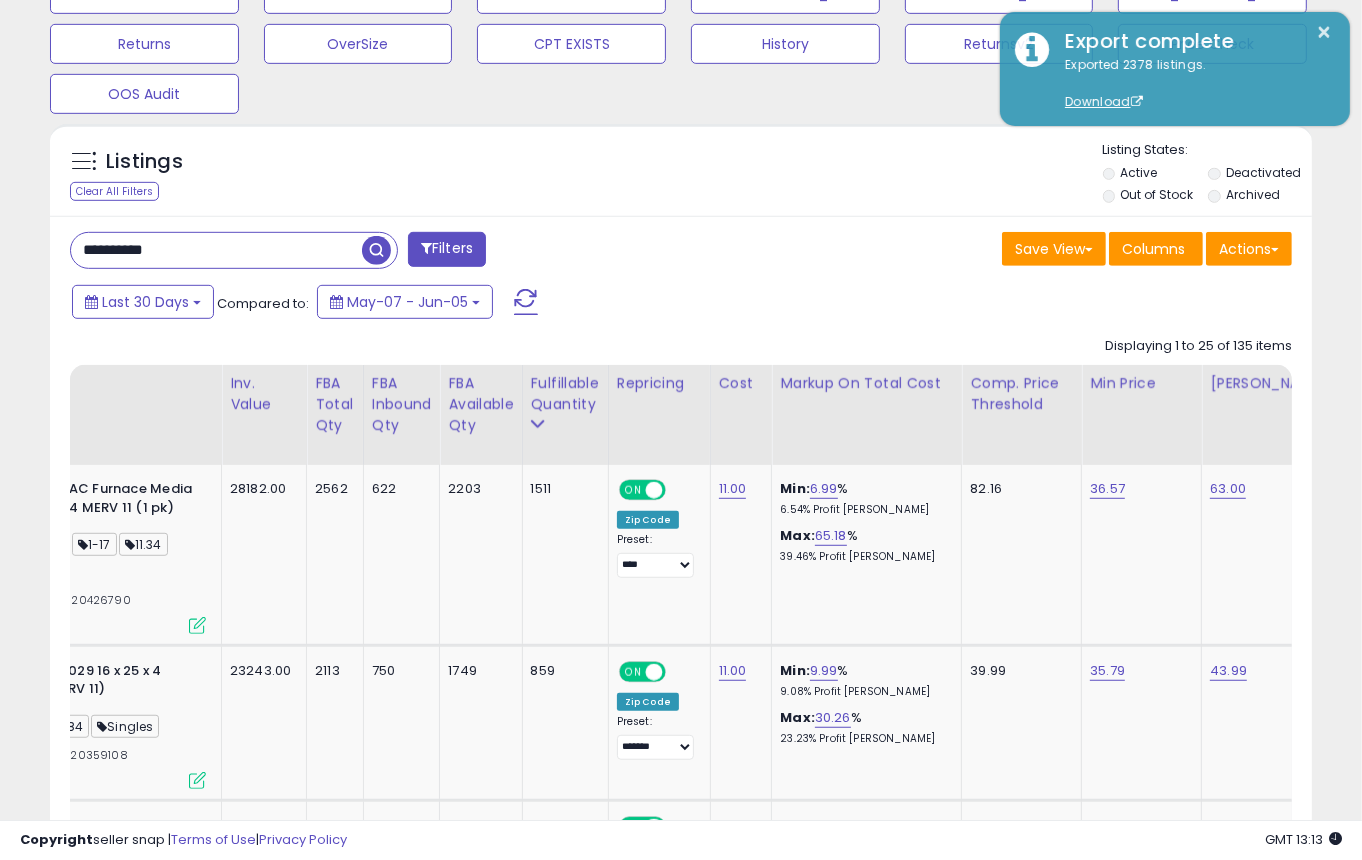 type on "**********" 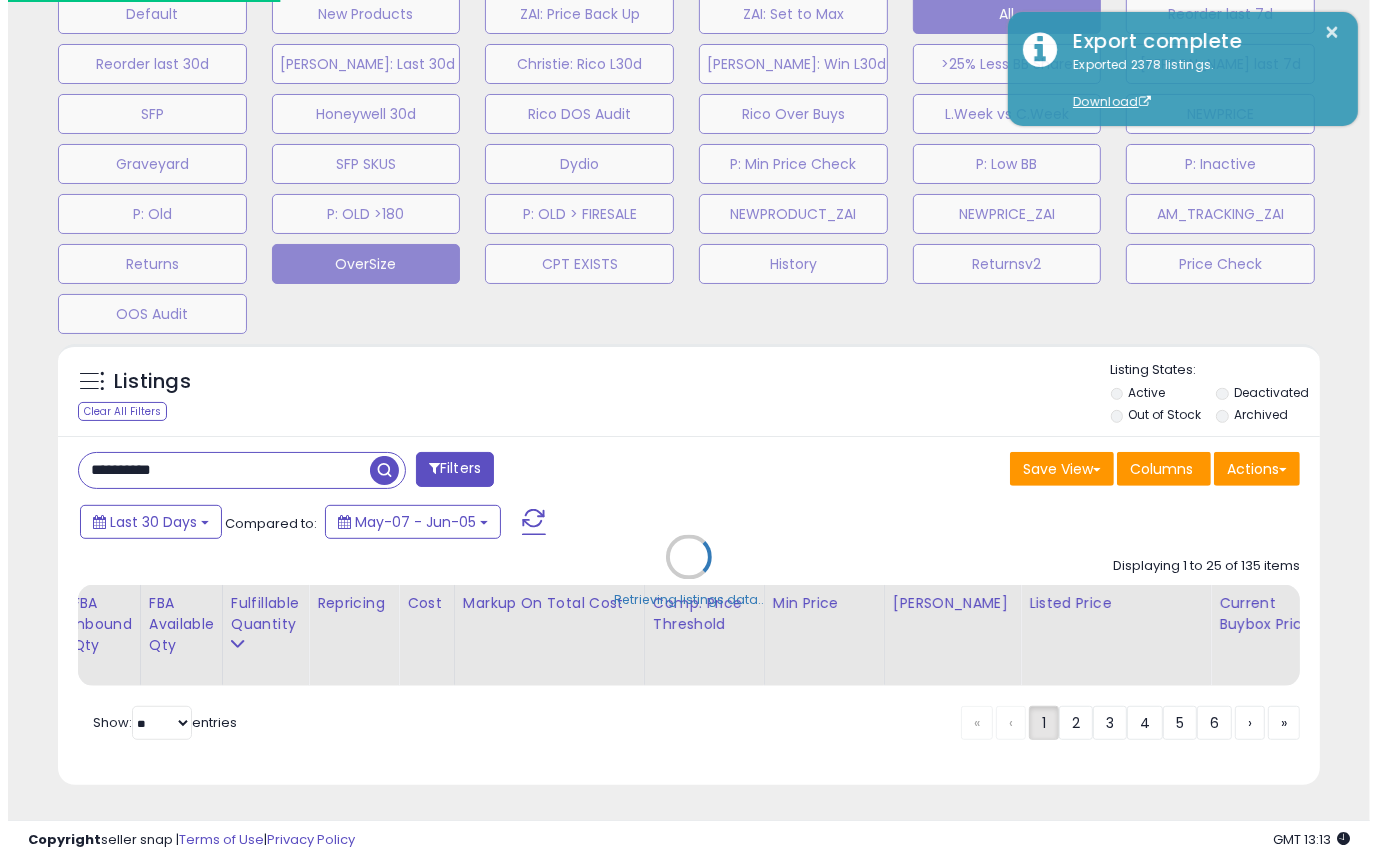 scroll, scrollTop: 654, scrollLeft: 0, axis: vertical 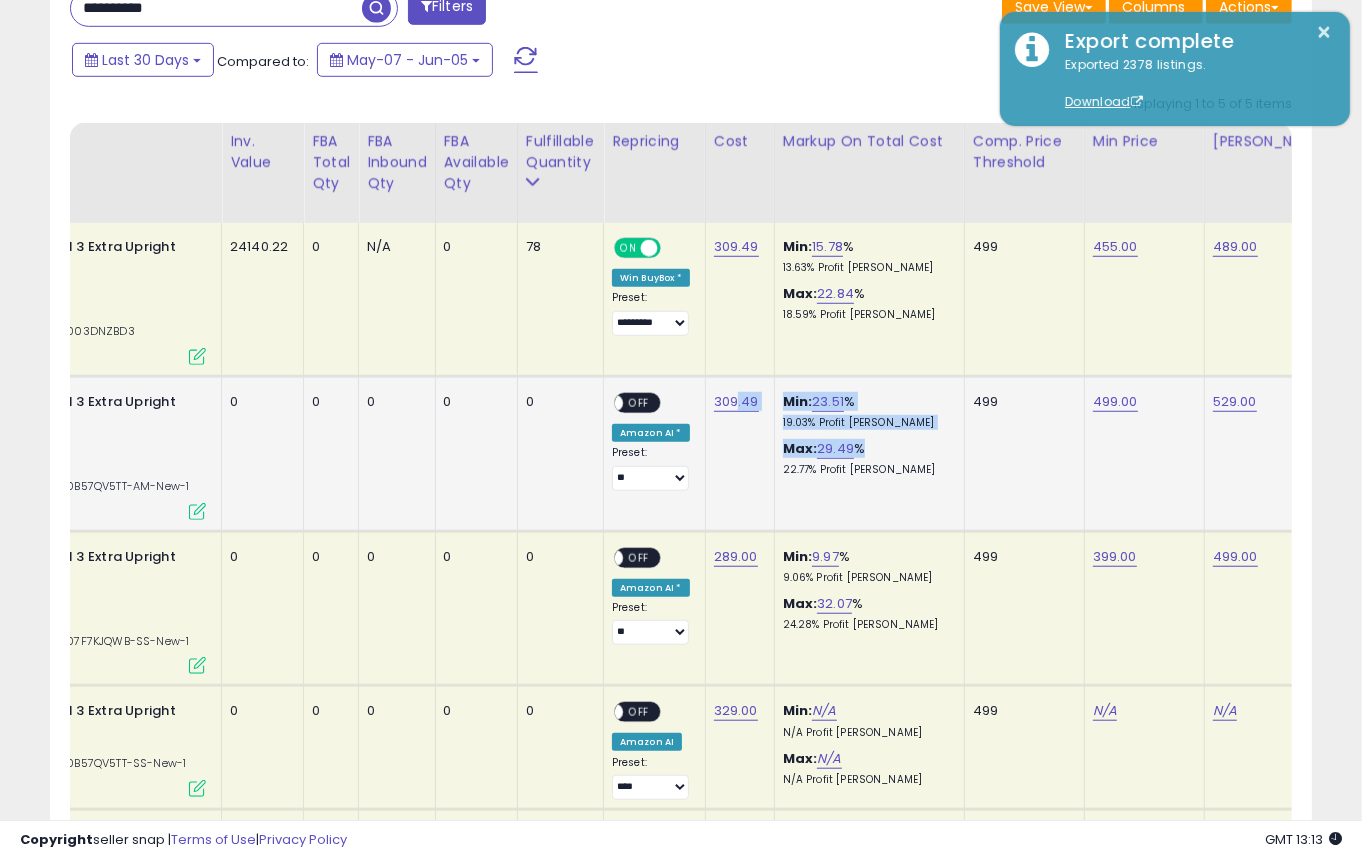 drag, startPoint x: 735, startPoint y: 471, endPoint x: 875, endPoint y: 446, distance: 142.21463 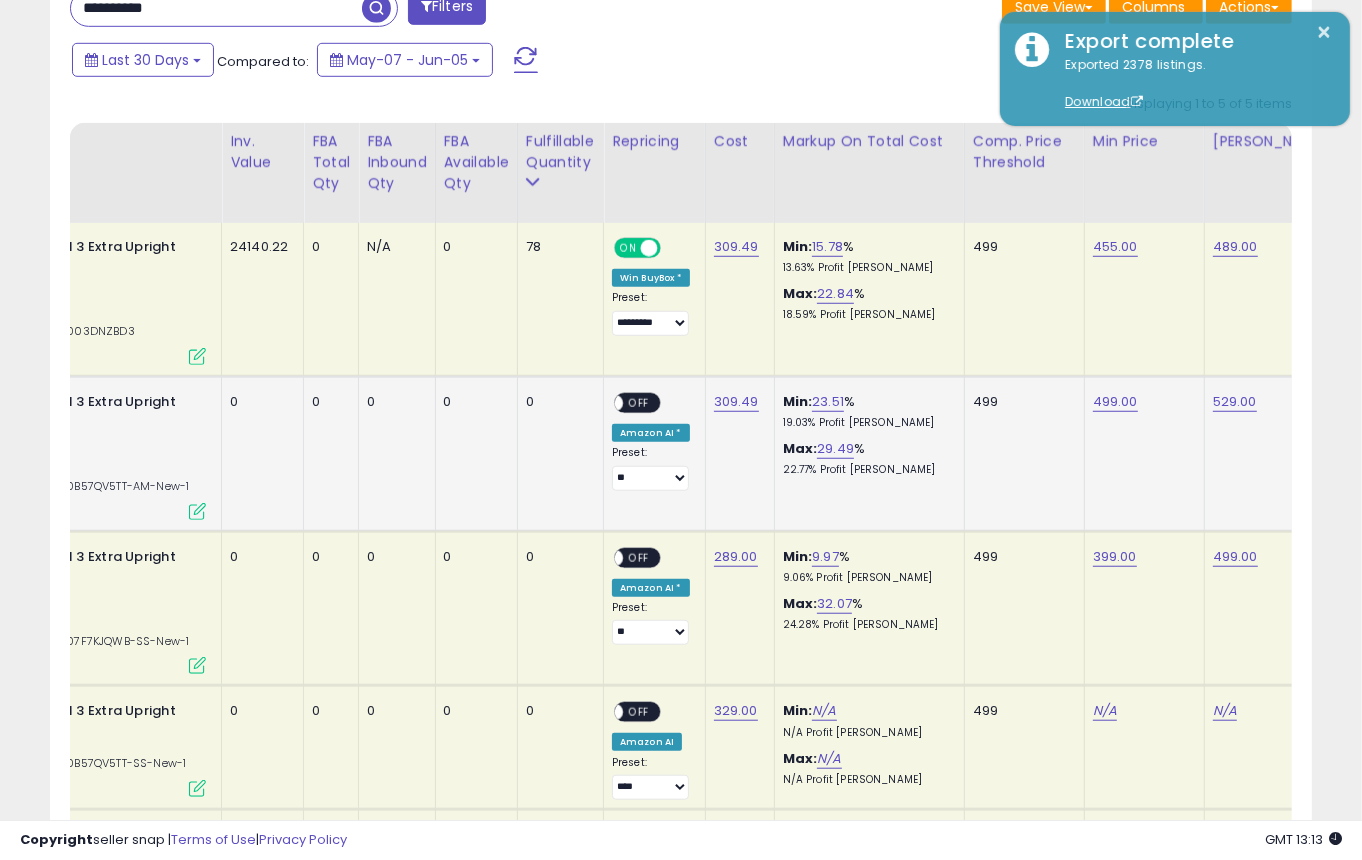 click on "499.00" 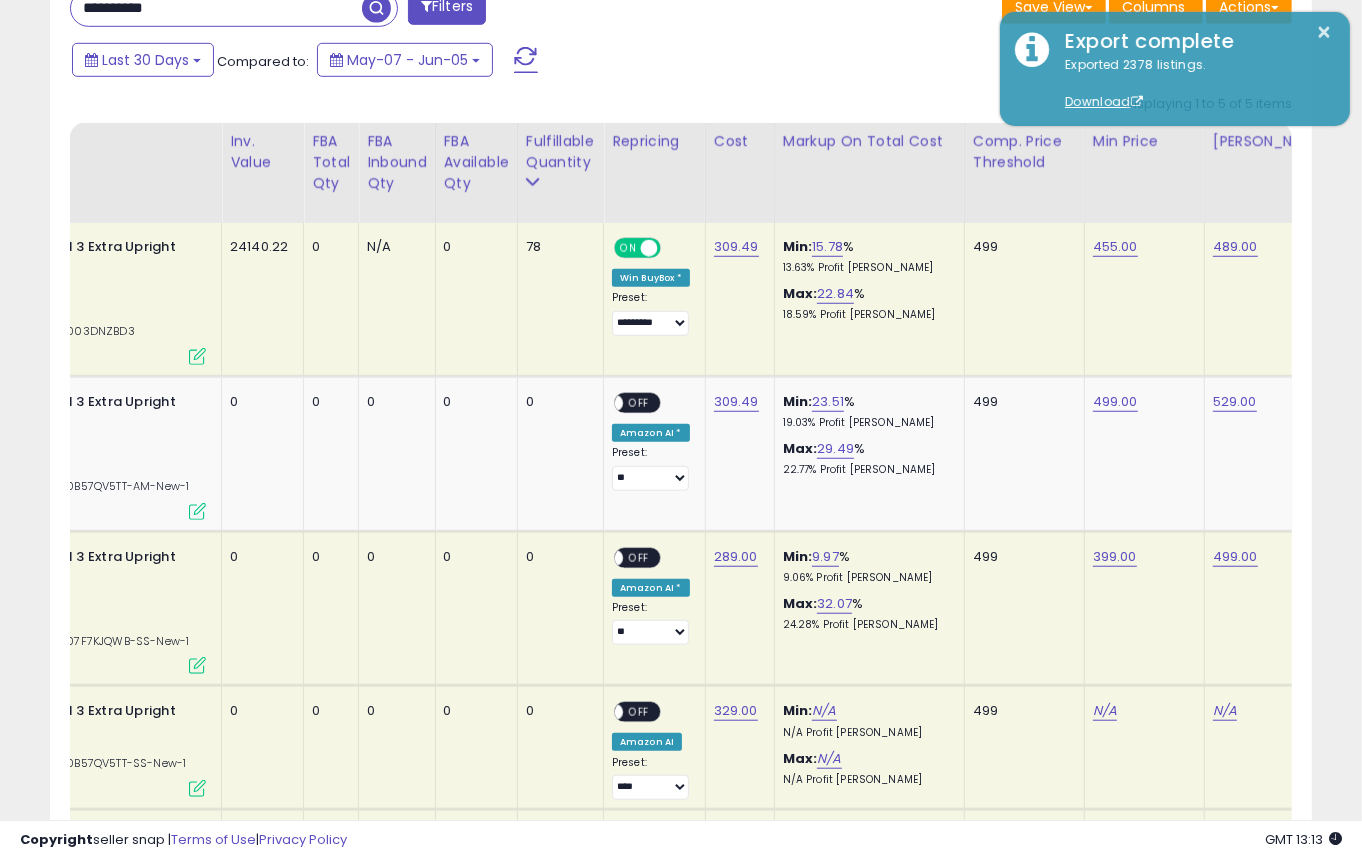 scroll, scrollTop: 0, scrollLeft: 0, axis: both 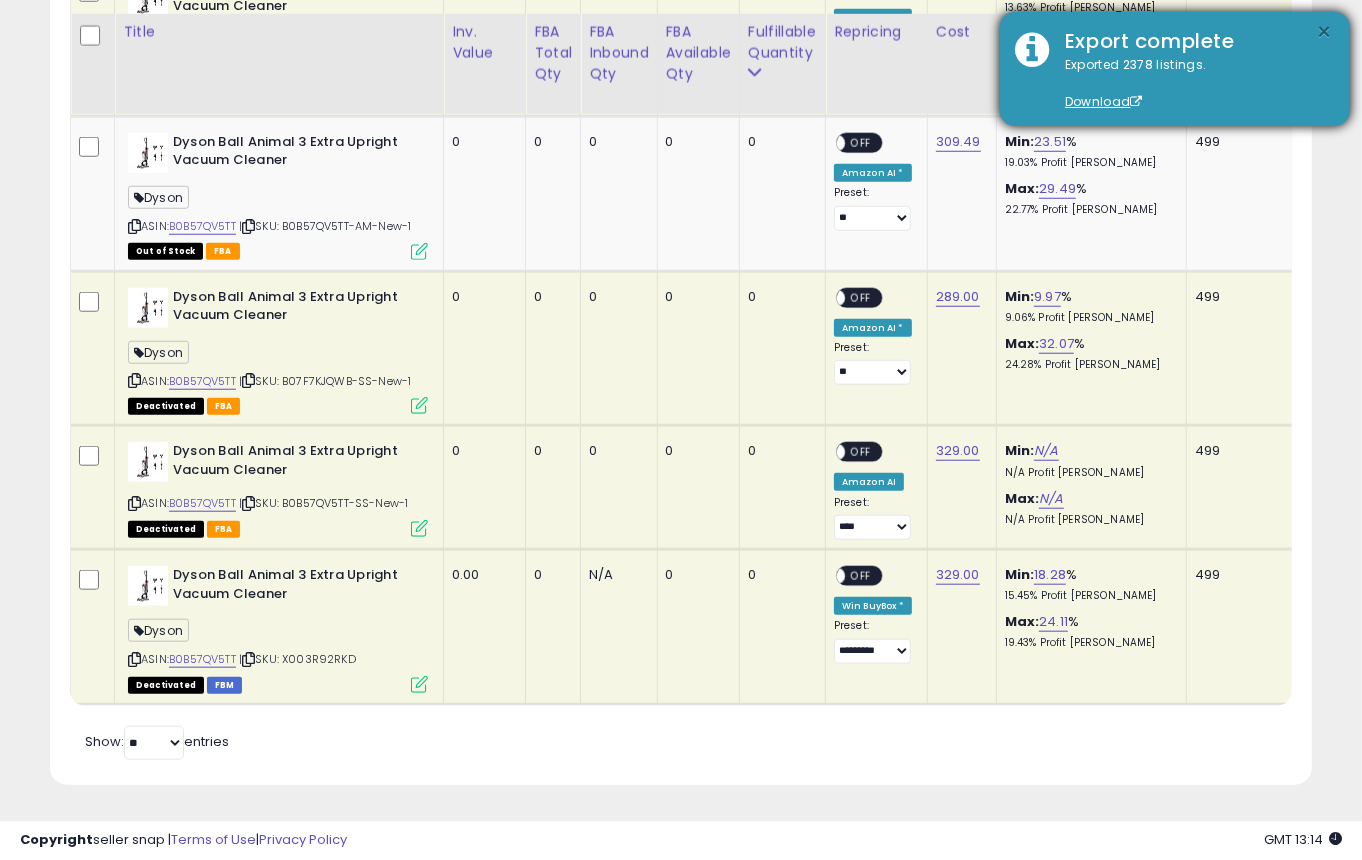 click on "×" at bounding box center (1325, 32) 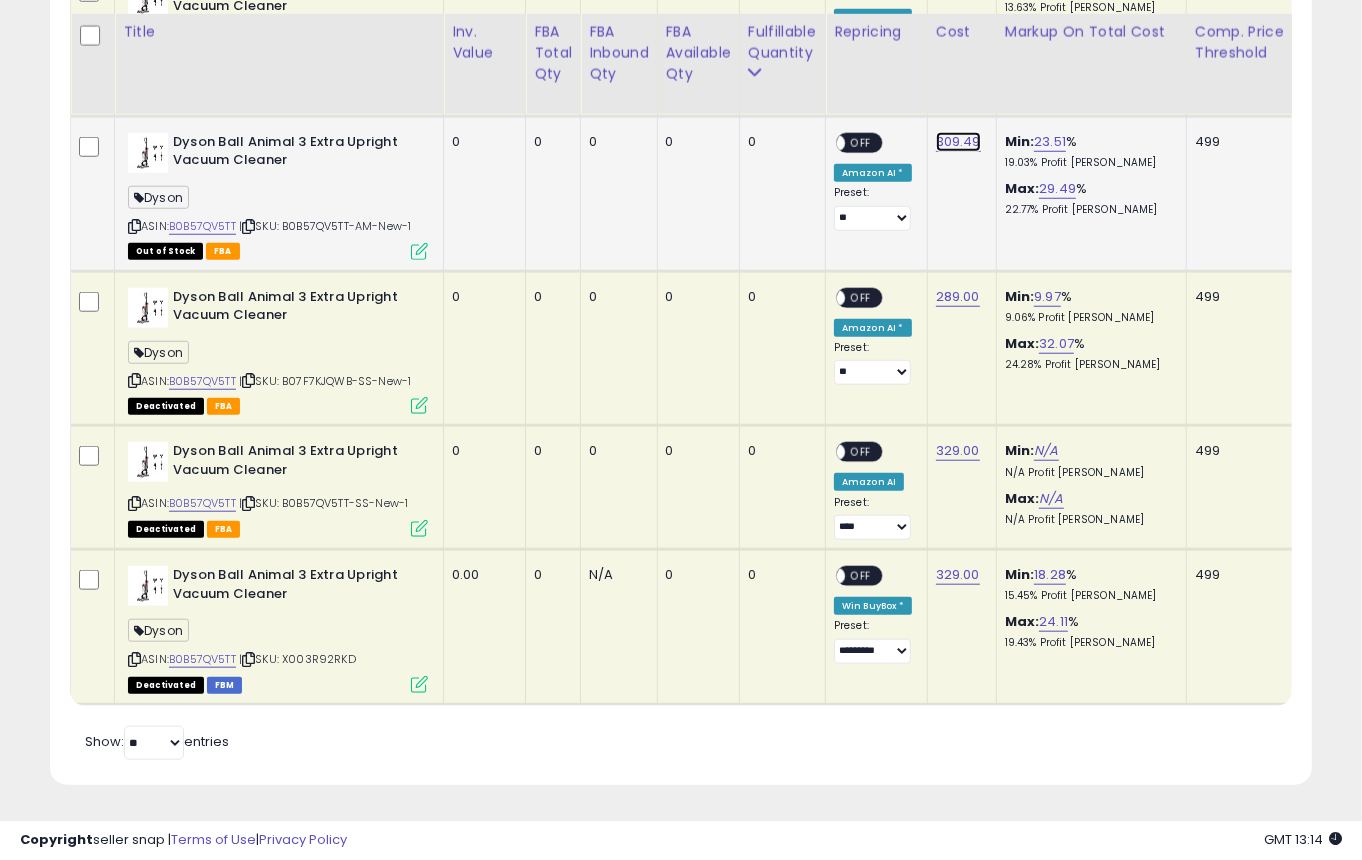 click on "309.49" at bounding box center [958, -13] 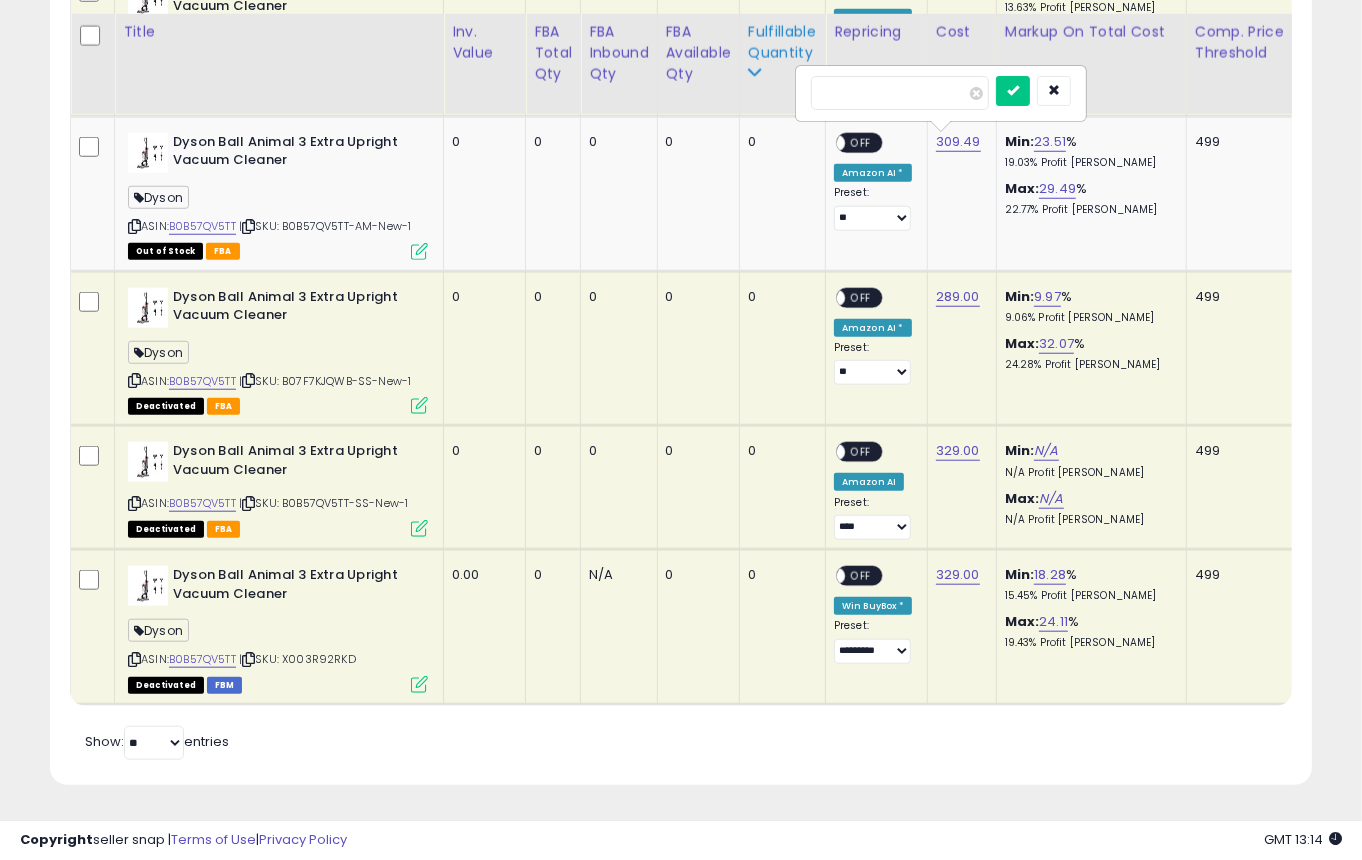 drag, startPoint x: 881, startPoint y: 85, endPoint x: 762, endPoint y: 95, distance: 119.419426 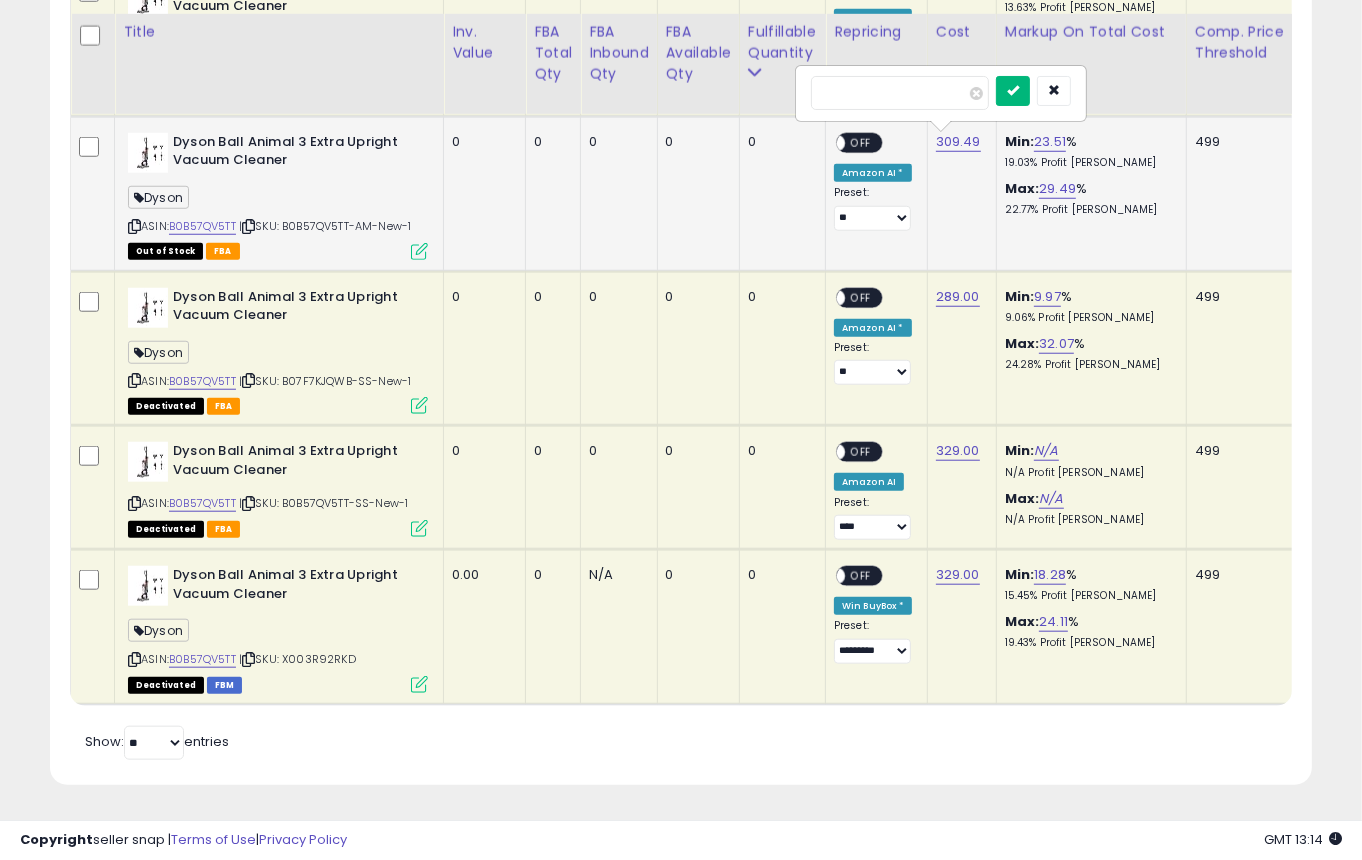 type on "******" 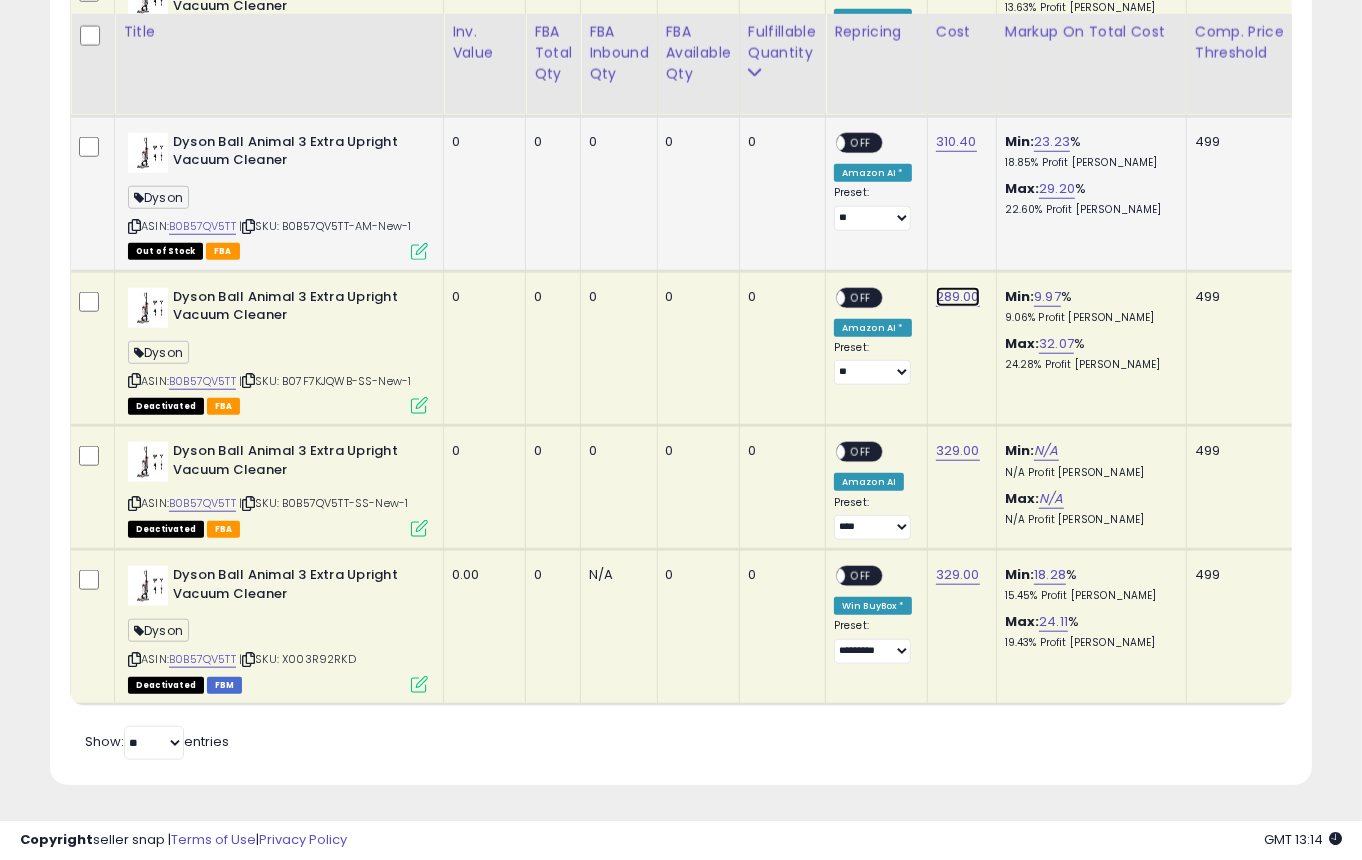 click on "289.00" at bounding box center (958, -13) 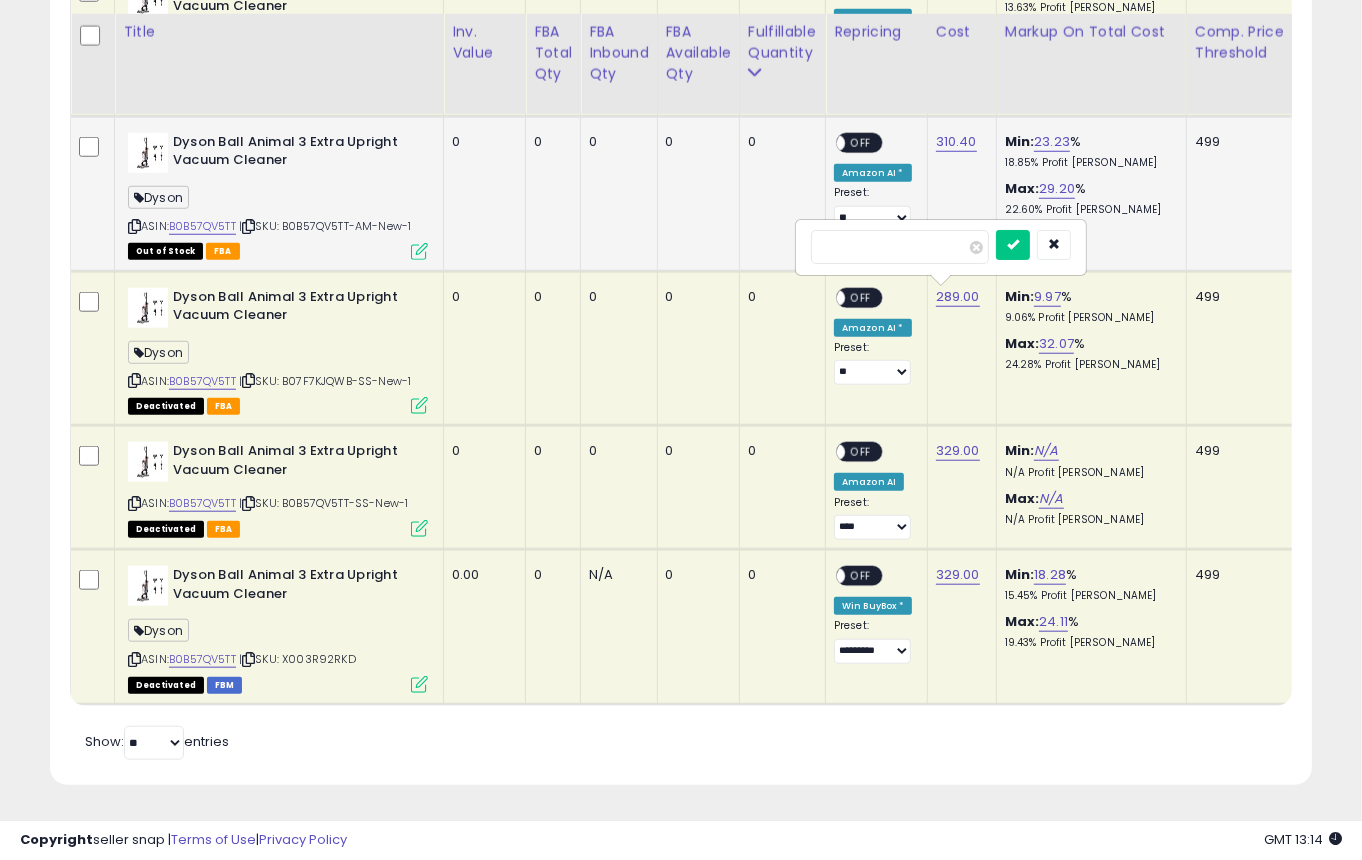 drag, startPoint x: 886, startPoint y: 230, endPoint x: 717, endPoint y: 244, distance: 169.57889 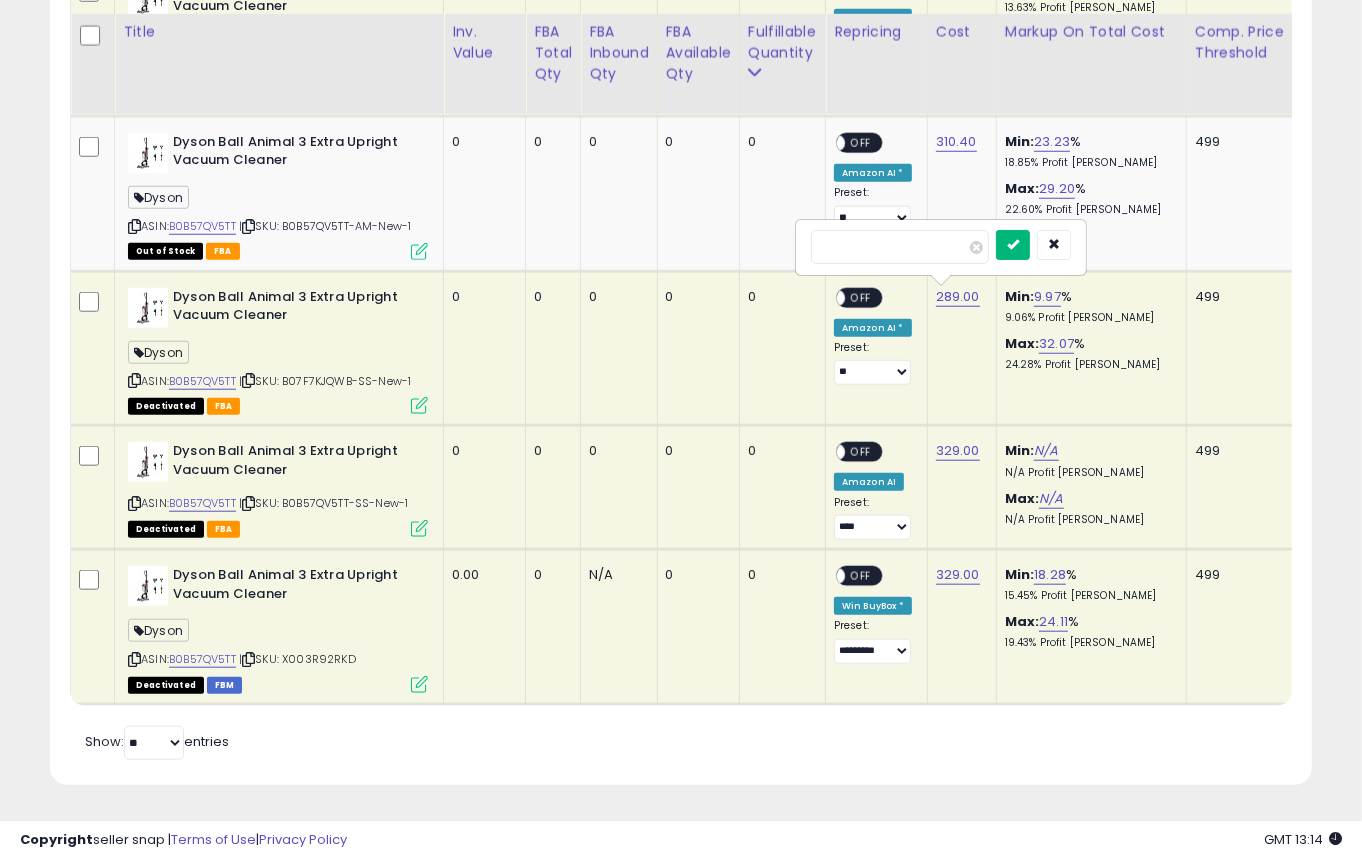 type on "******" 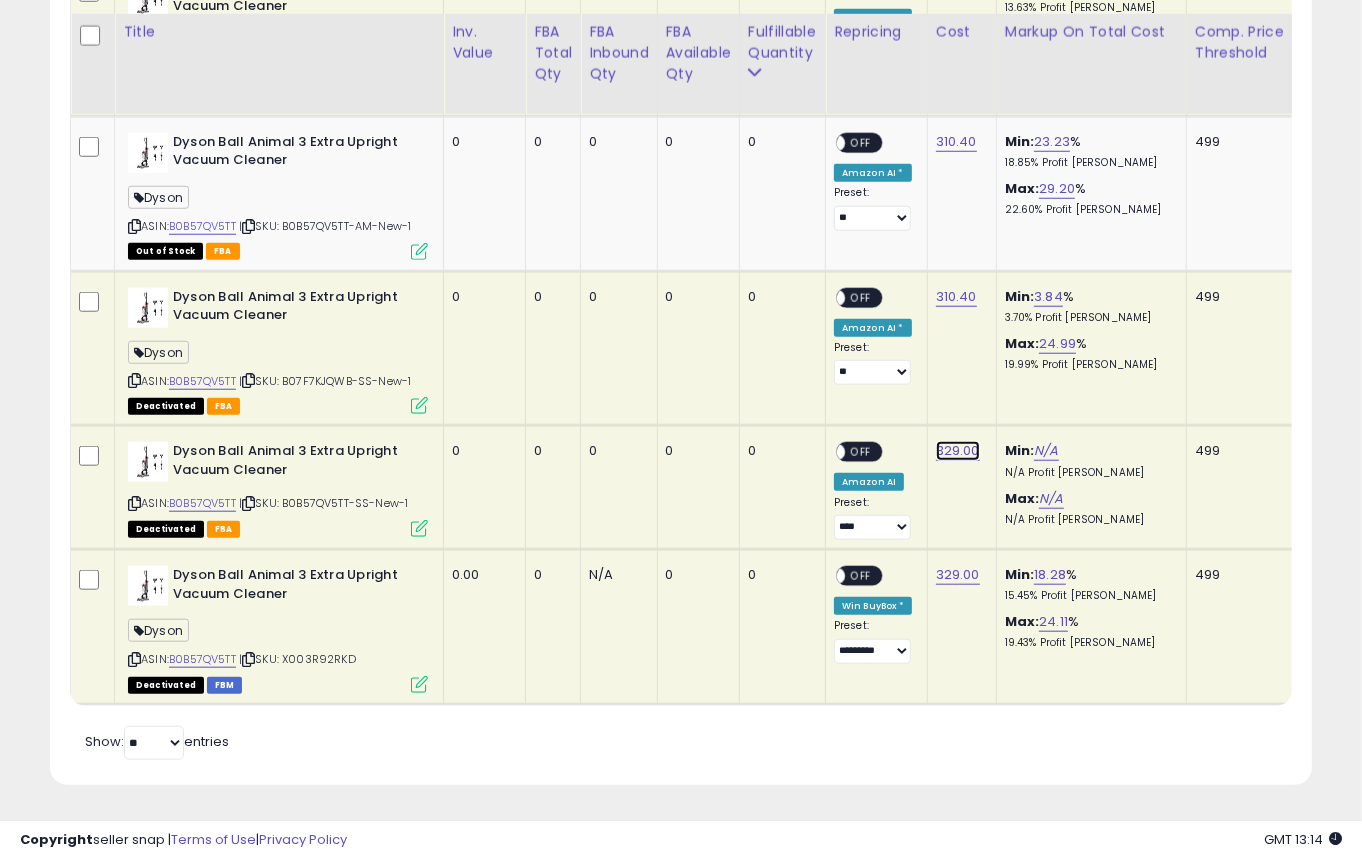 click on "329.00" at bounding box center [958, -13] 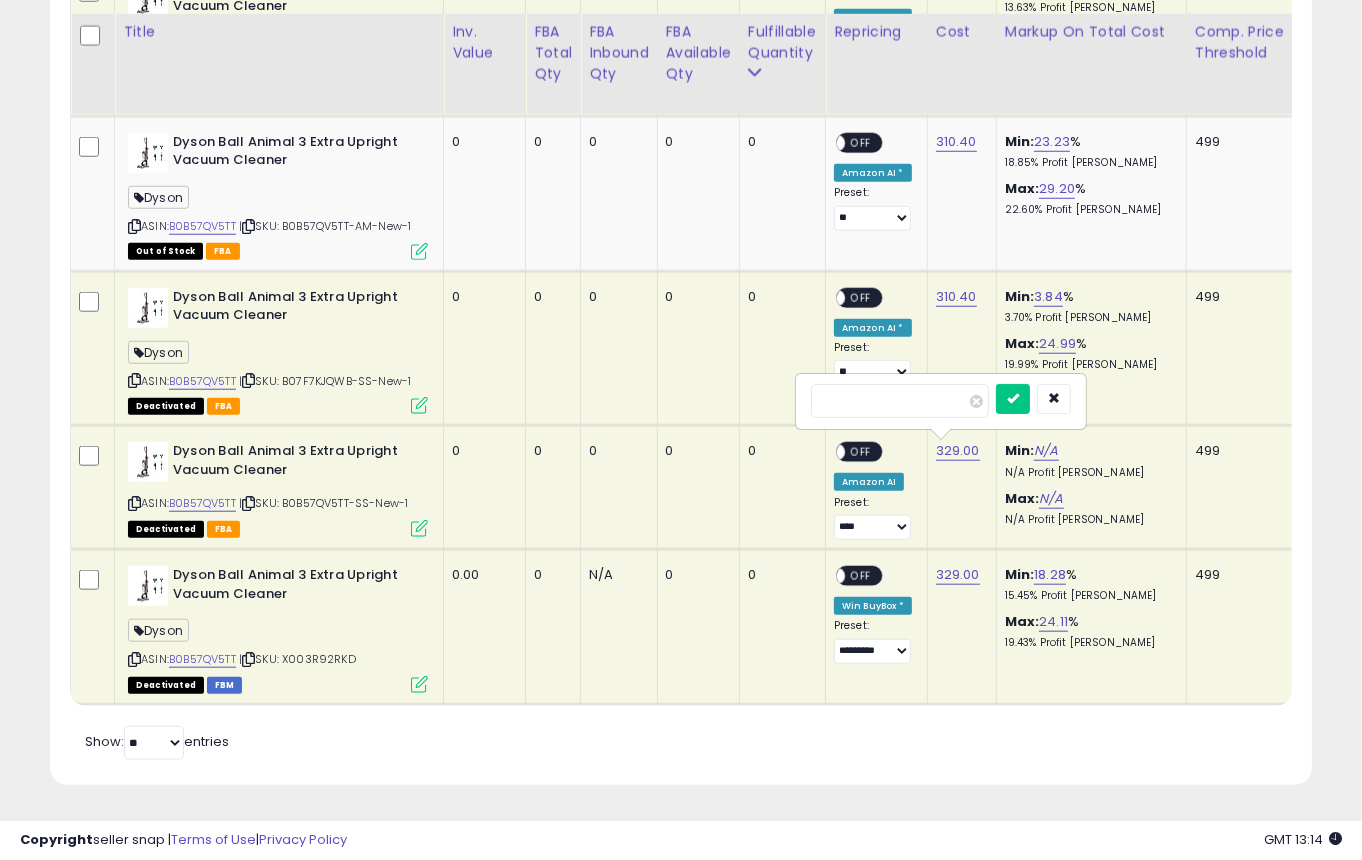 drag, startPoint x: 887, startPoint y: 382, endPoint x: 771, endPoint y: 388, distance: 116.15507 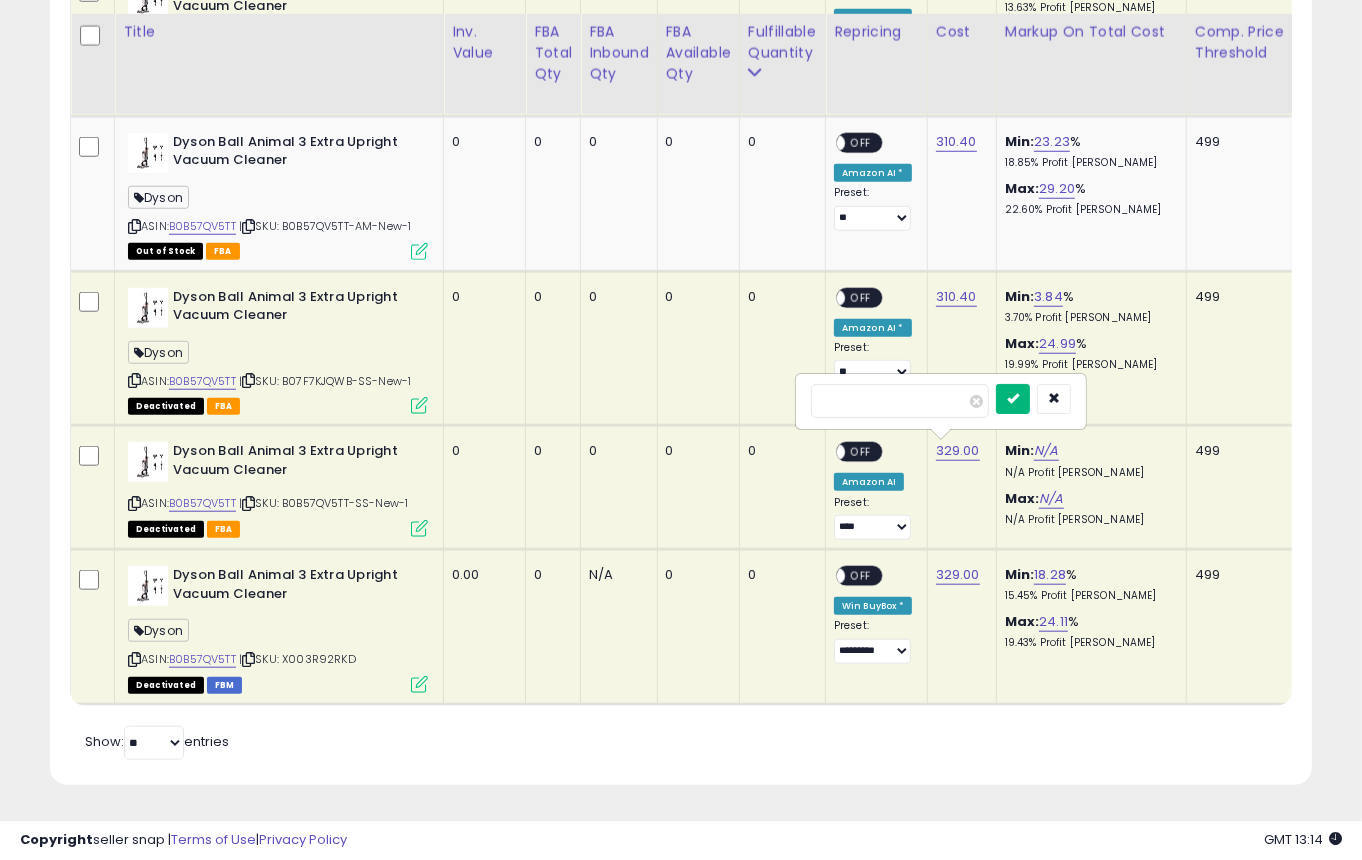 type on "******" 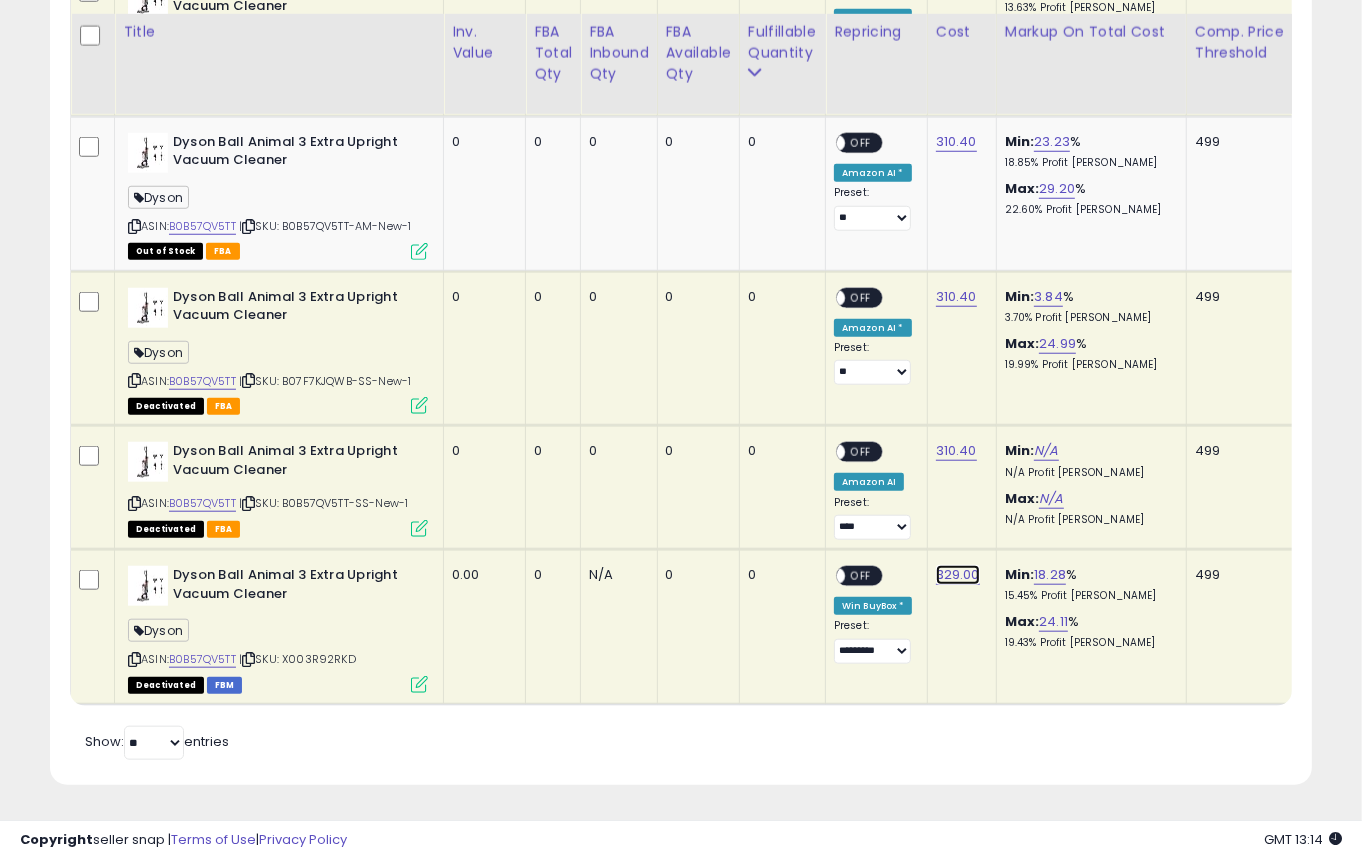 click on "329.00" at bounding box center (958, -13) 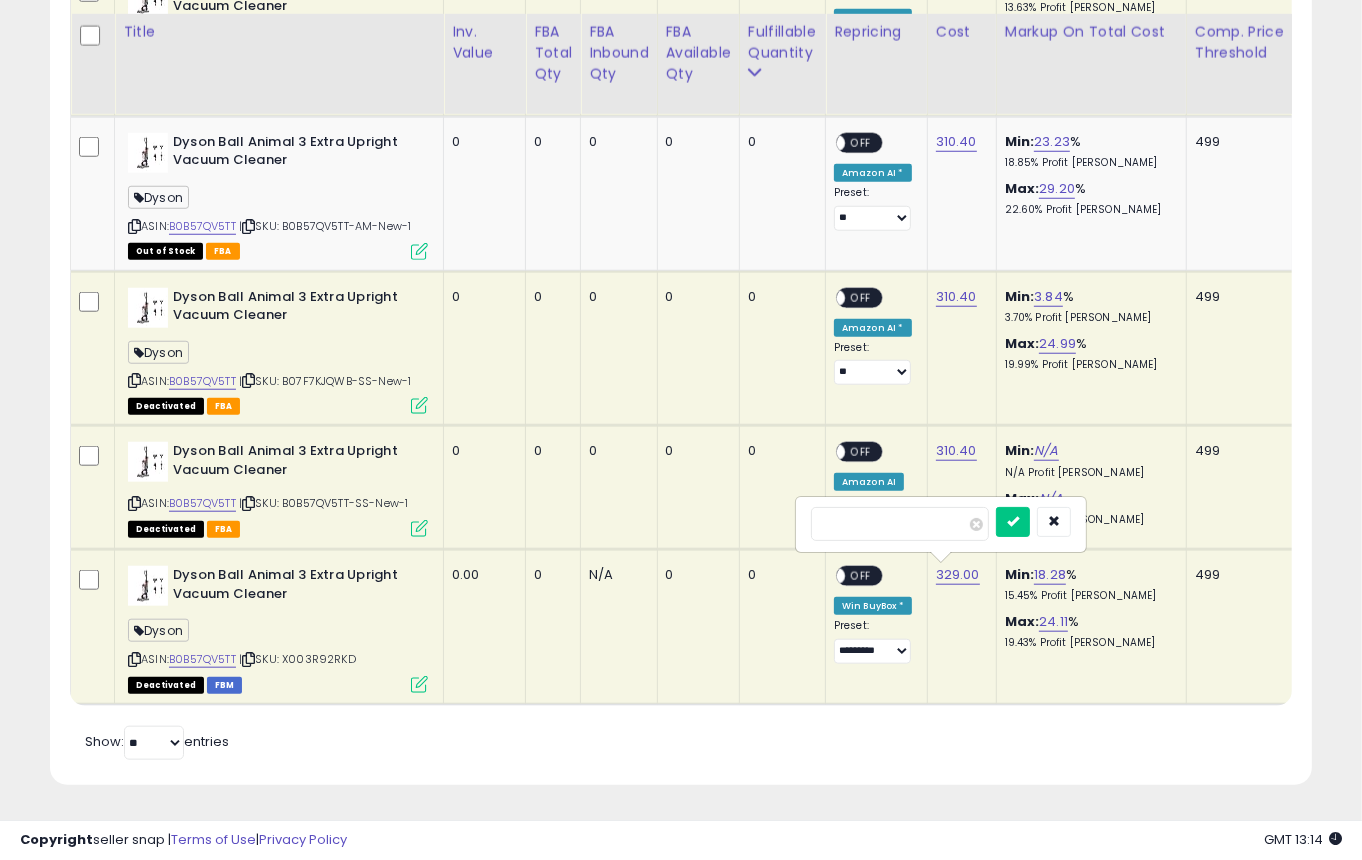 drag, startPoint x: 936, startPoint y: 515, endPoint x: 801, endPoint y: 514, distance: 135.00371 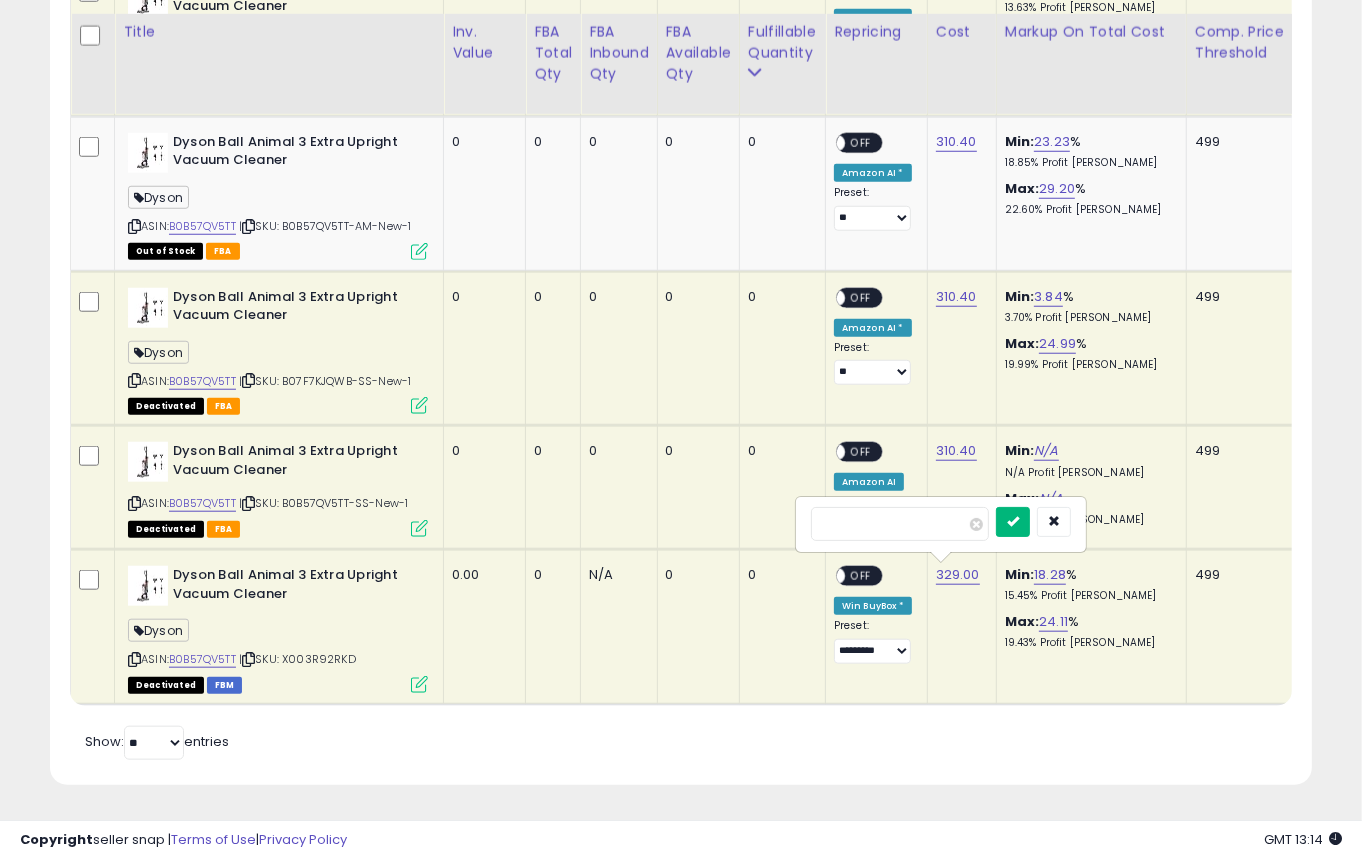 type on "******" 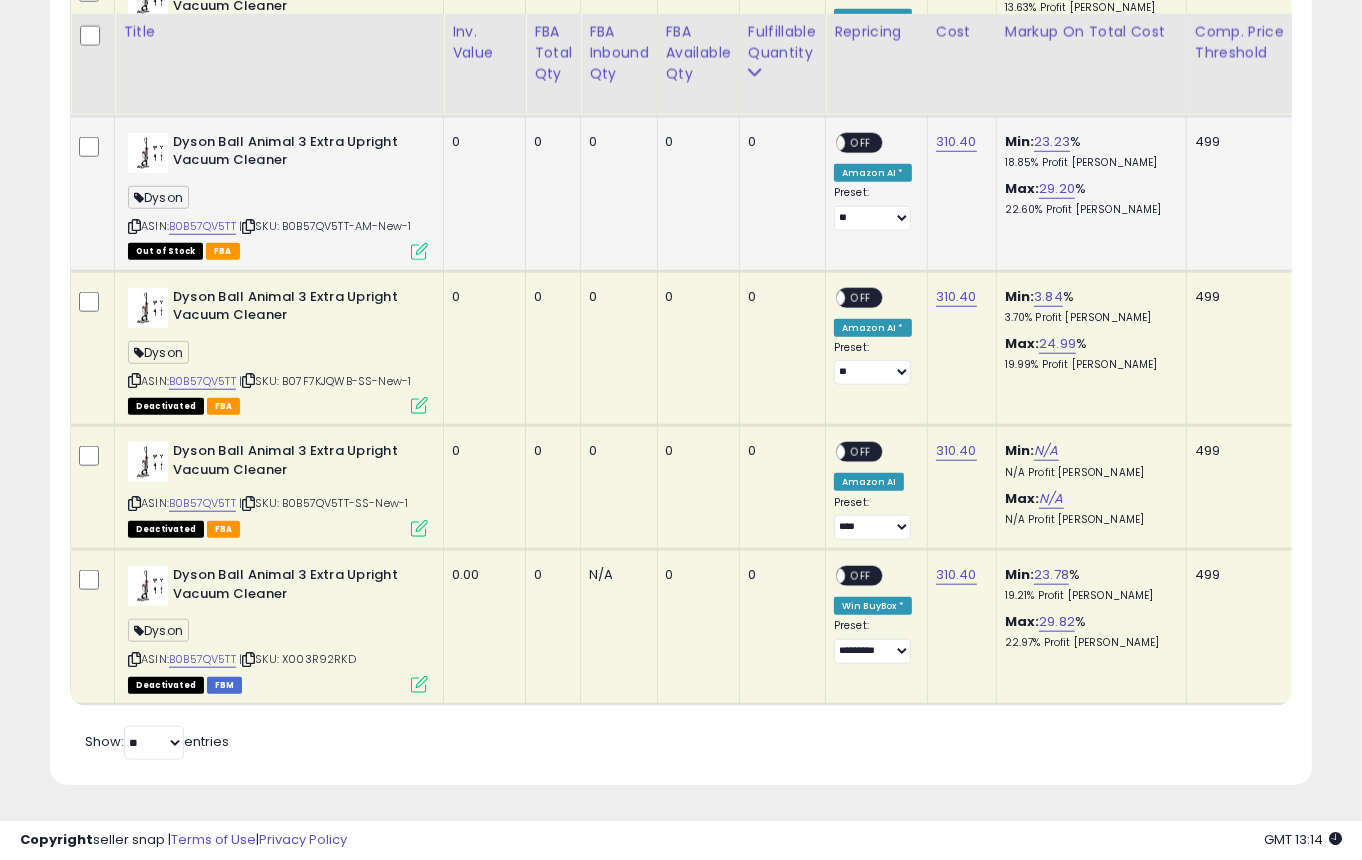 click at bounding box center [419, 251] 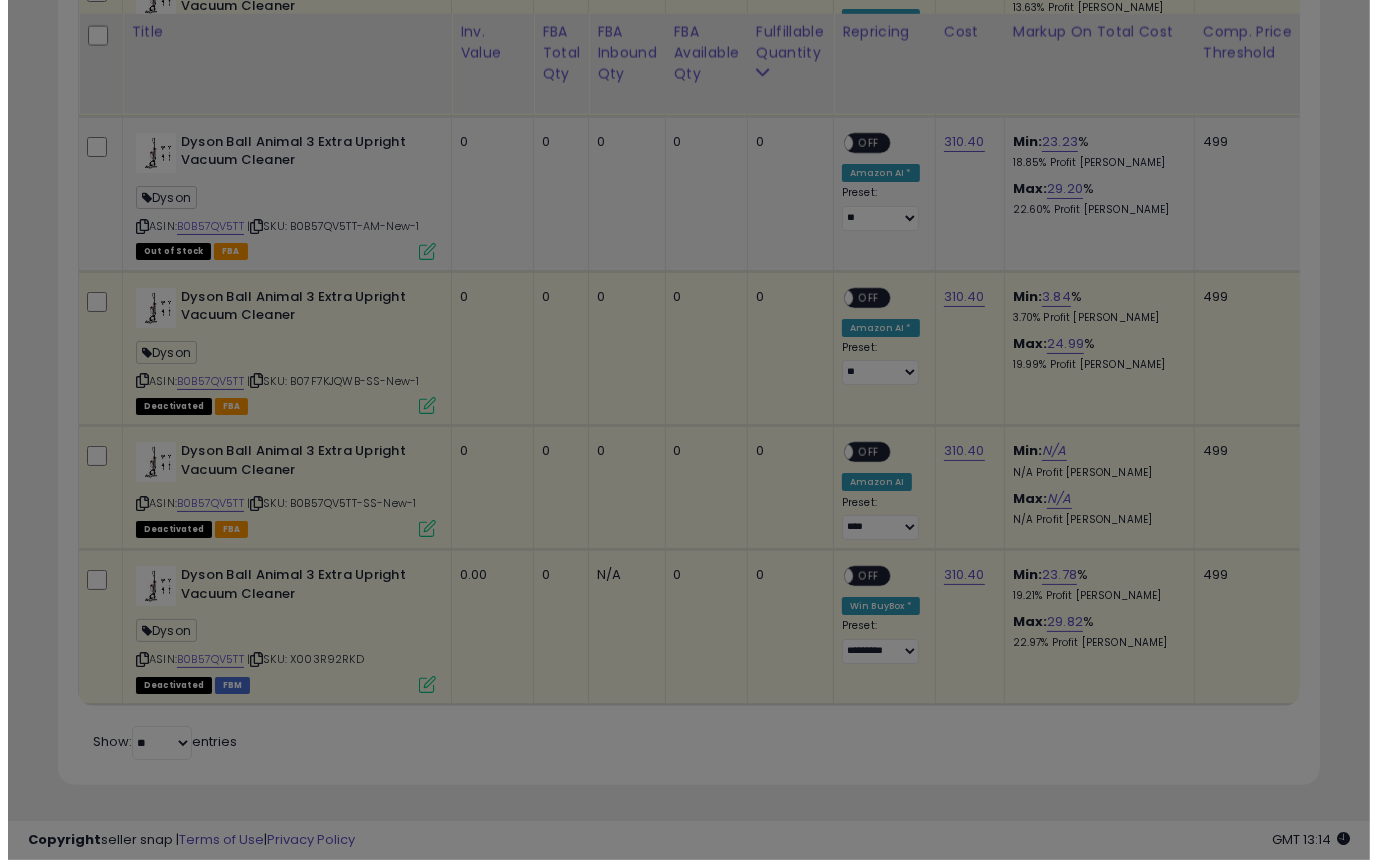scroll, scrollTop: 999590, scrollLeft: 999260, axis: both 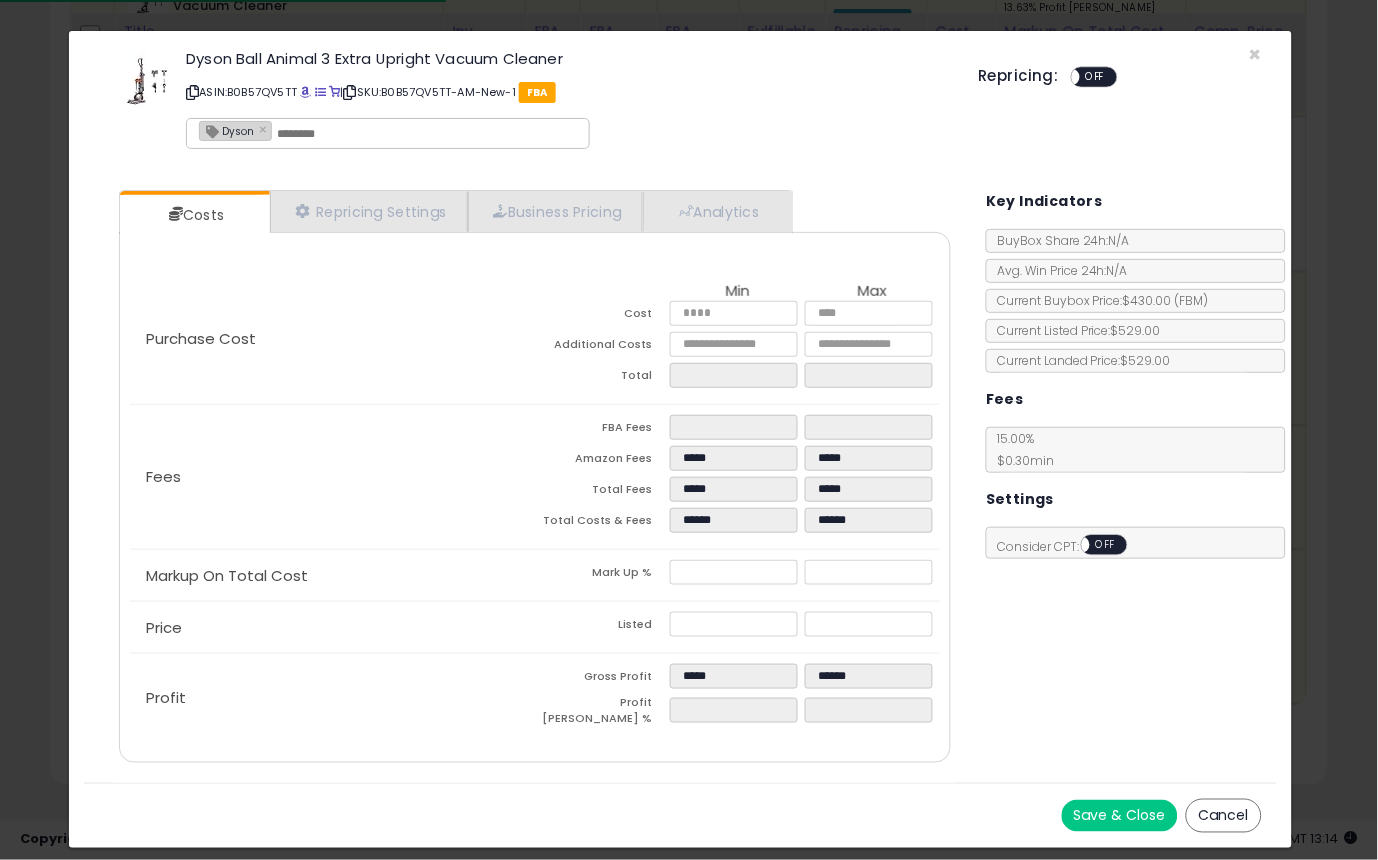 click on "Dyson ×" at bounding box center [388, 133] 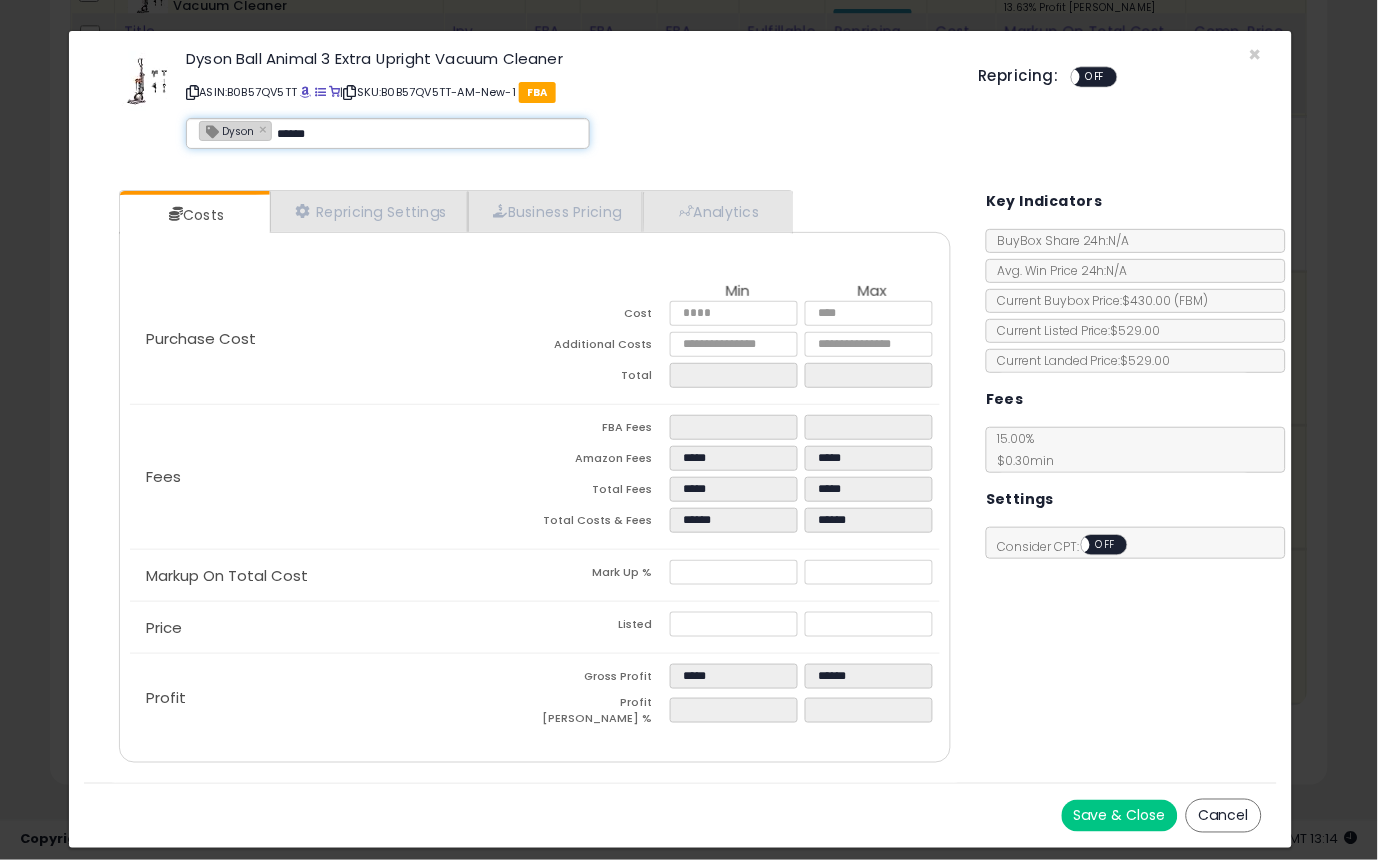 type on "*******" 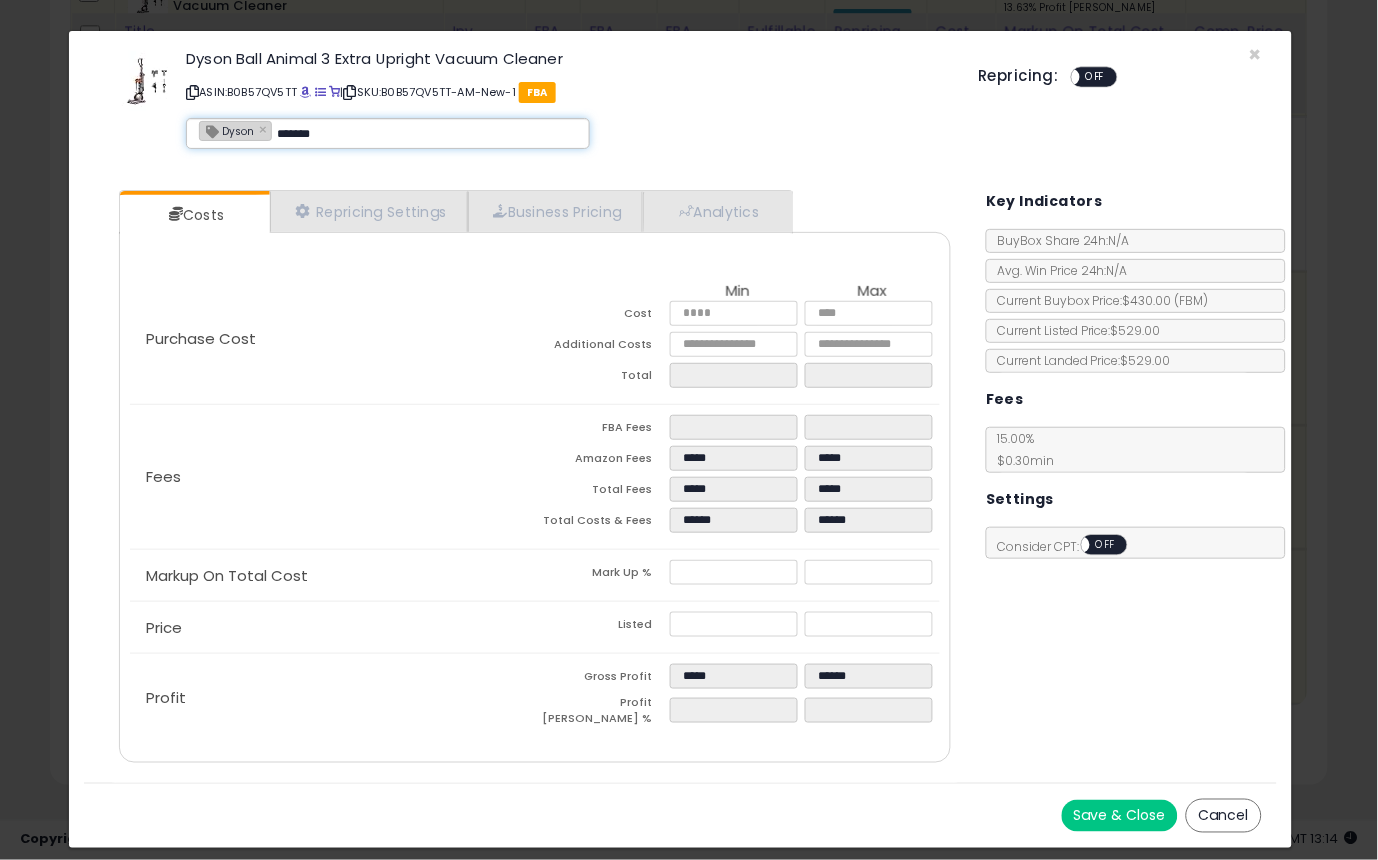type on "**********" 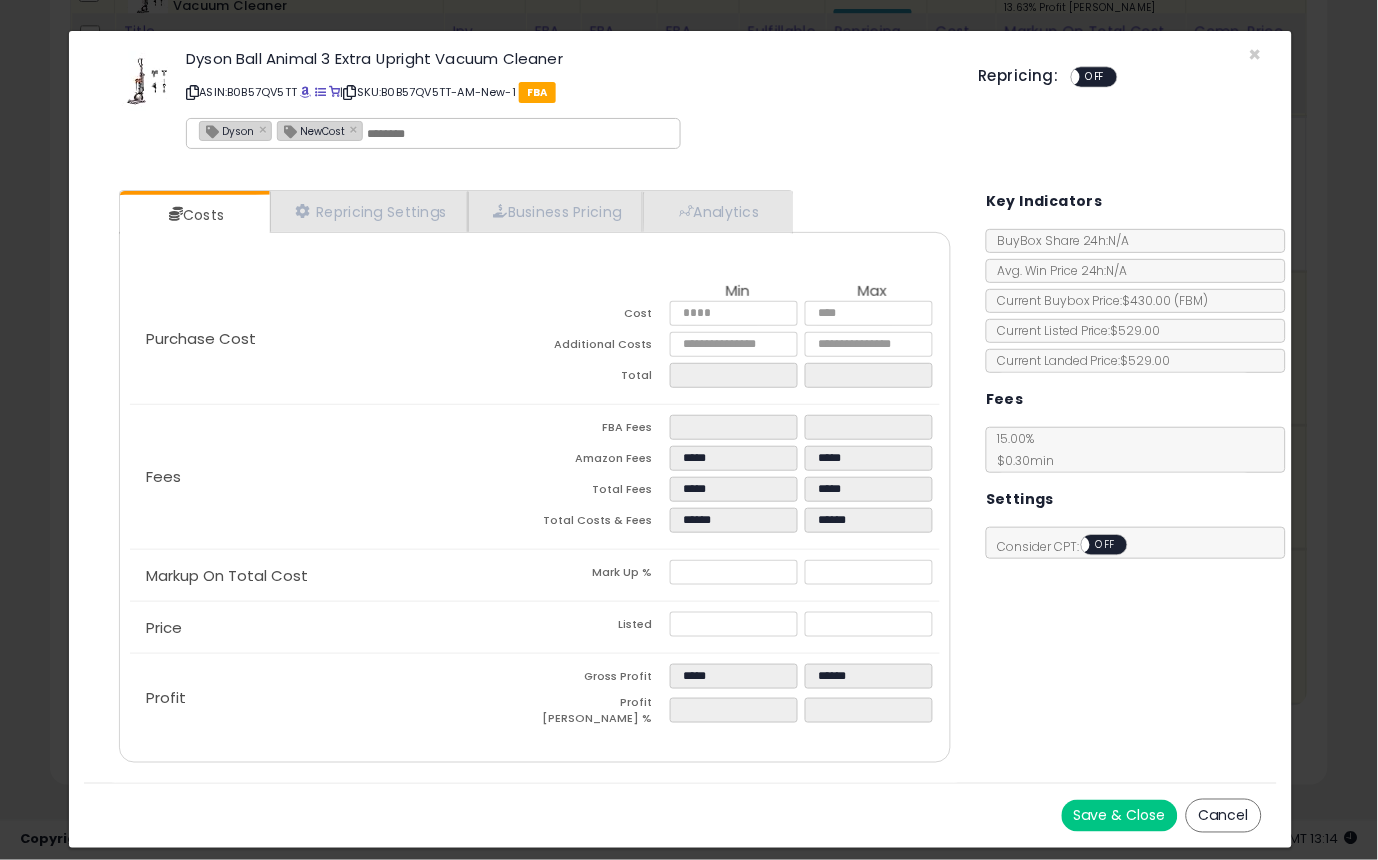 click on "Save & Close" at bounding box center (1120, 816) 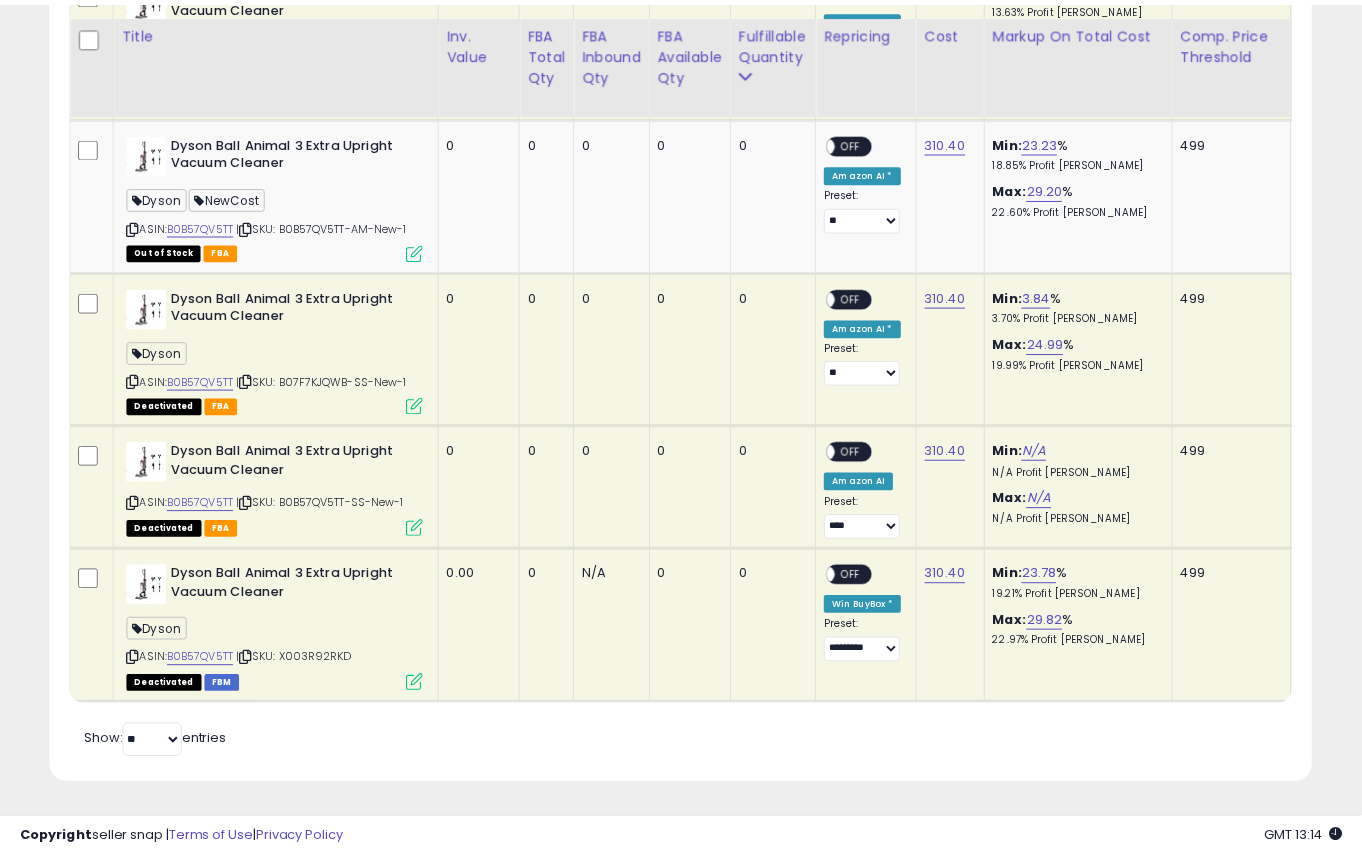 scroll, scrollTop: 410, scrollLeft: 731, axis: both 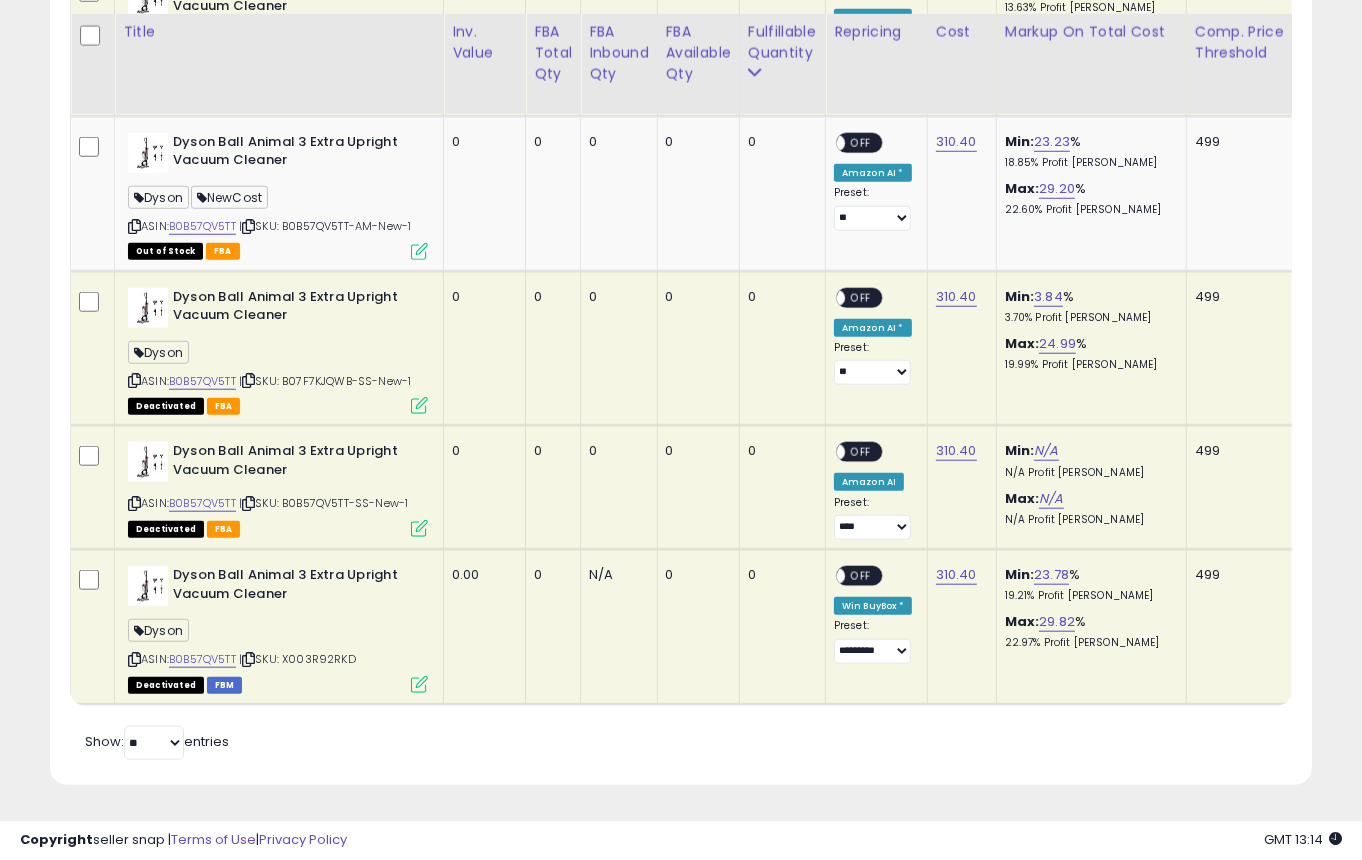 click at bounding box center (419, 405) 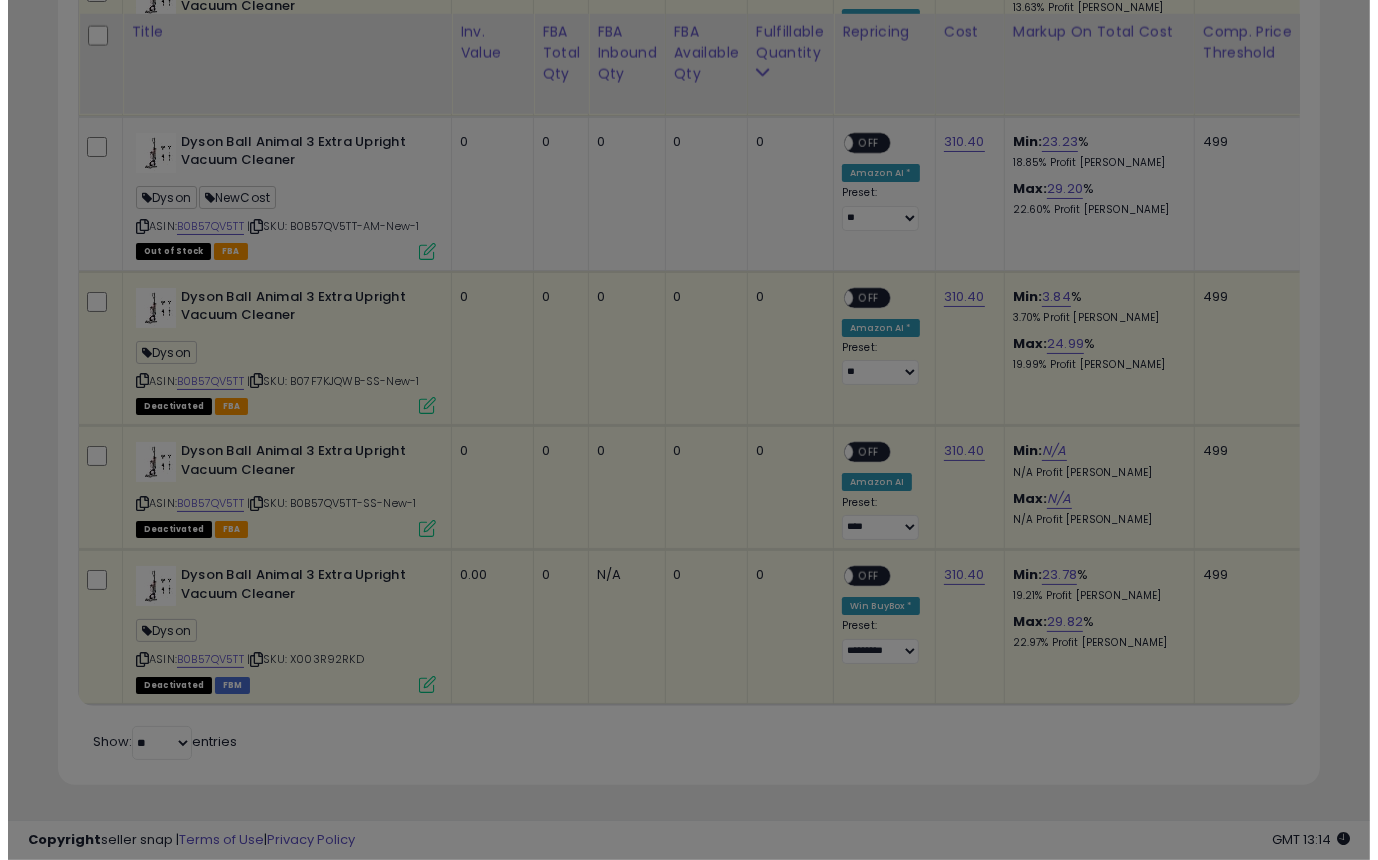 scroll, scrollTop: 999590, scrollLeft: 999260, axis: both 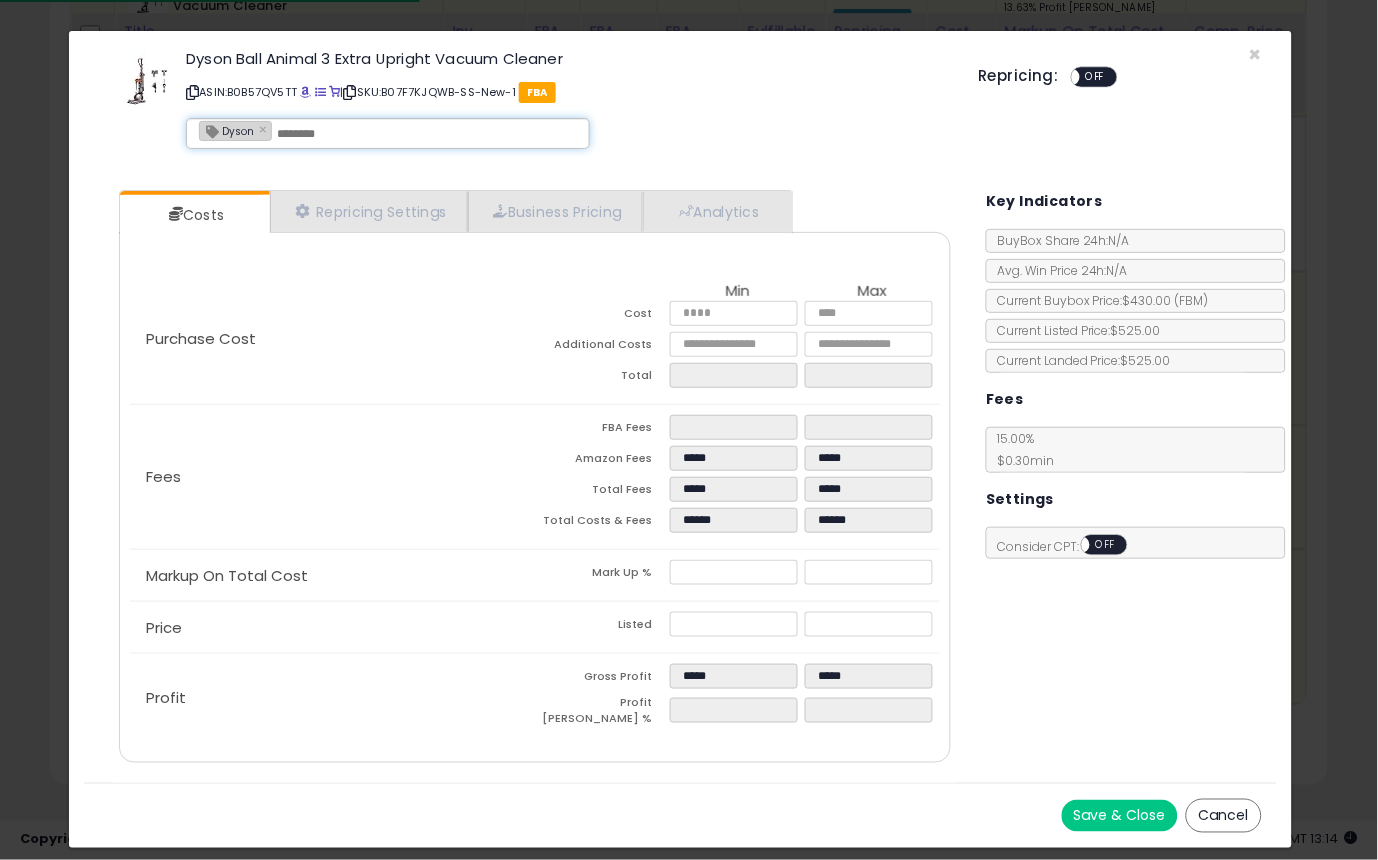 click on "Dyson ×" at bounding box center (388, 133) 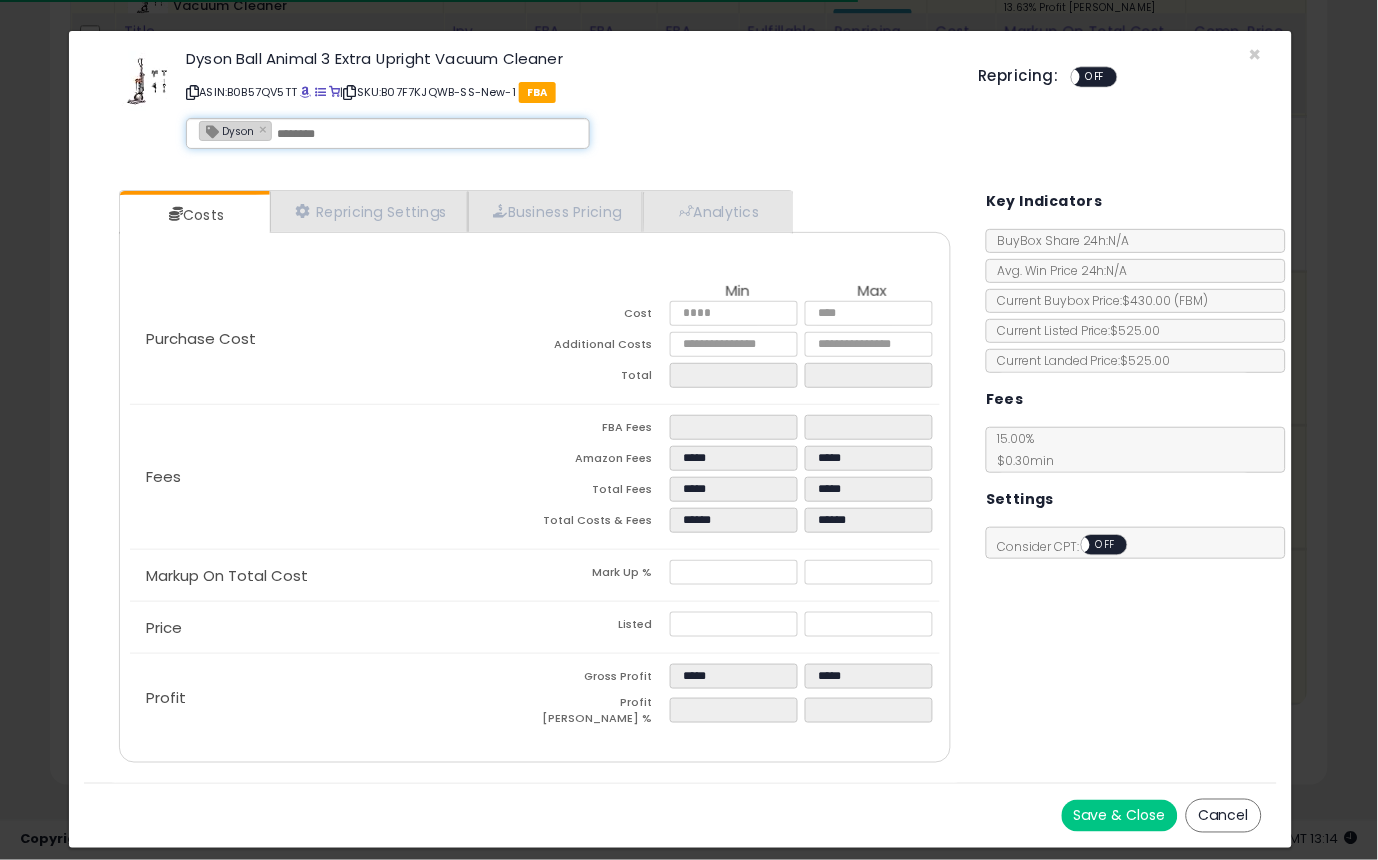 click at bounding box center [427, 134] 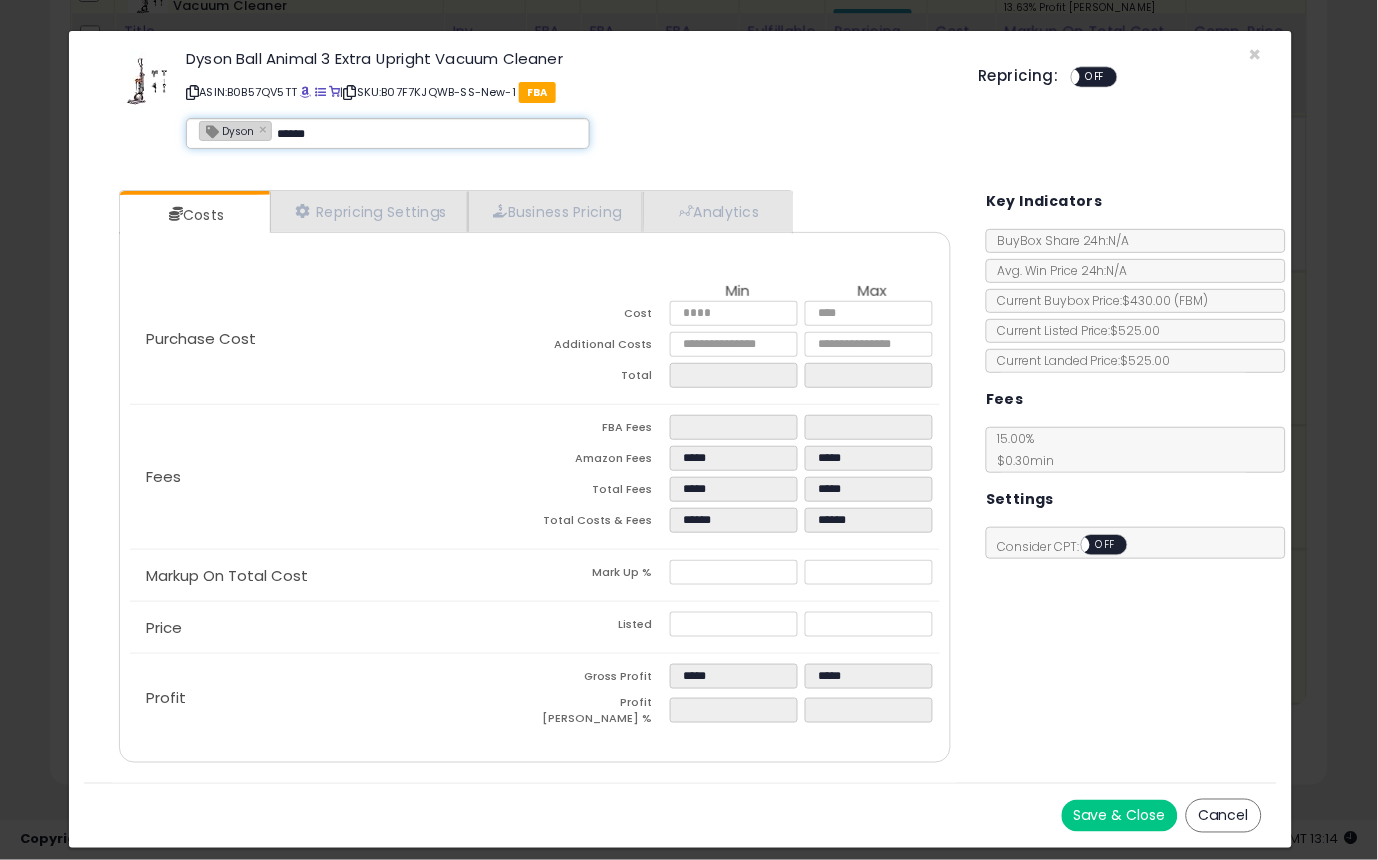 type on "*******" 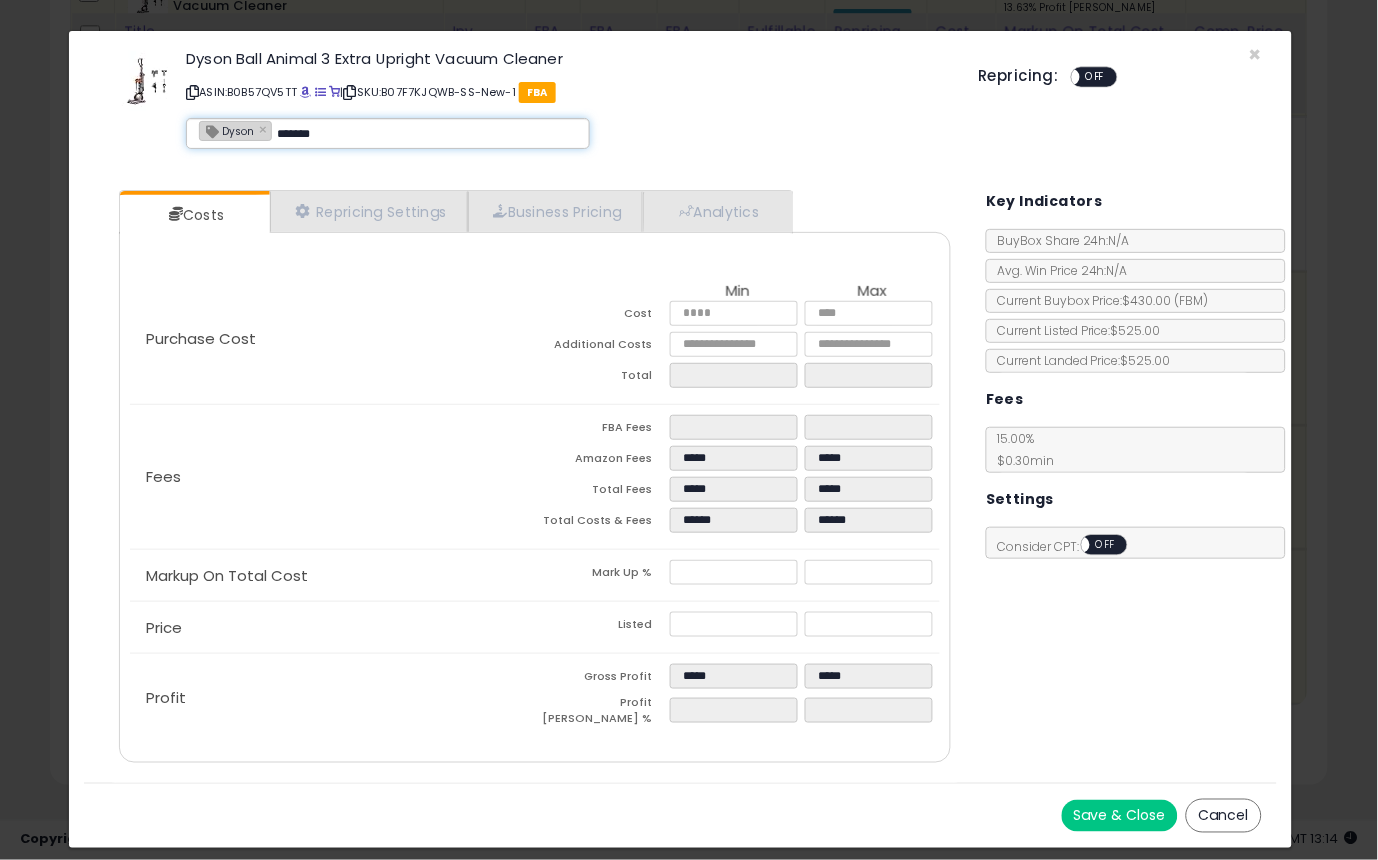 type on "**********" 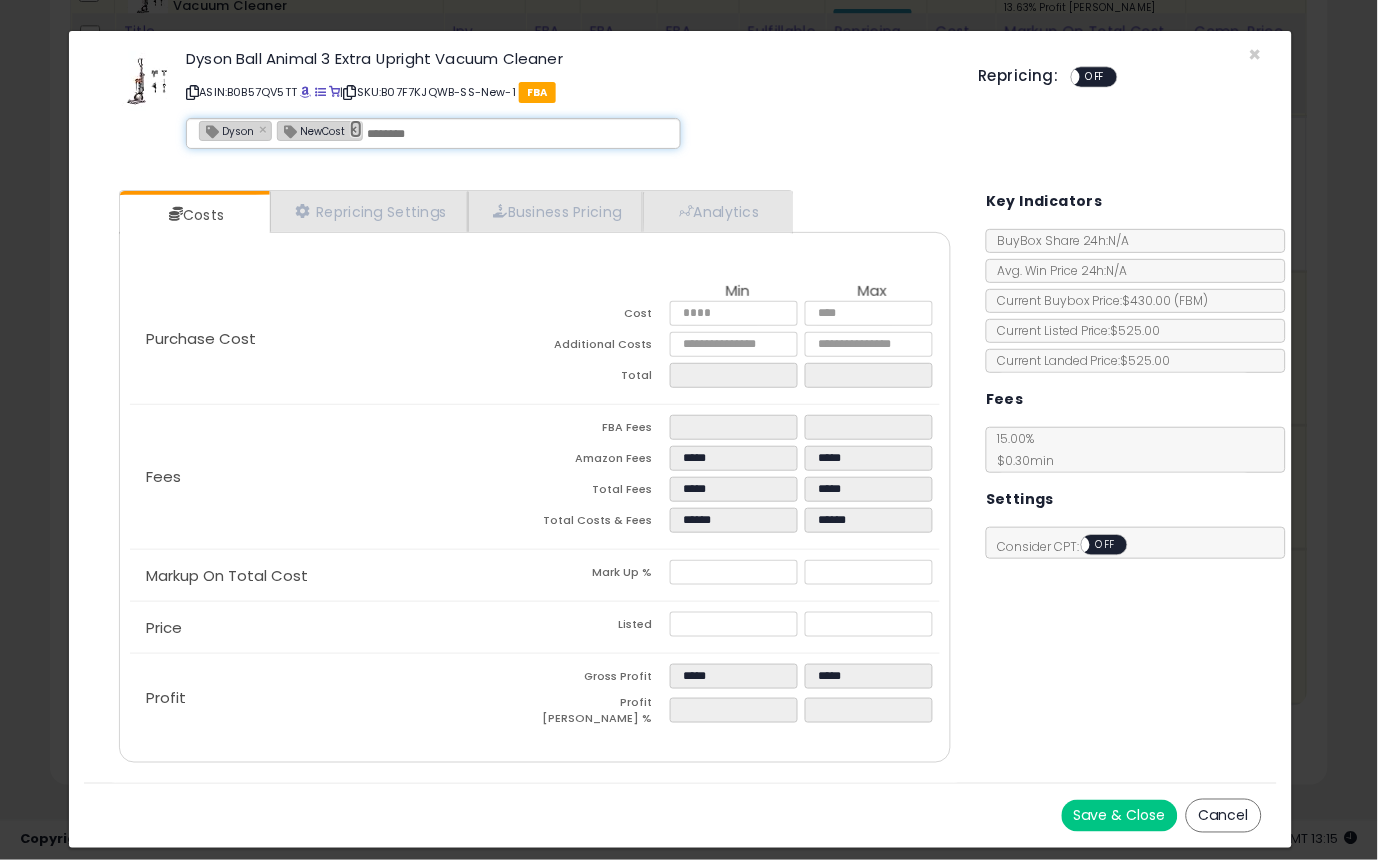 click on "×" at bounding box center (356, 129) 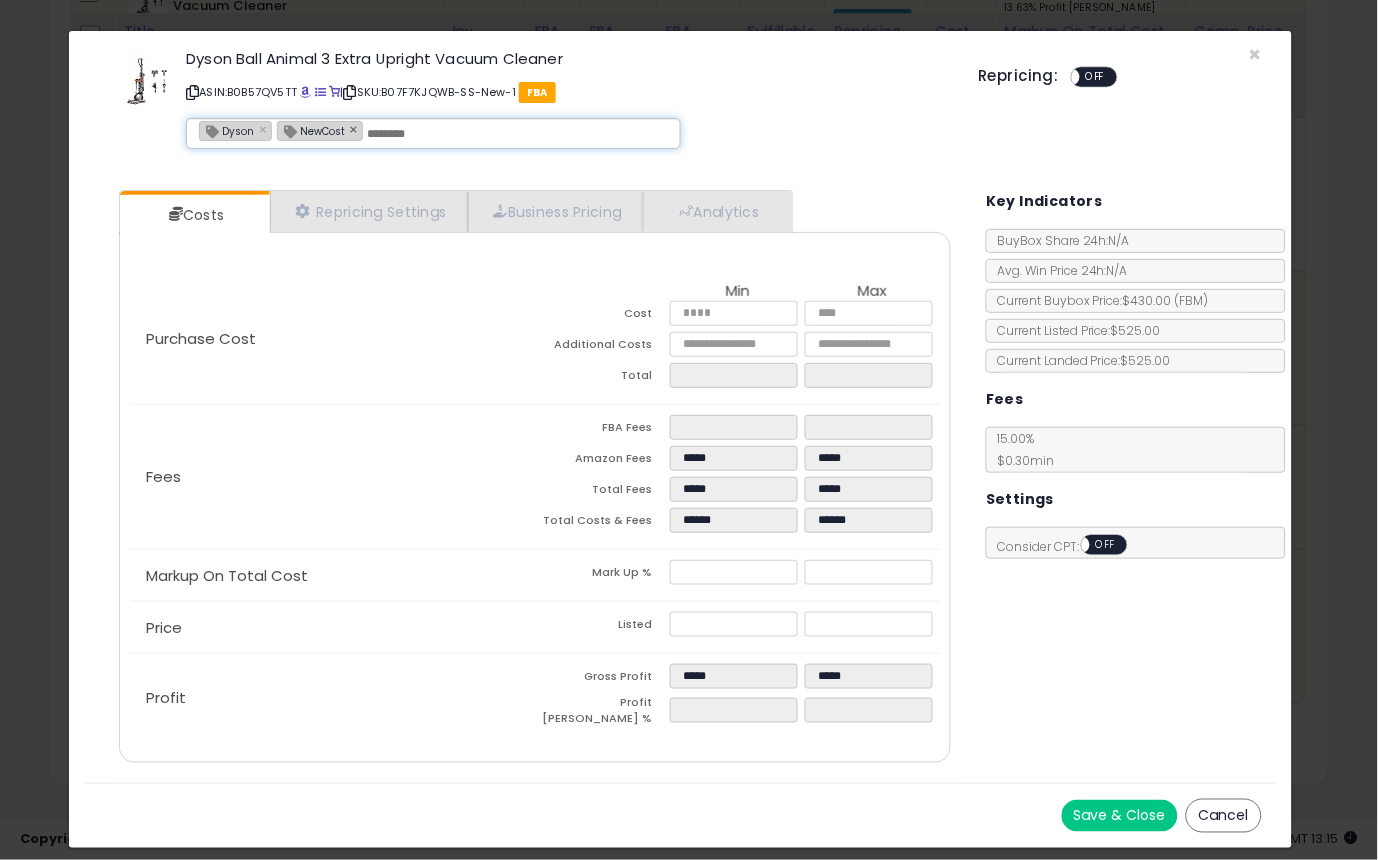type on "*****" 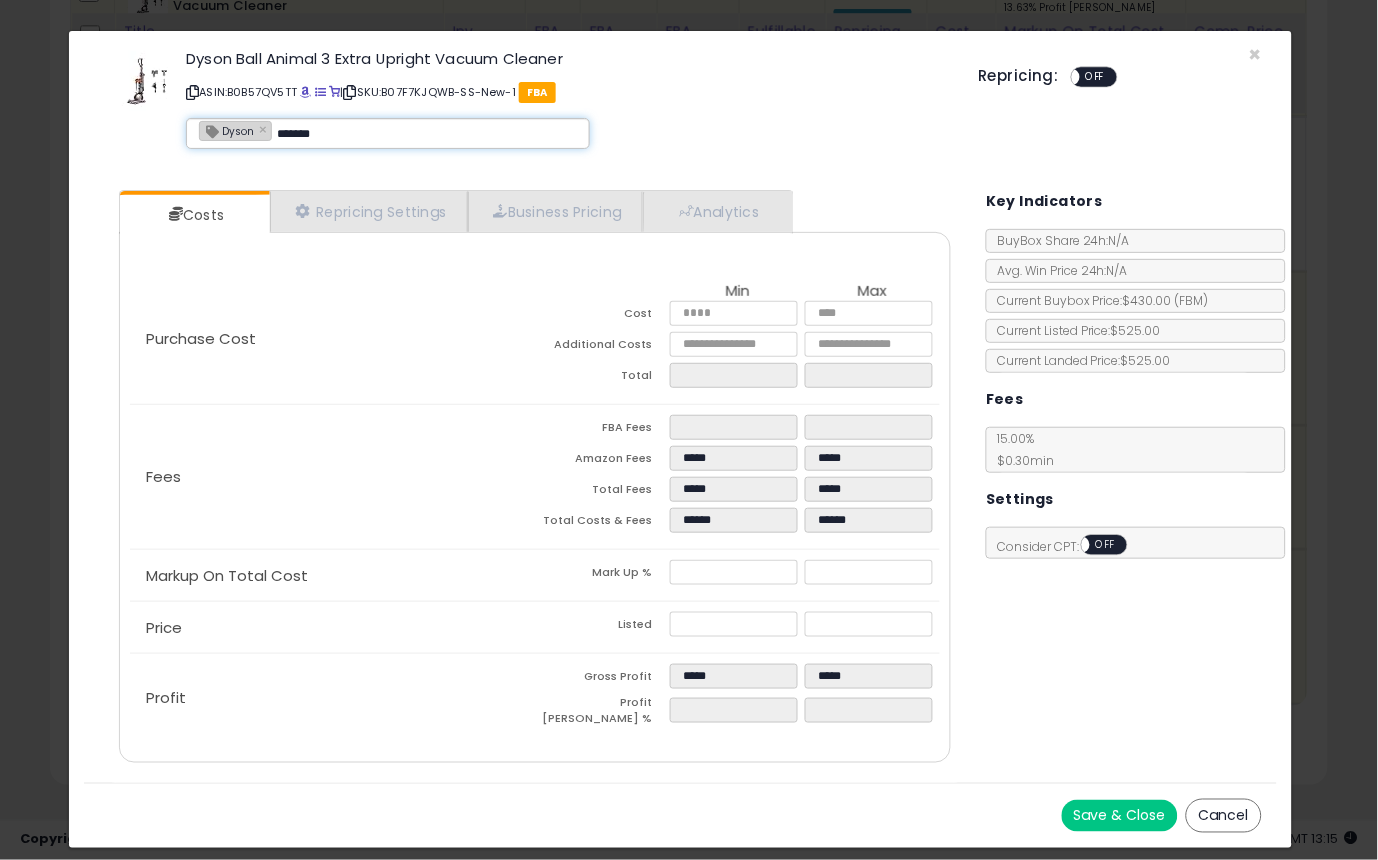 type on "********" 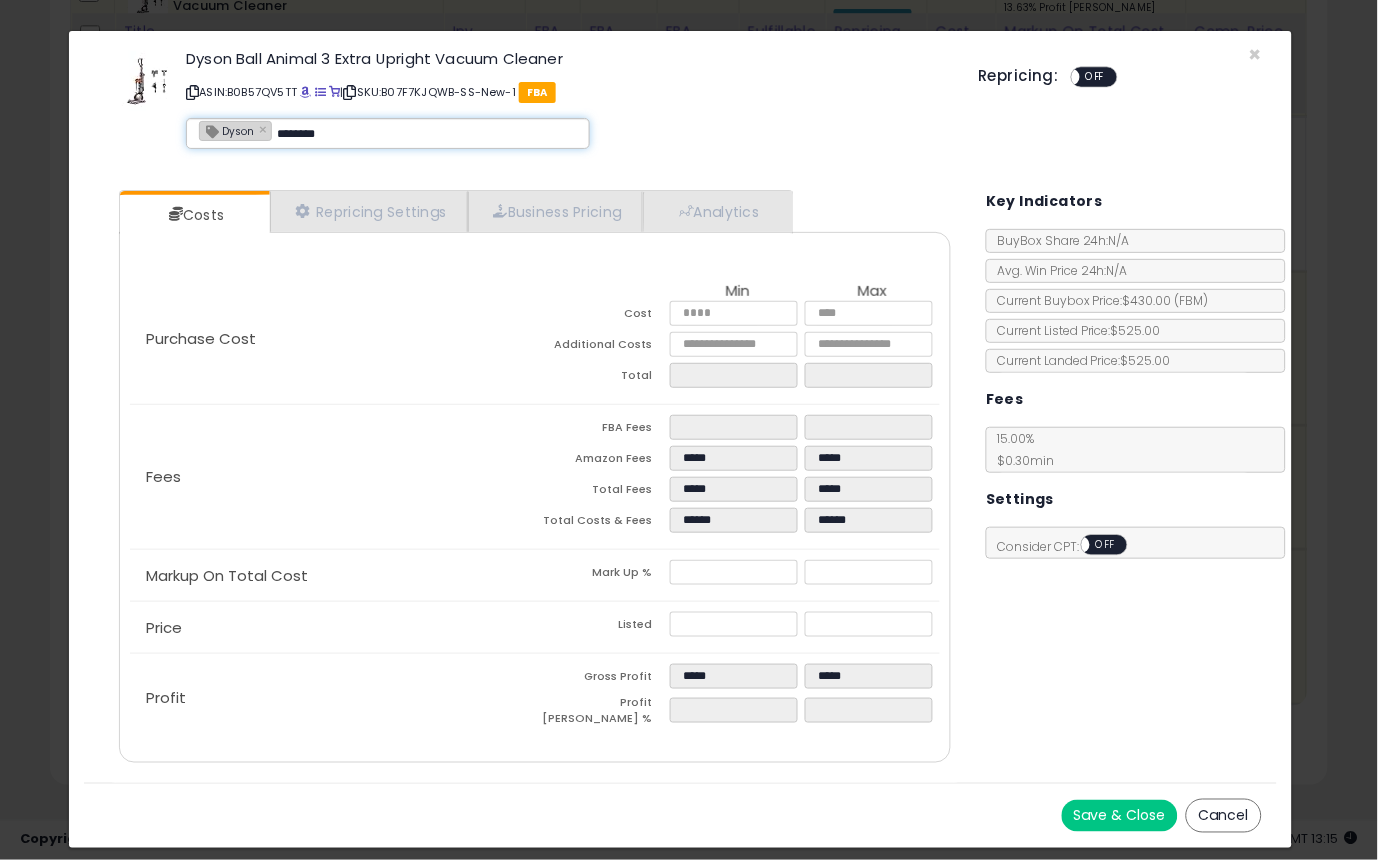 type on "**********" 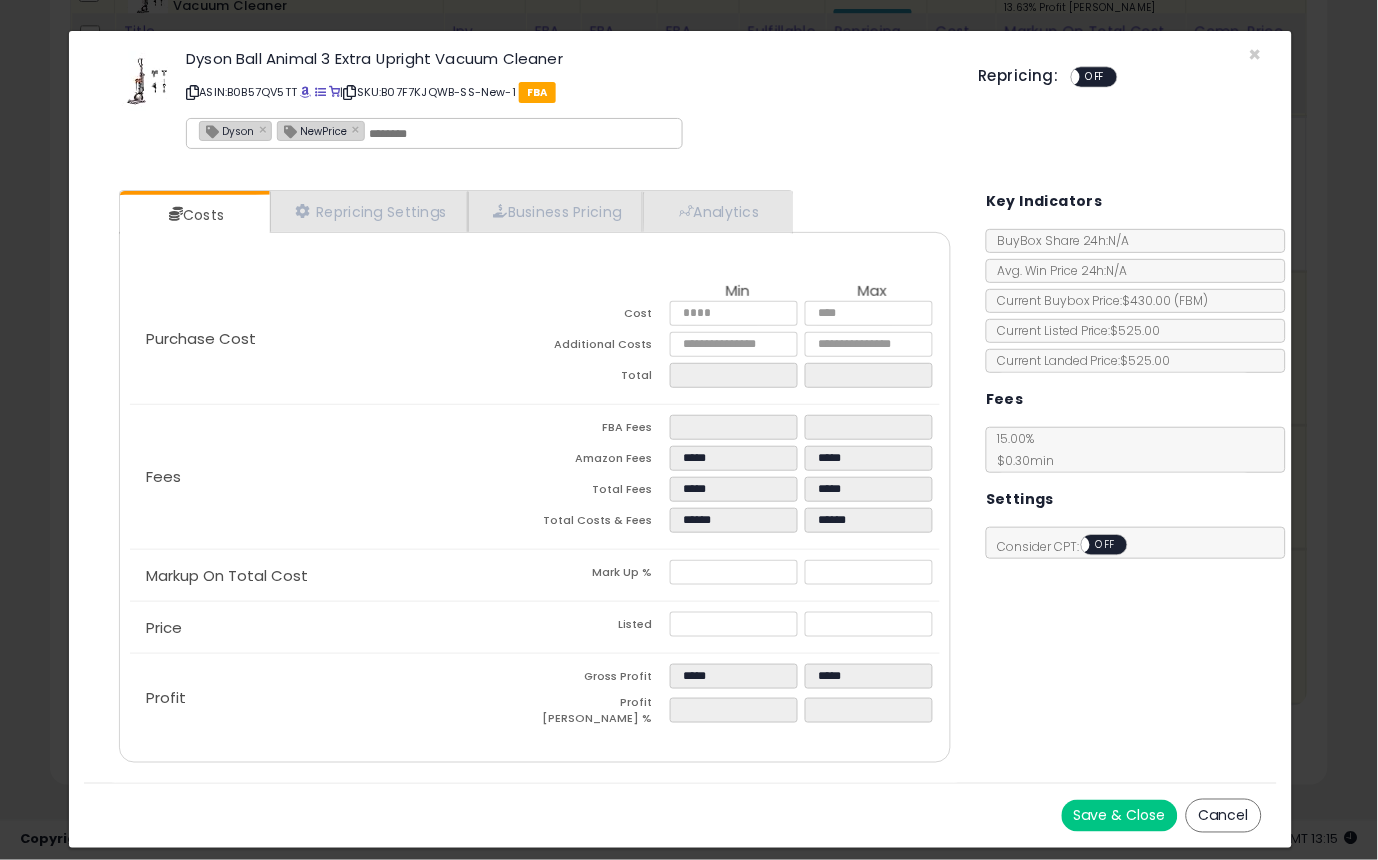 click on "Save & Close" at bounding box center [1120, 816] 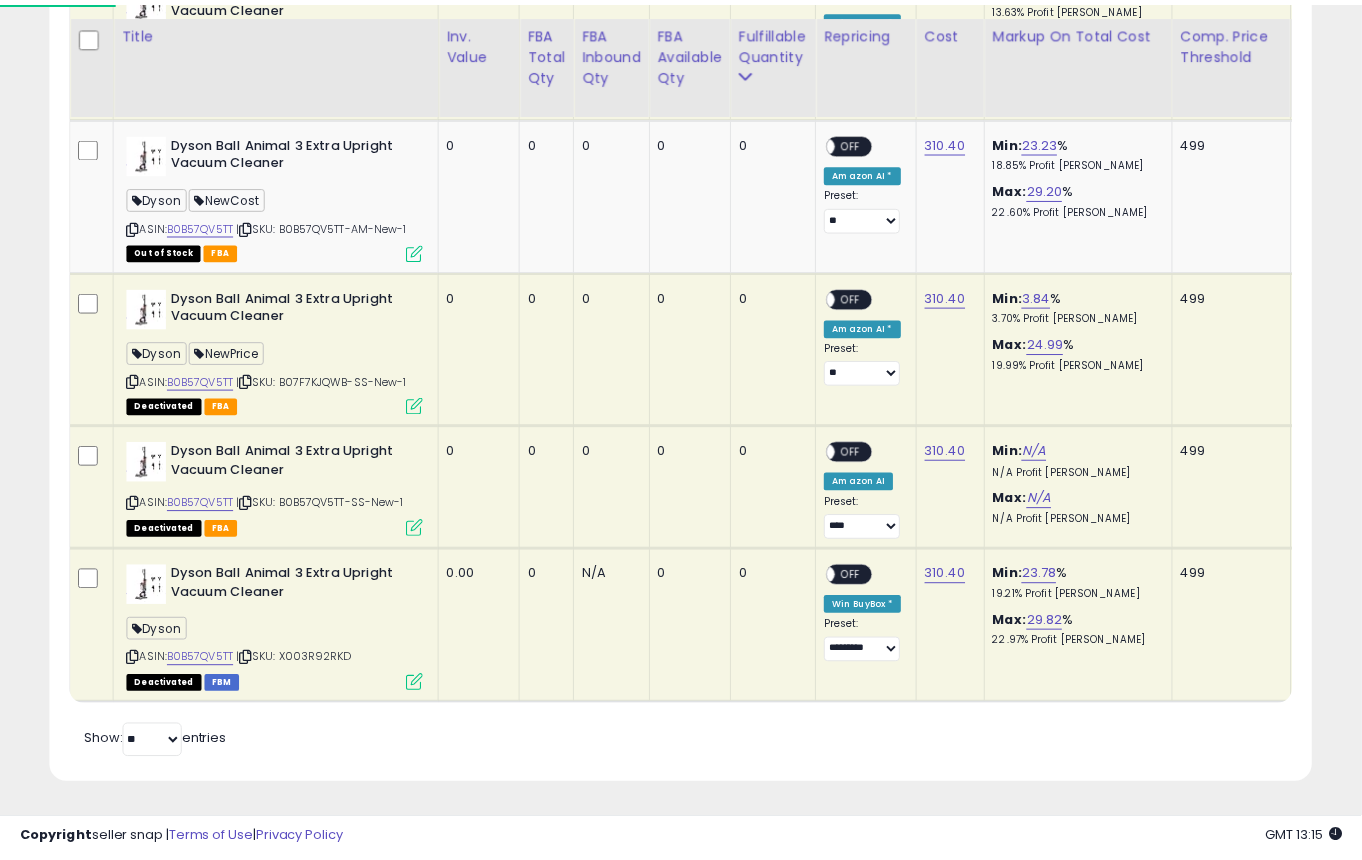 scroll, scrollTop: 410, scrollLeft: 731, axis: both 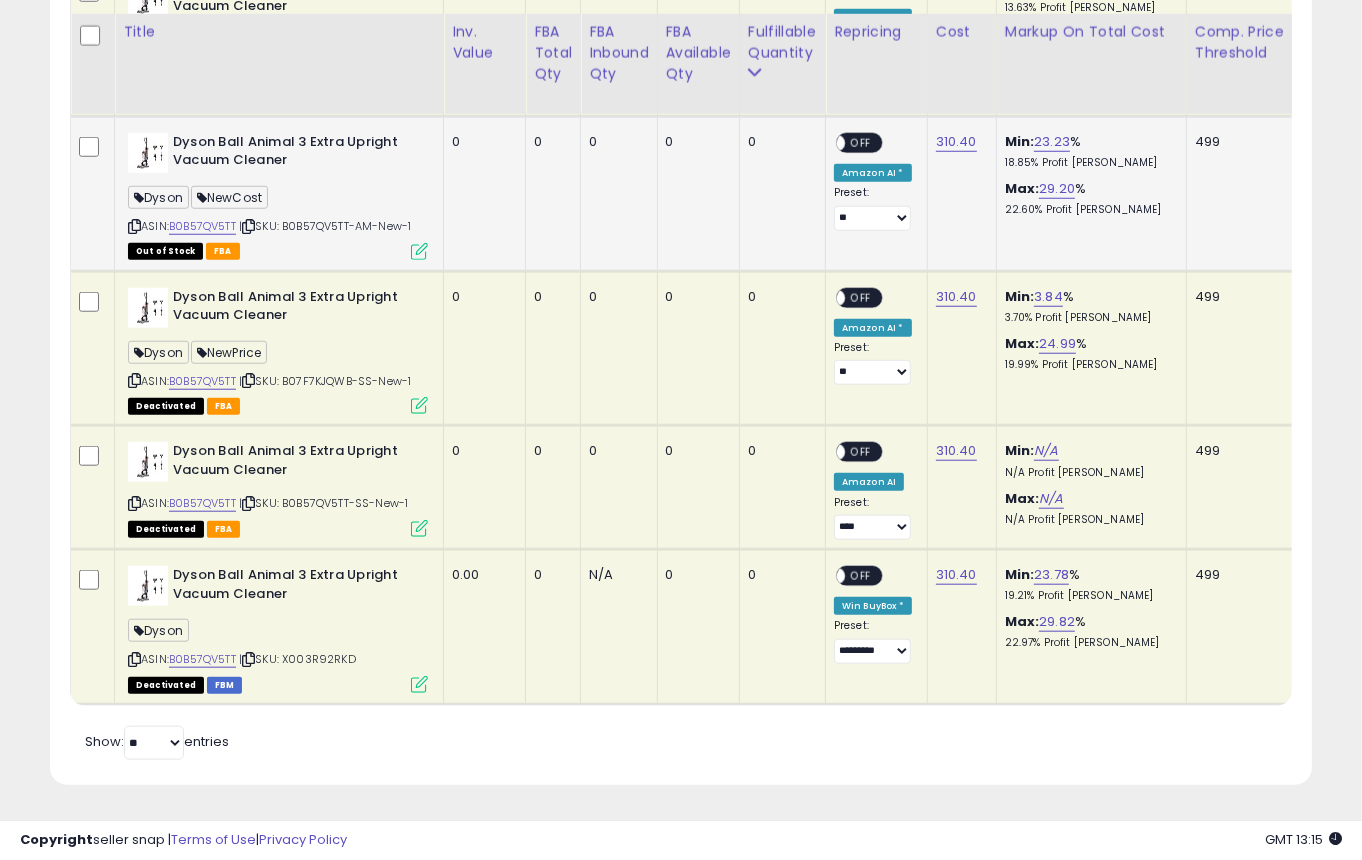 click at bounding box center [419, 251] 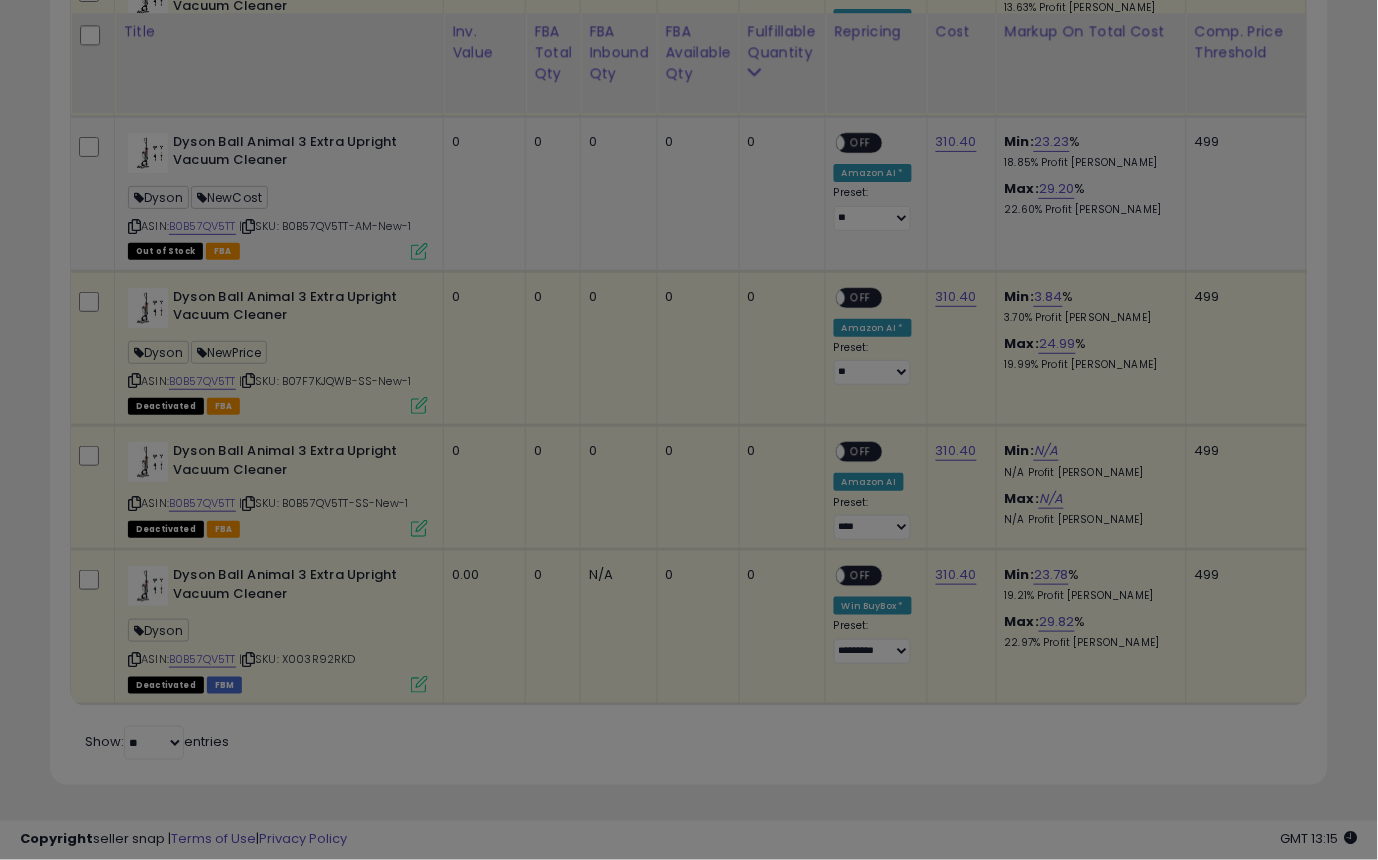 scroll, scrollTop: 999590, scrollLeft: 999260, axis: both 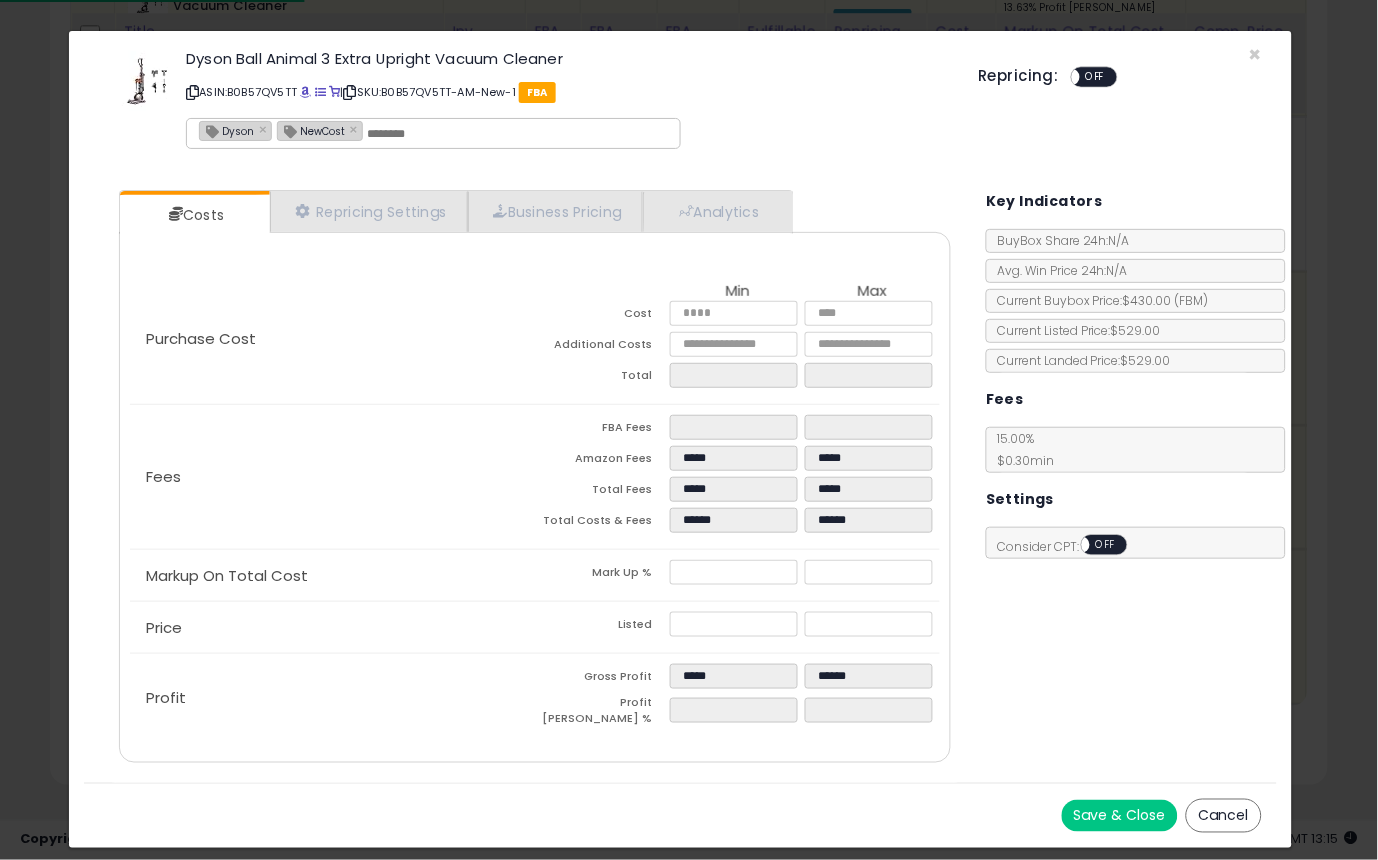 click on "NewCost" at bounding box center [311, 130] 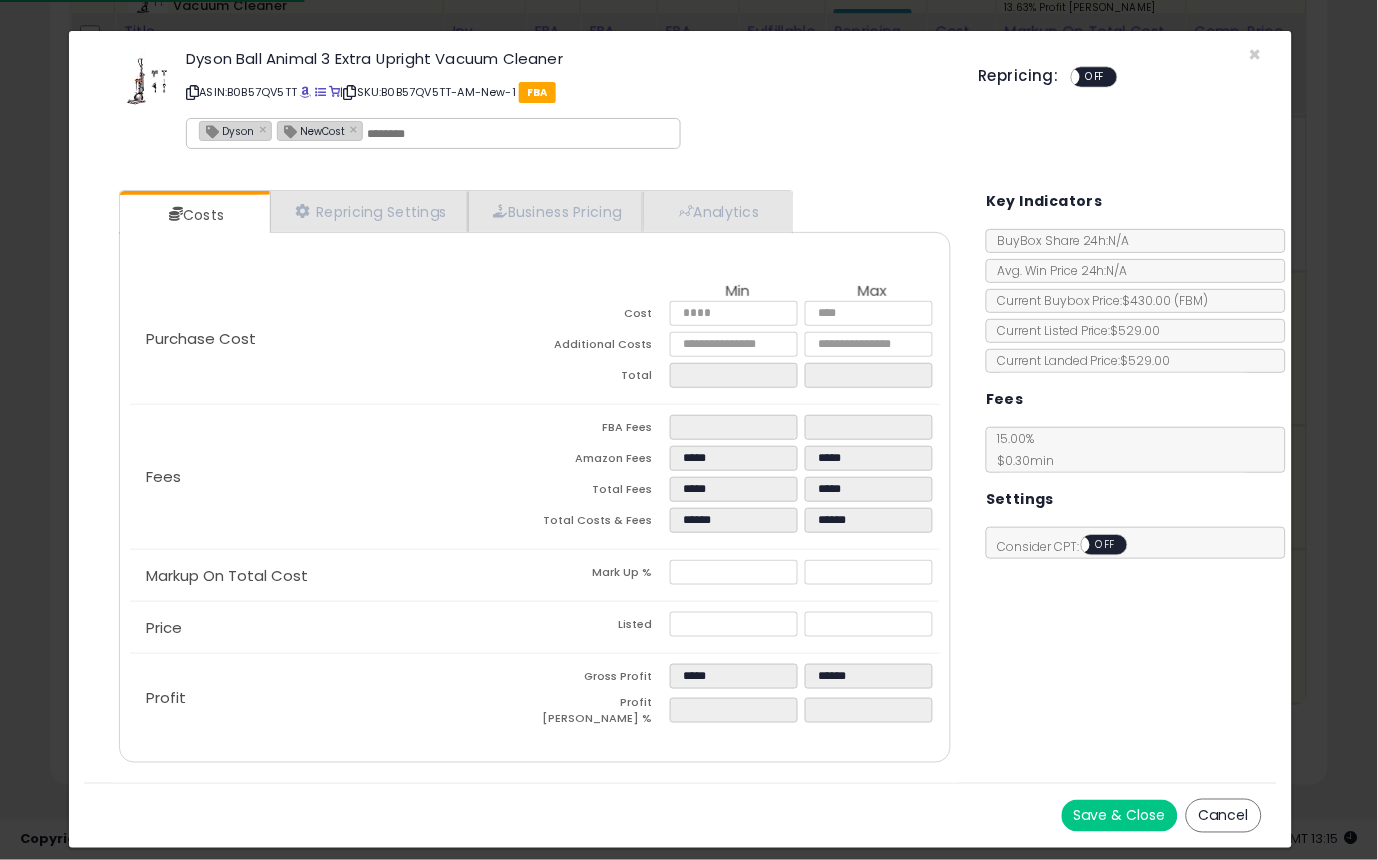 type on "*******" 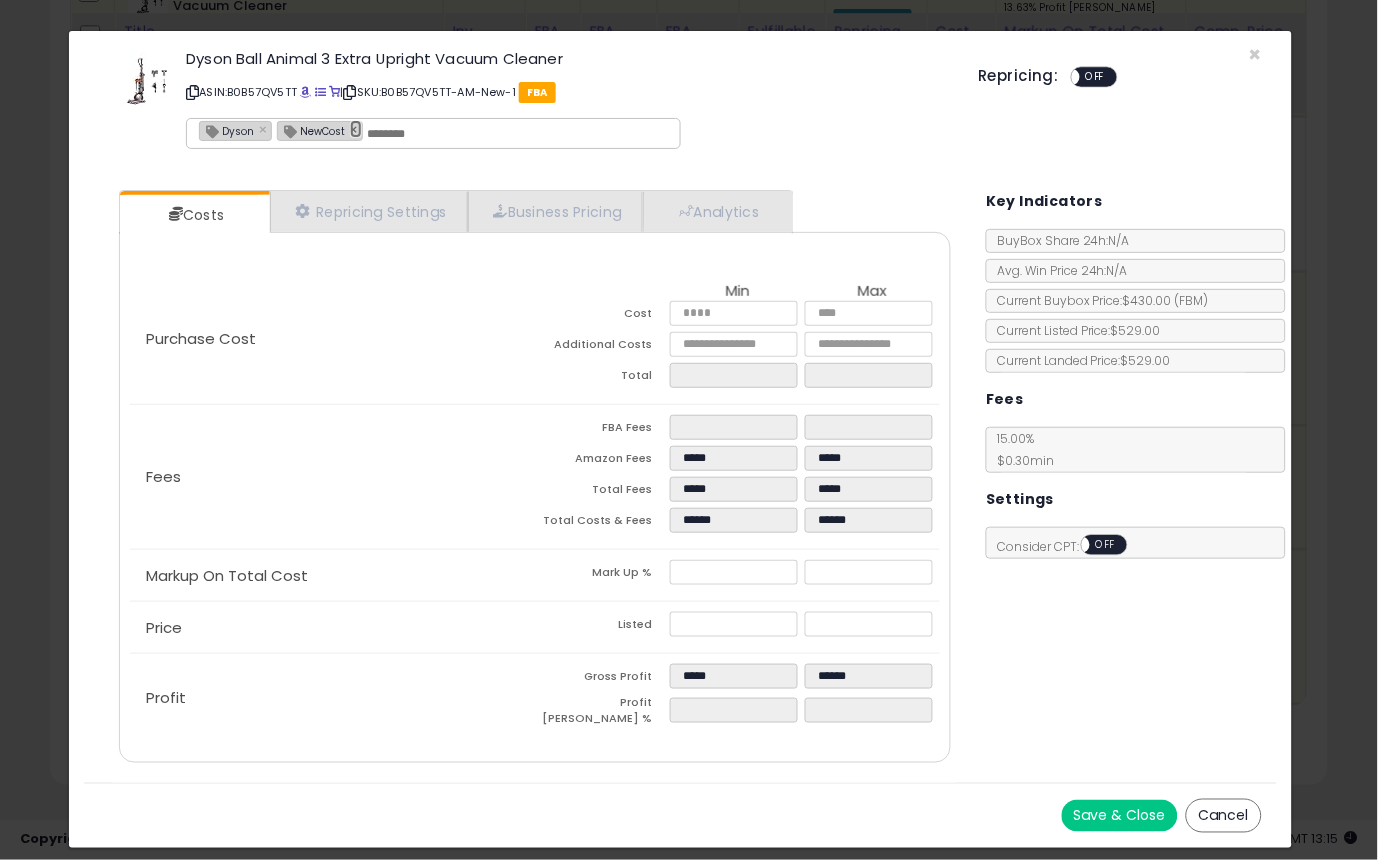 click on "×" at bounding box center [356, 129] 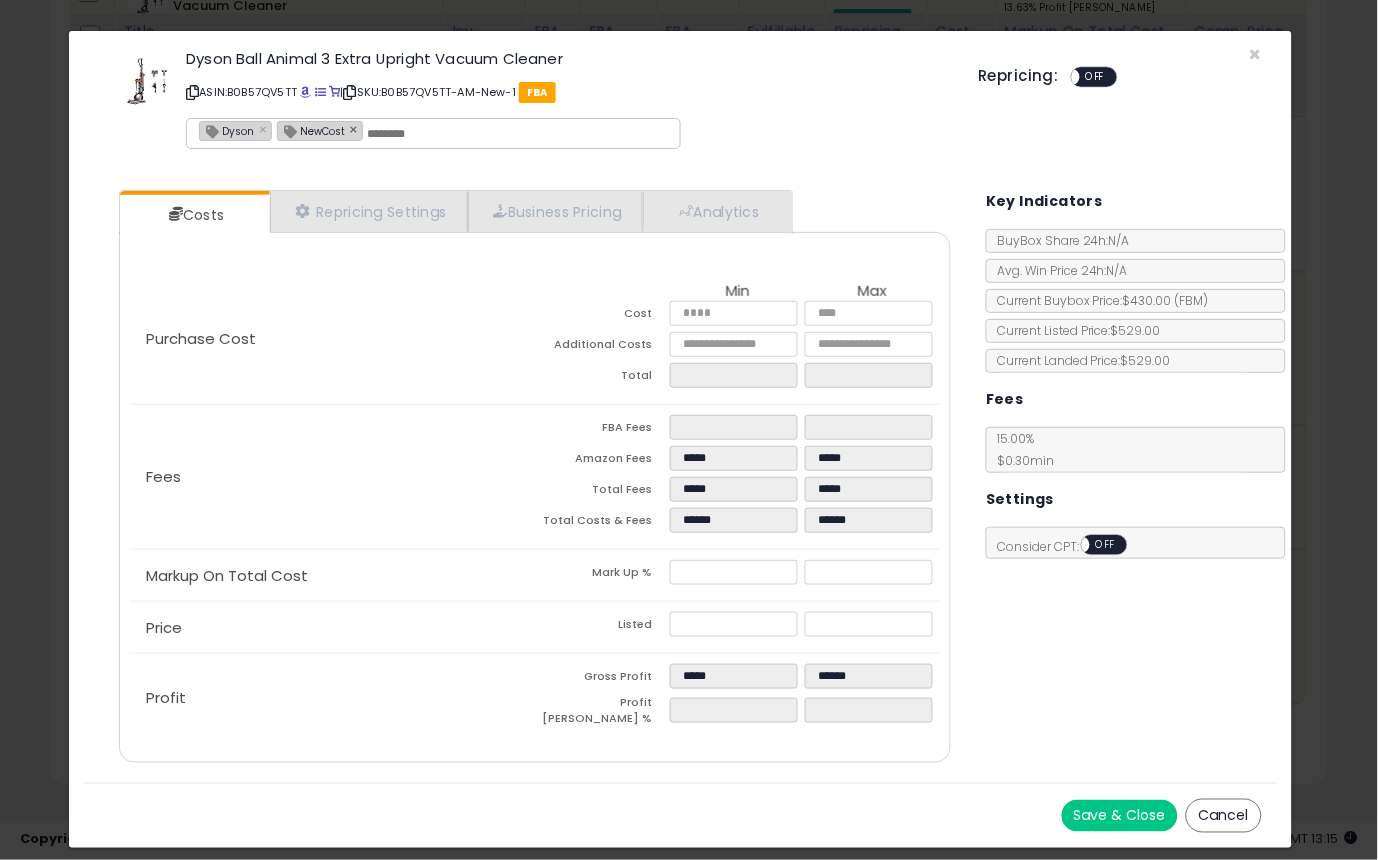 type on "*****" 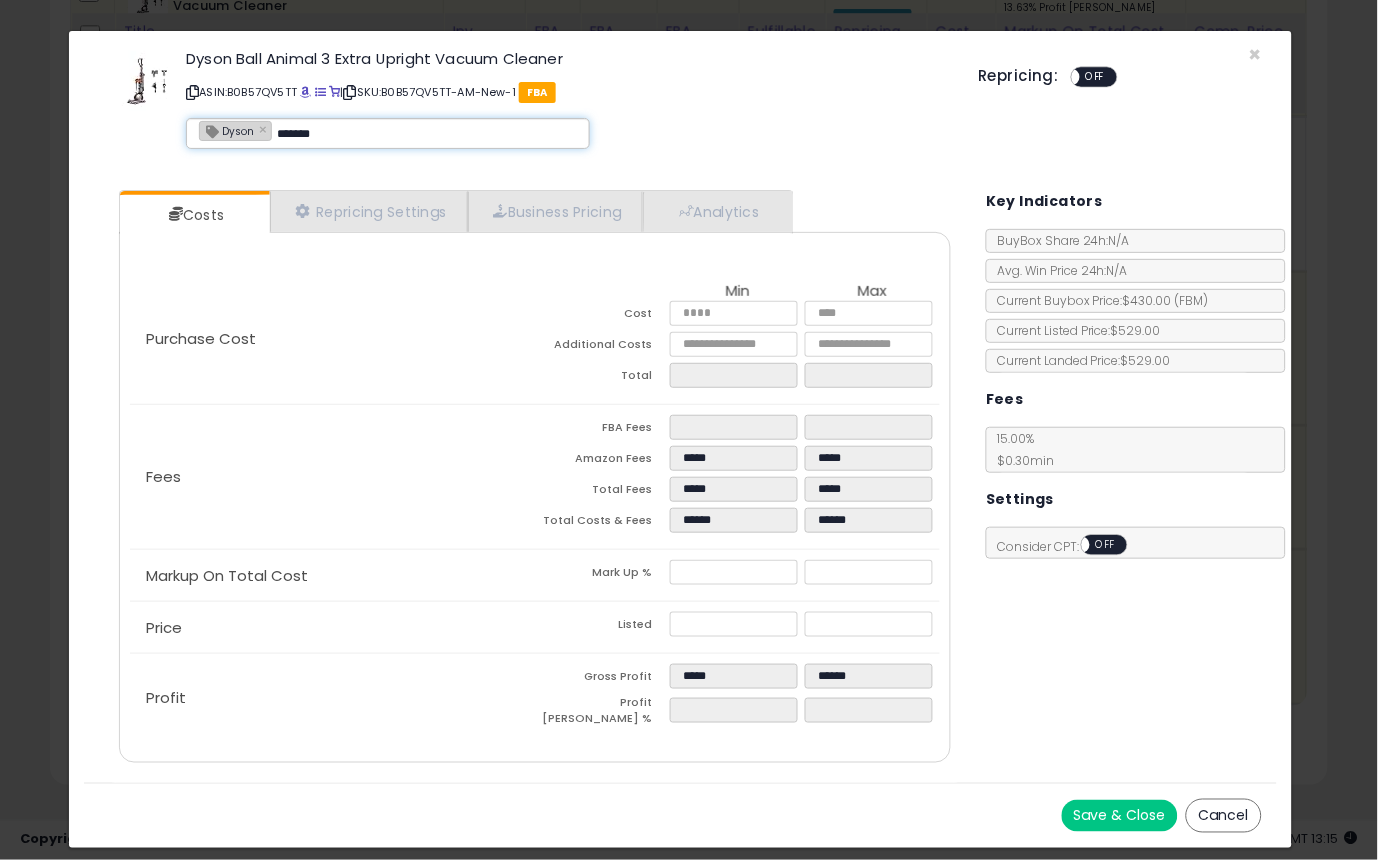 type on "********" 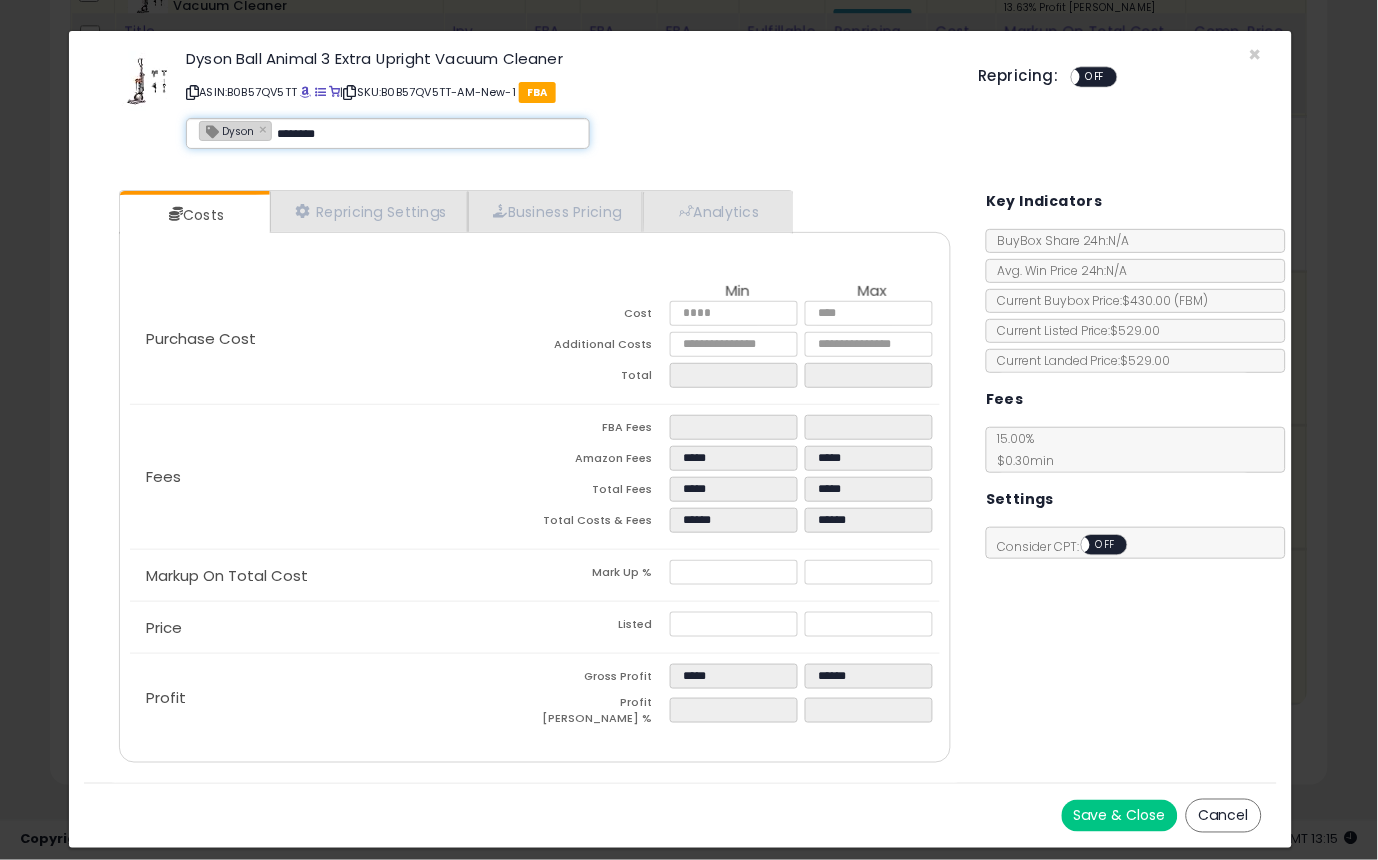 type on "**********" 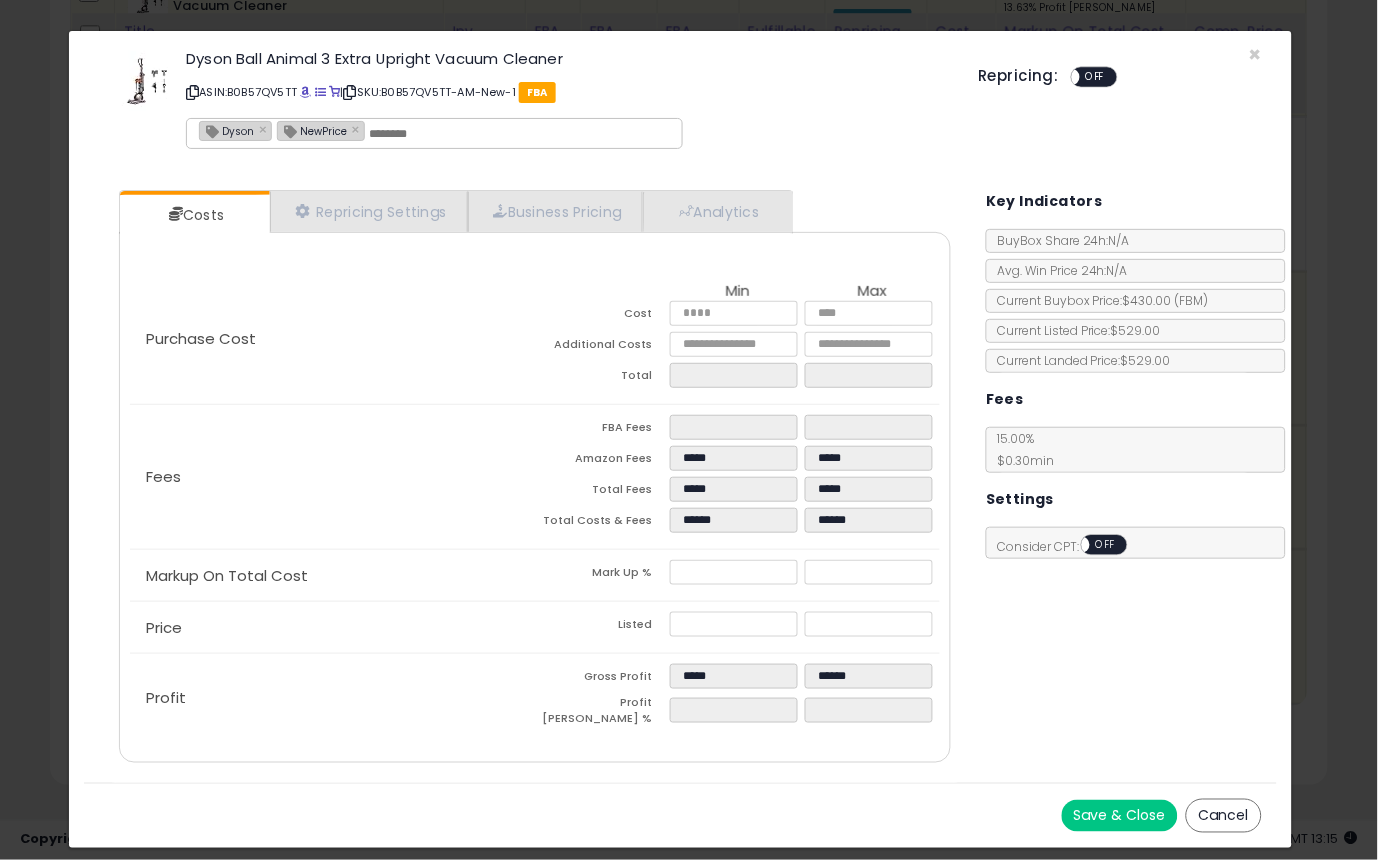 click on "Save & Close" at bounding box center [1120, 816] 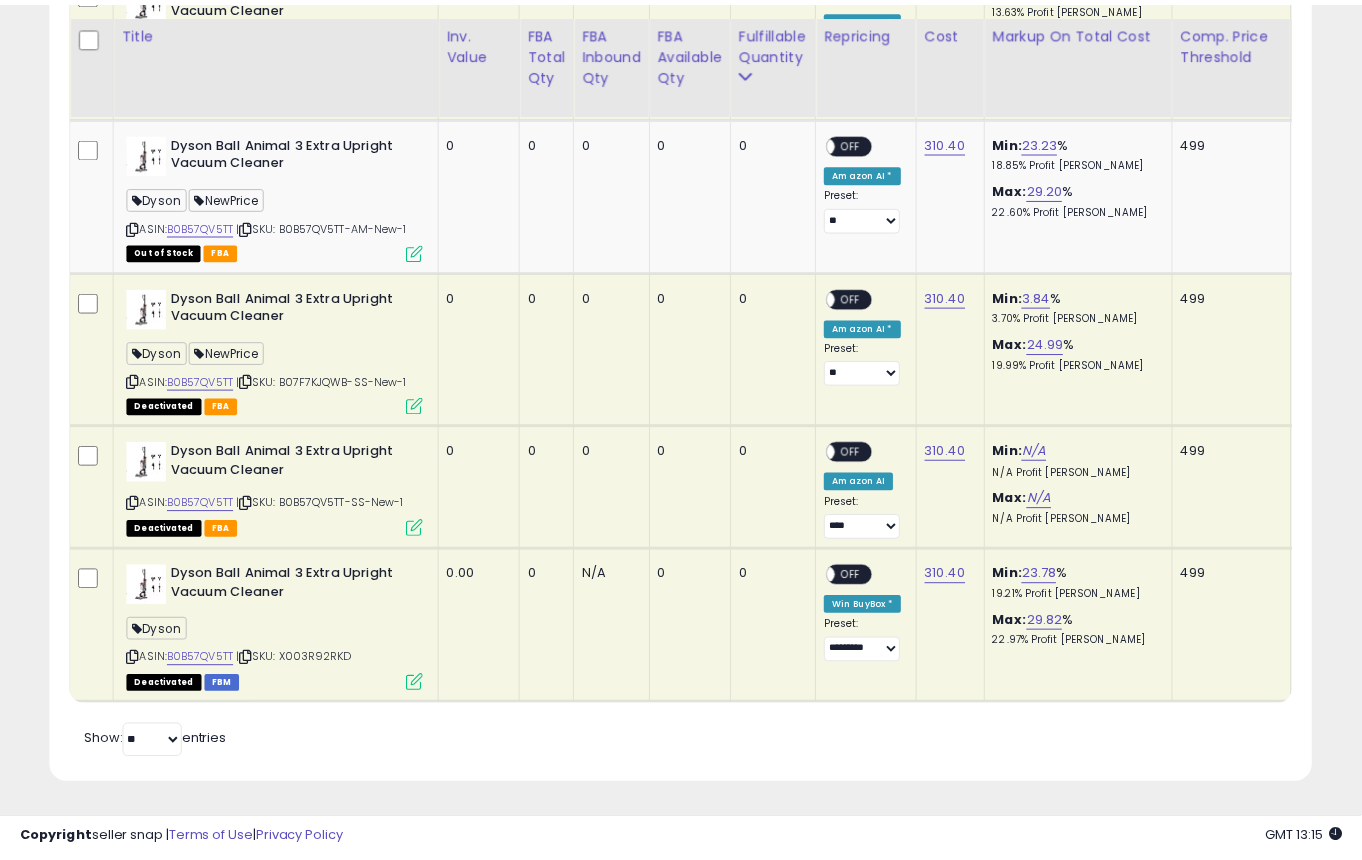 scroll, scrollTop: 410, scrollLeft: 731, axis: both 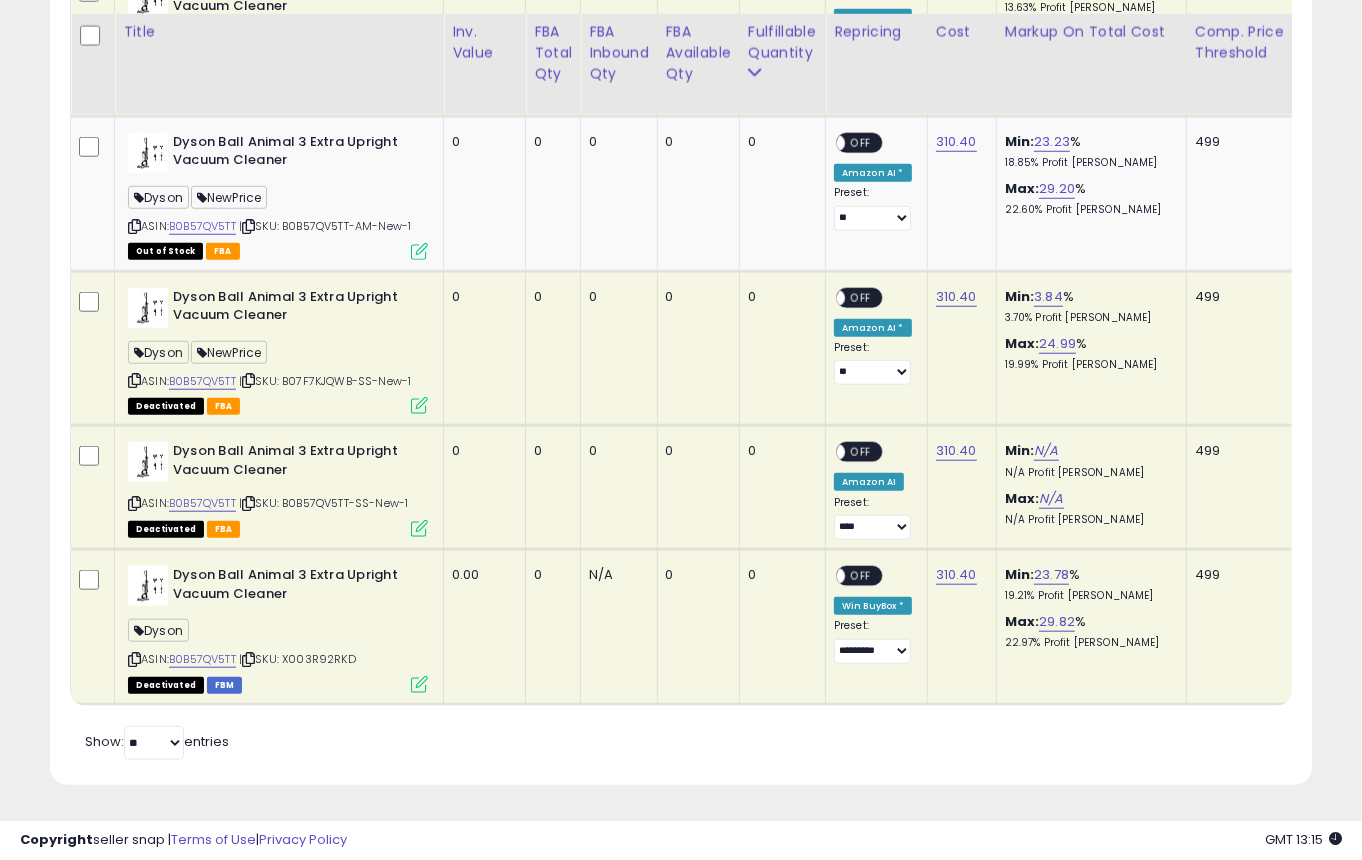 click at bounding box center [419, 528] 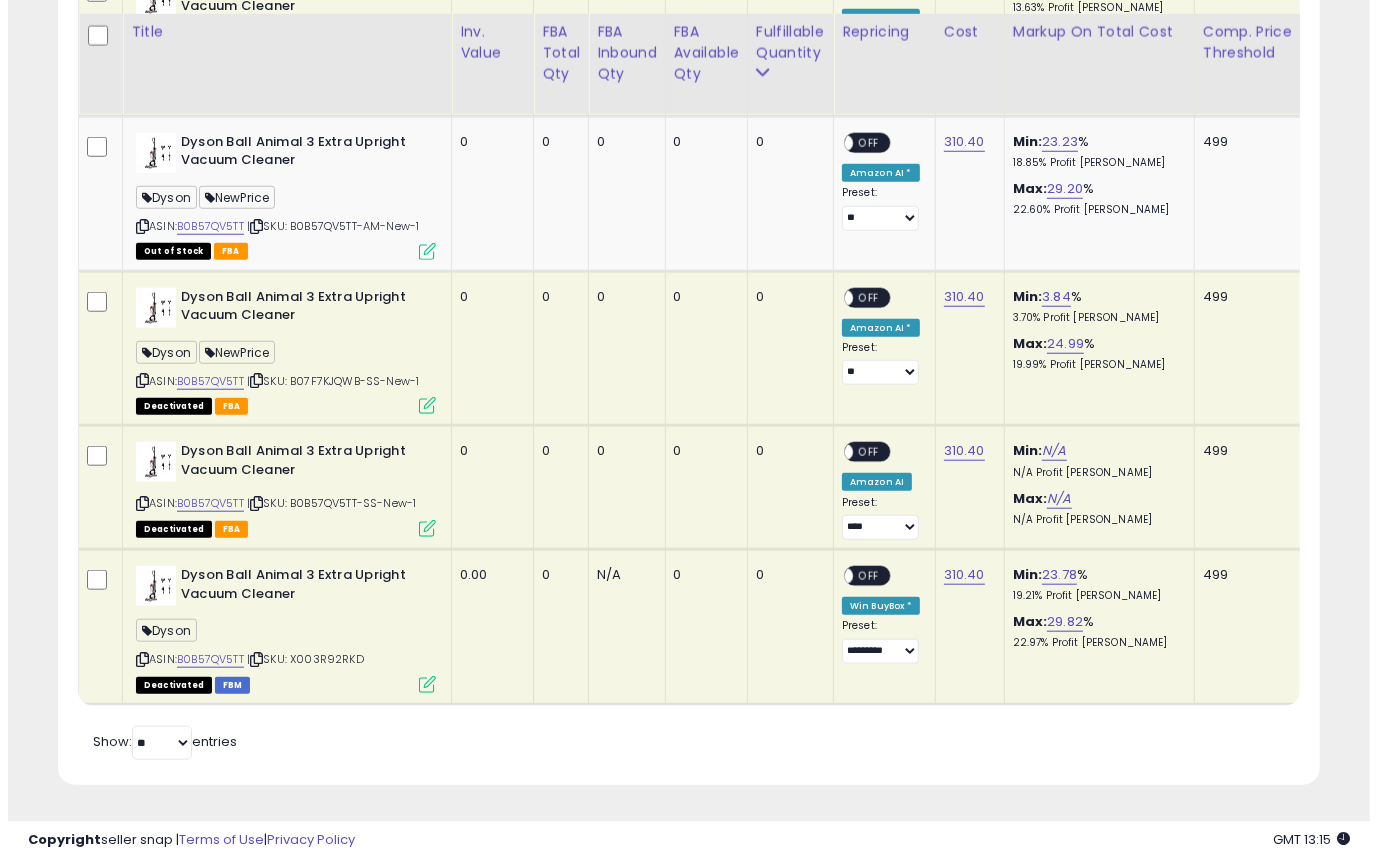 scroll, scrollTop: 999590, scrollLeft: 999260, axis: both 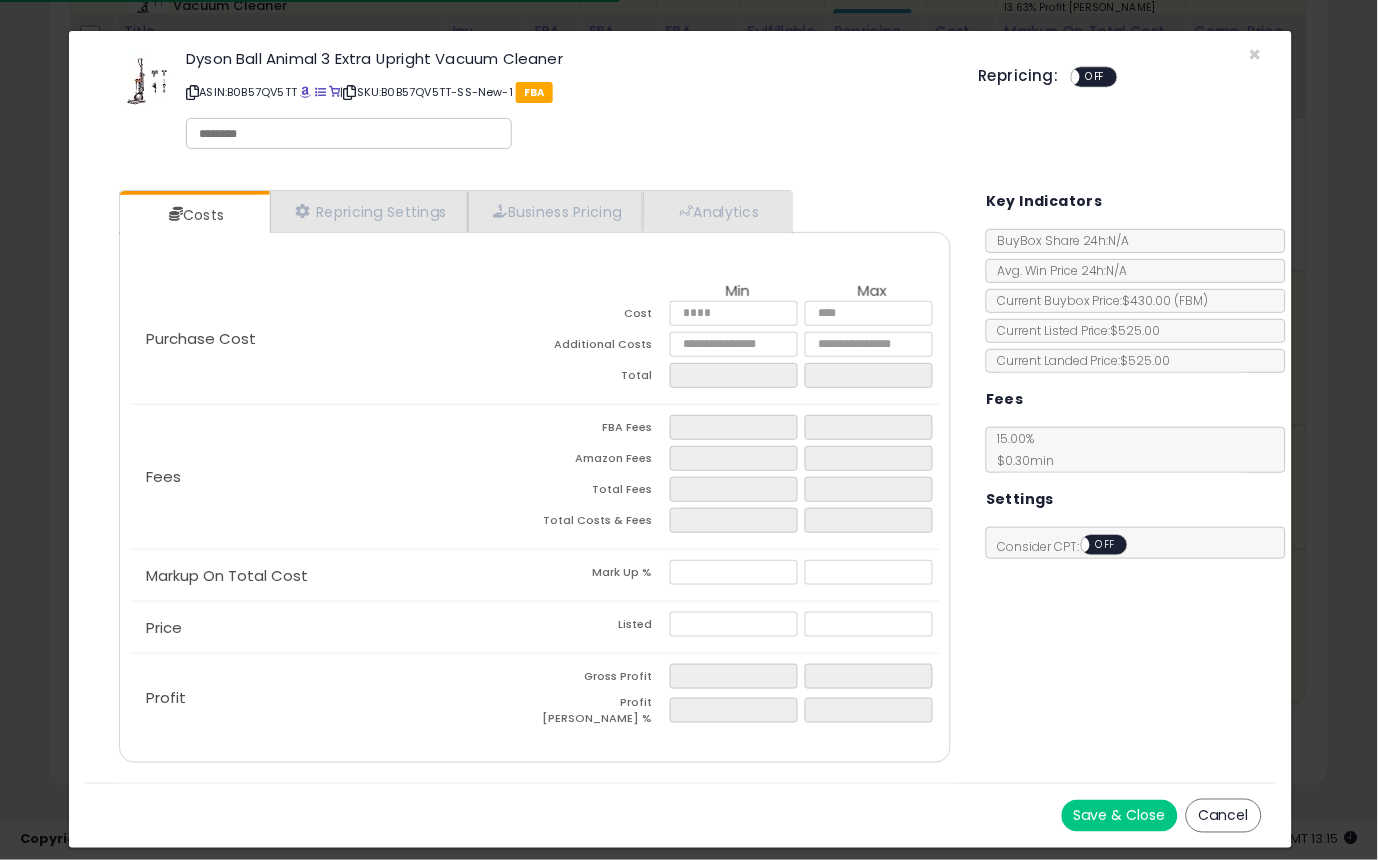 click at bounding box center (349, 134) 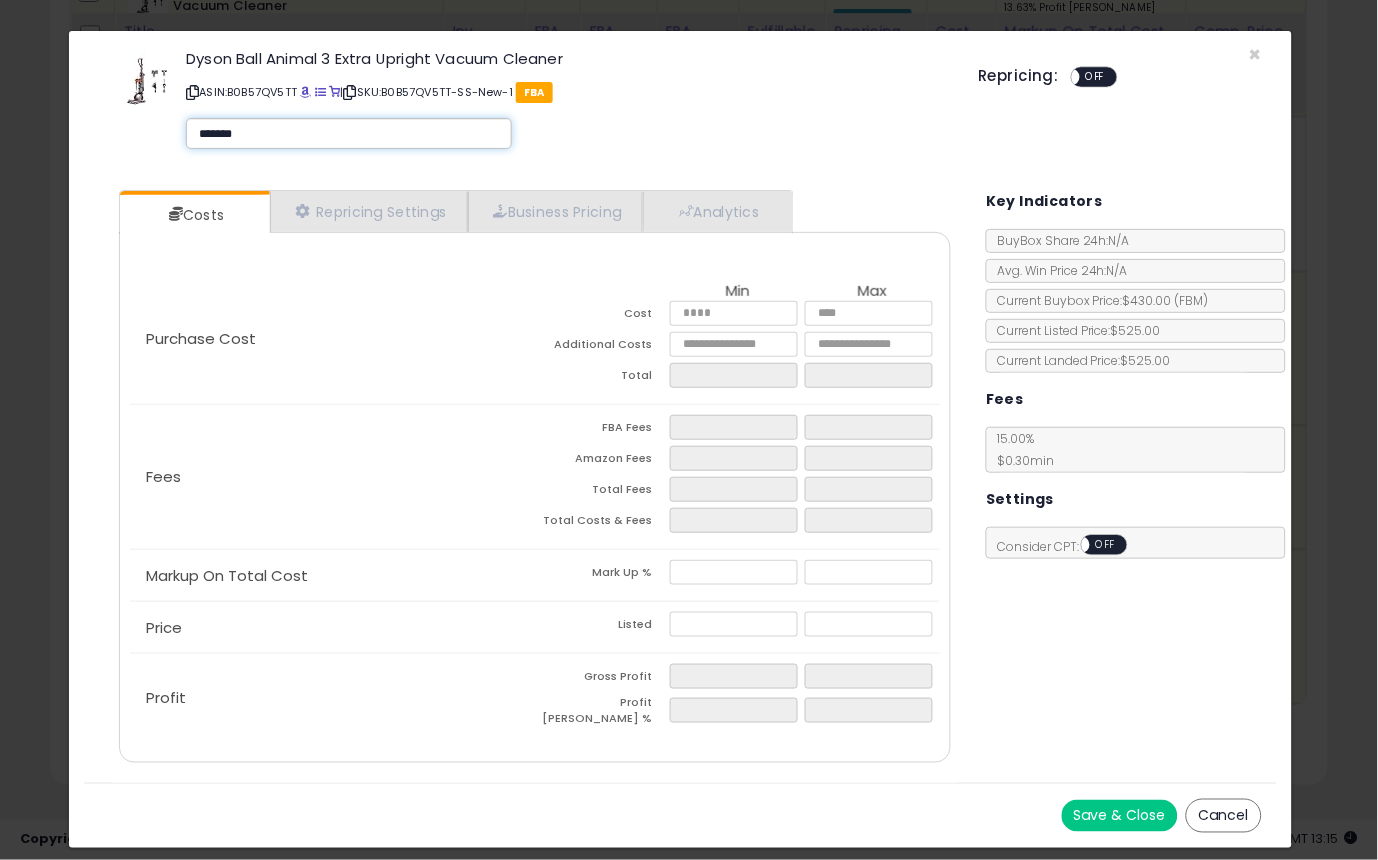 type on "********" 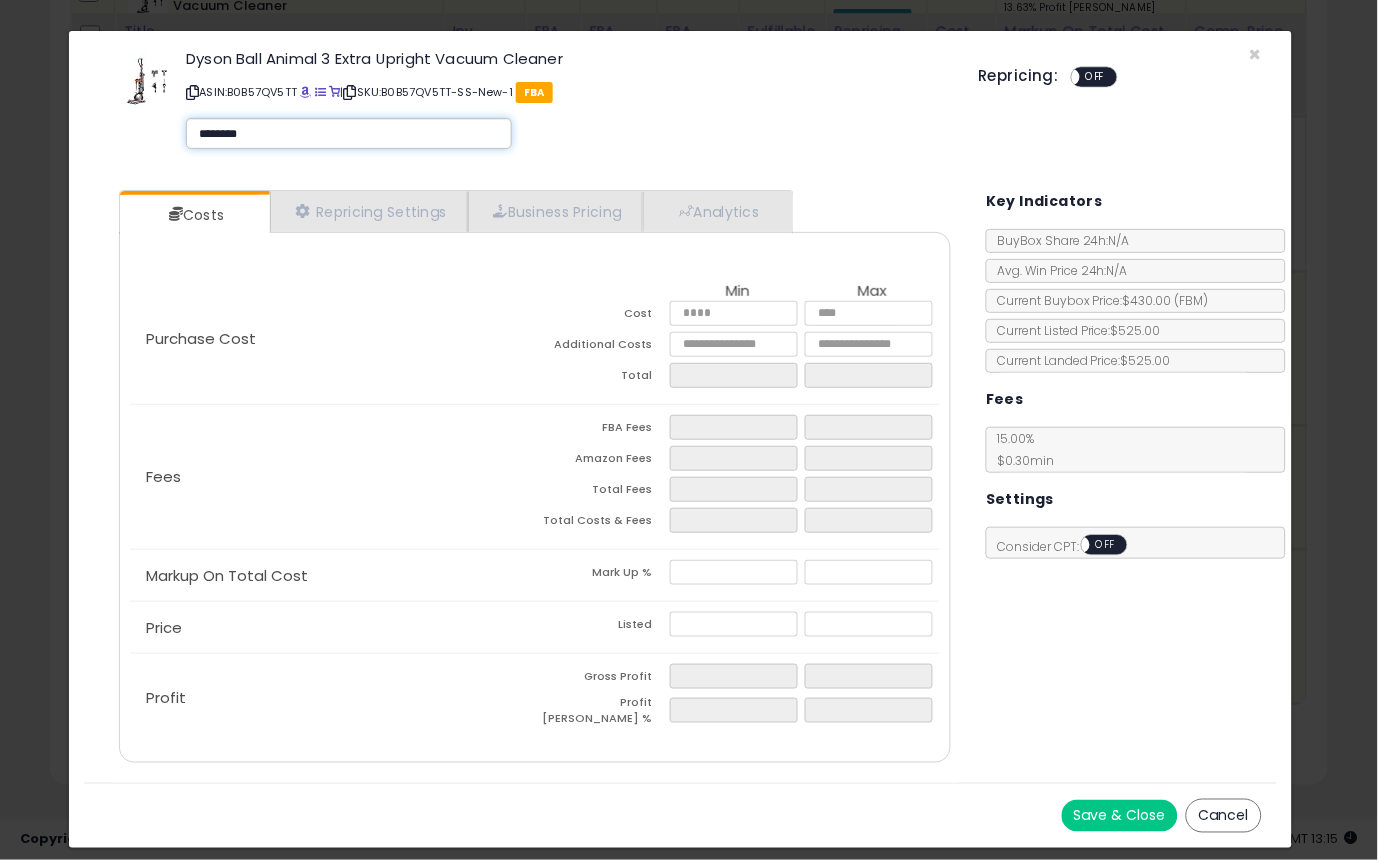 type on "********" 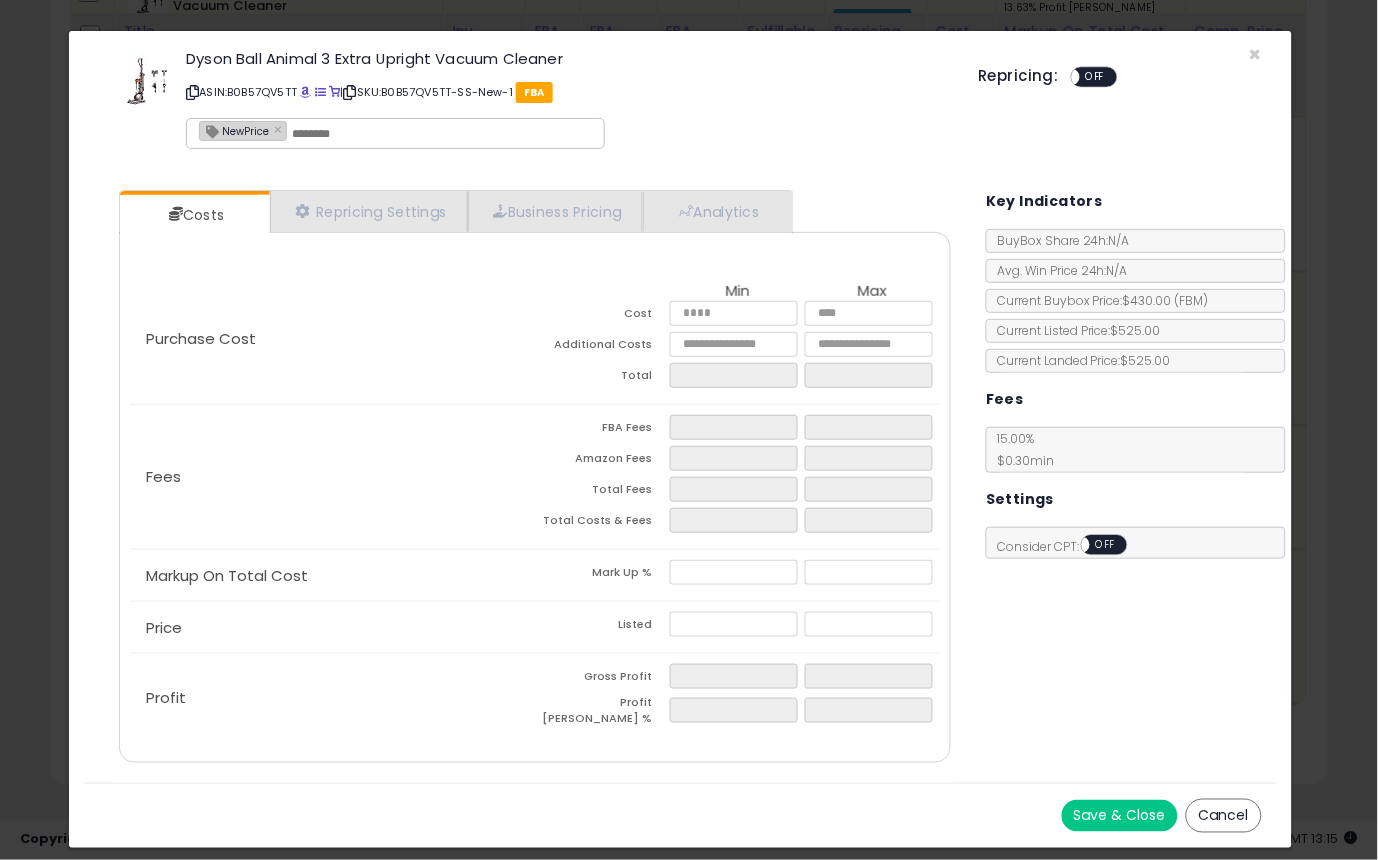 click on "Save & Close" at bounding box center [1120, 816] 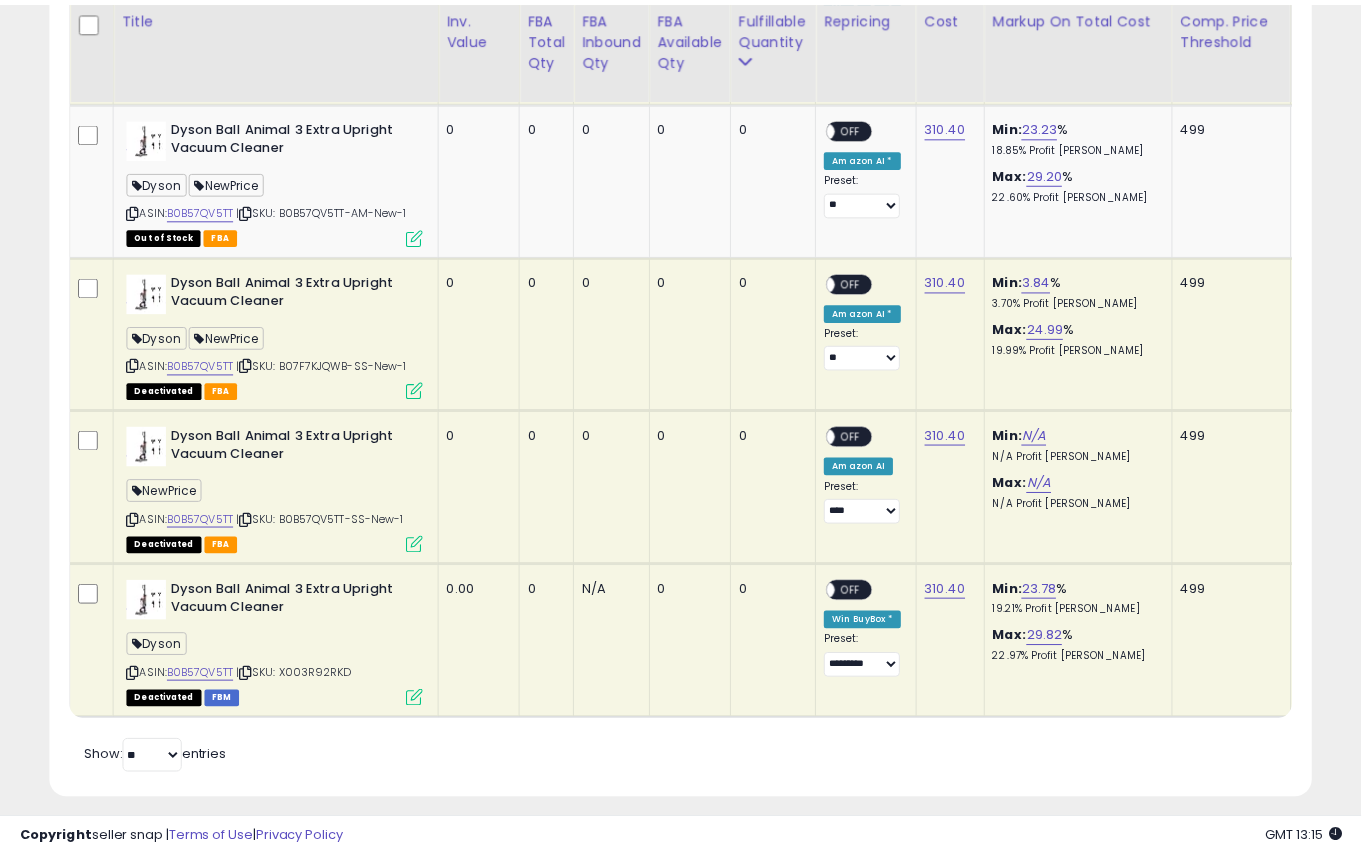 scroll, scrollTop: 410, scrollLeft: 731, axis: both 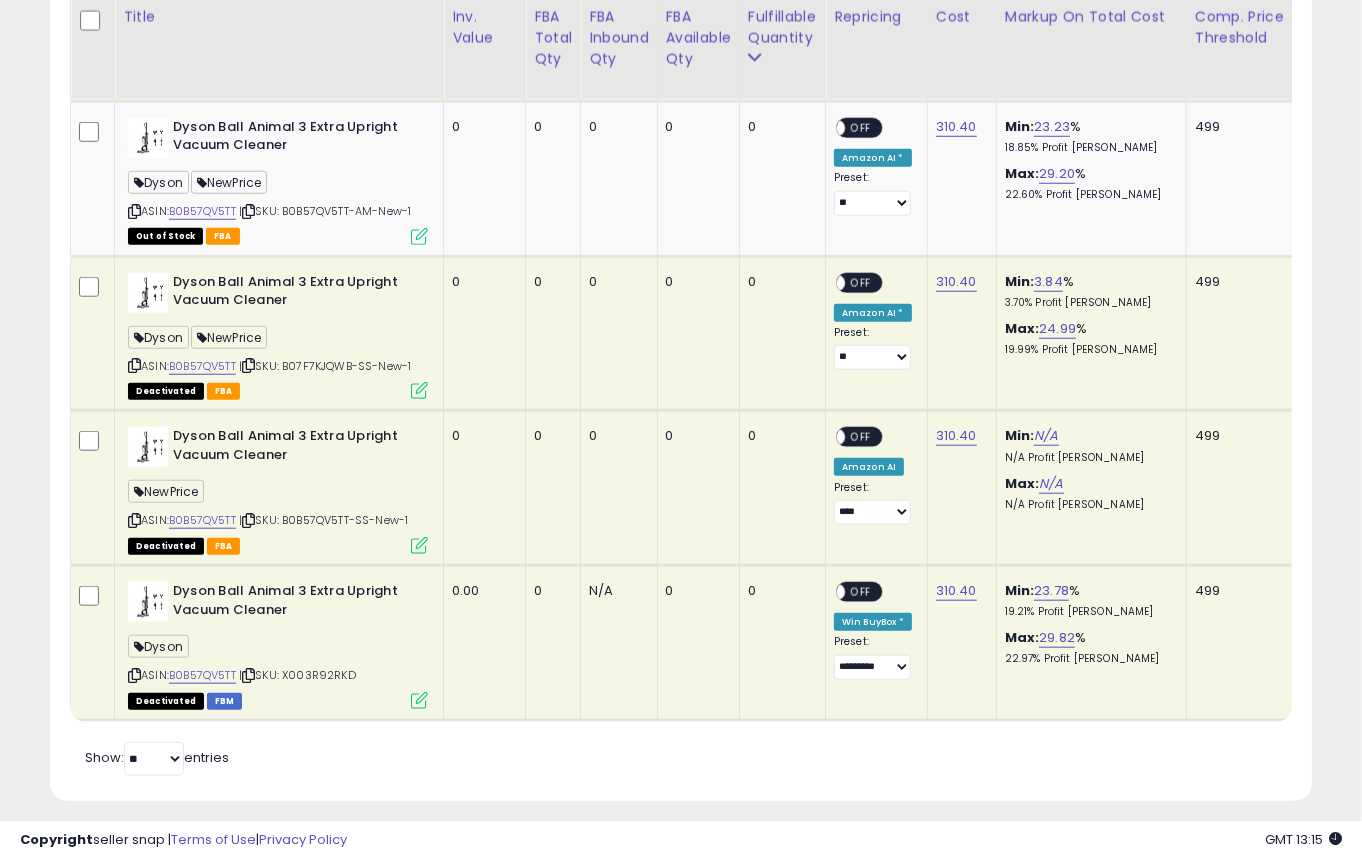 click at bounding box center (419, 700) 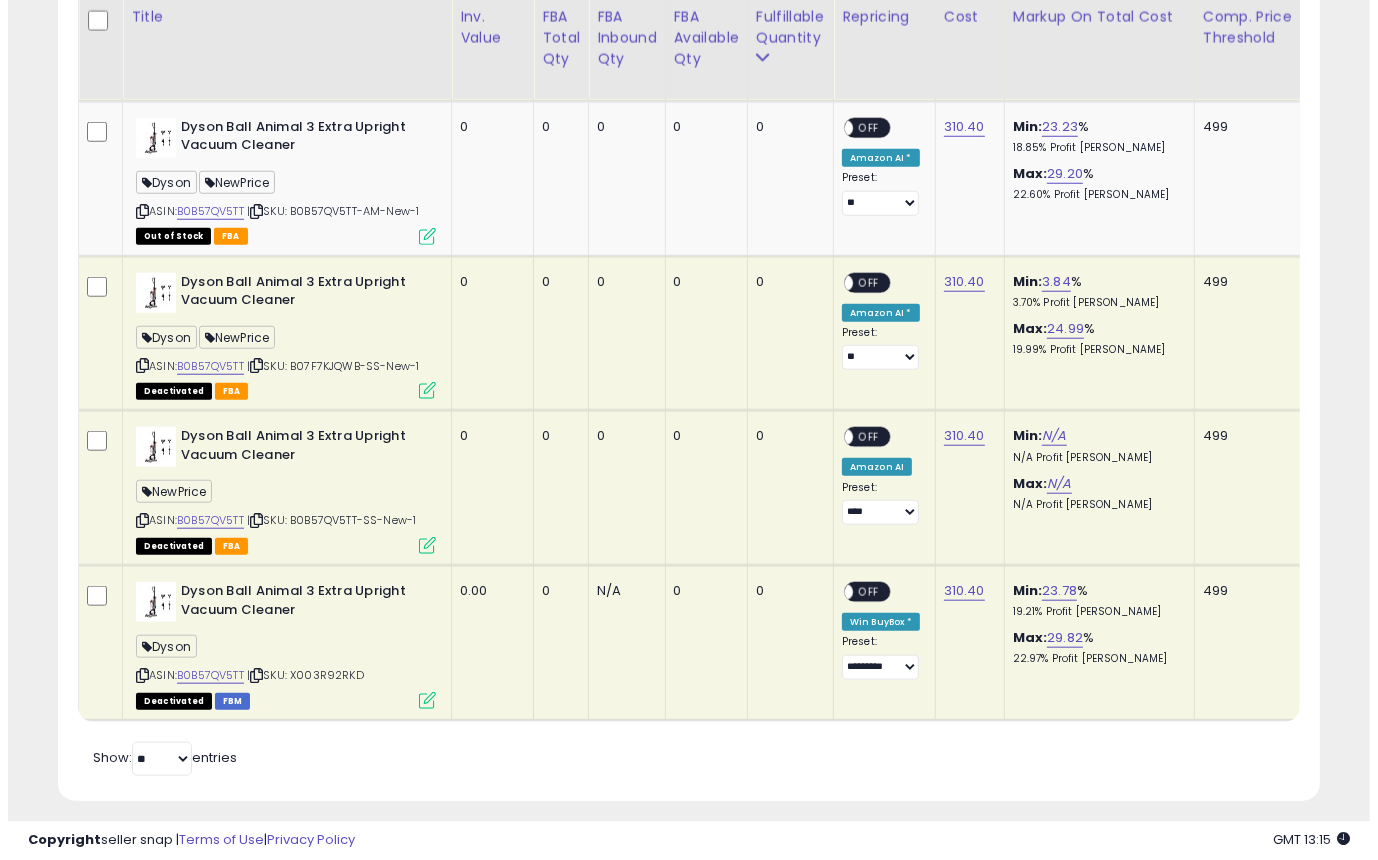 scroll, scrollTop: 999590, scrollLeft: 999260, axis: both 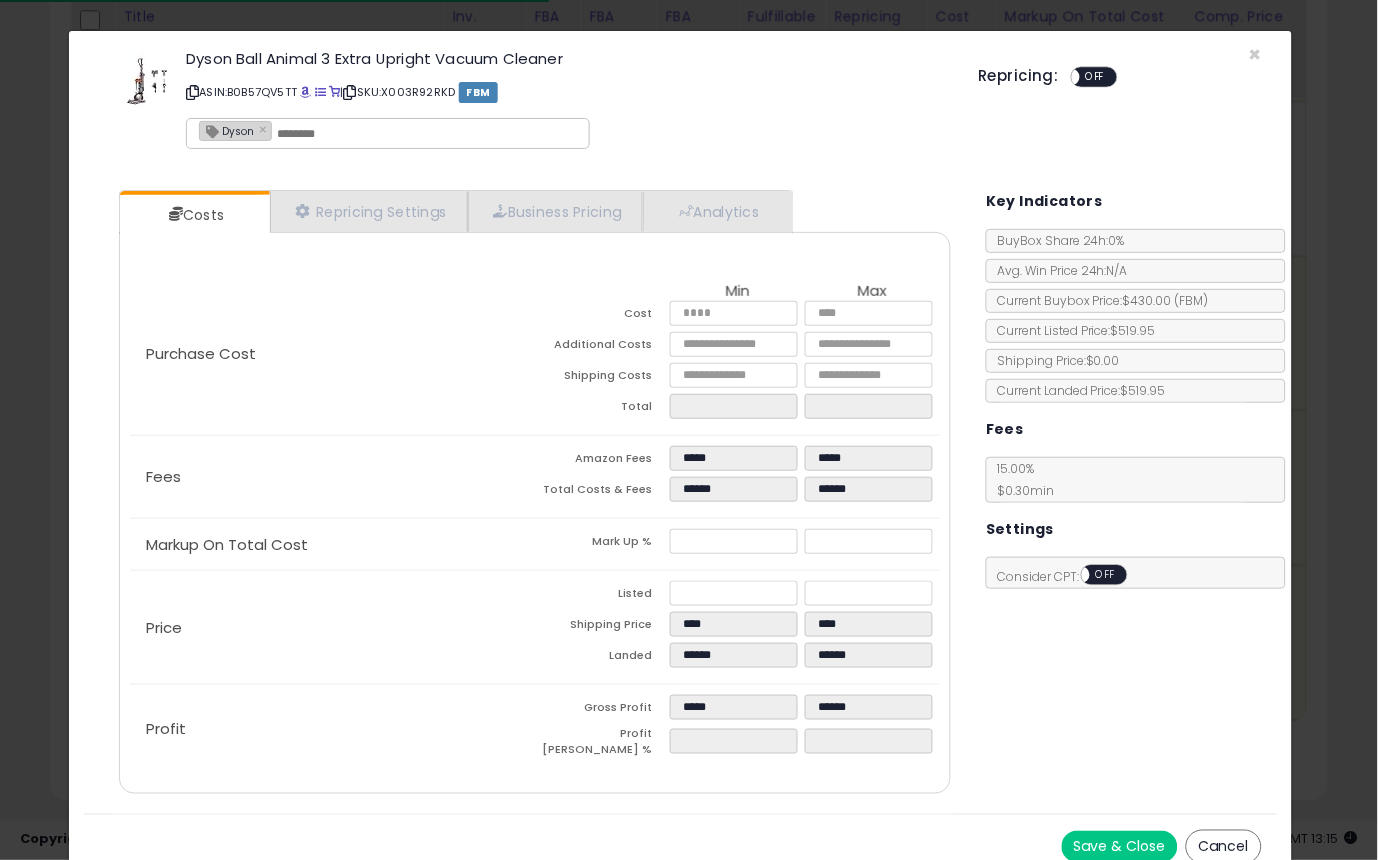 click at bounding box center (427, 134) 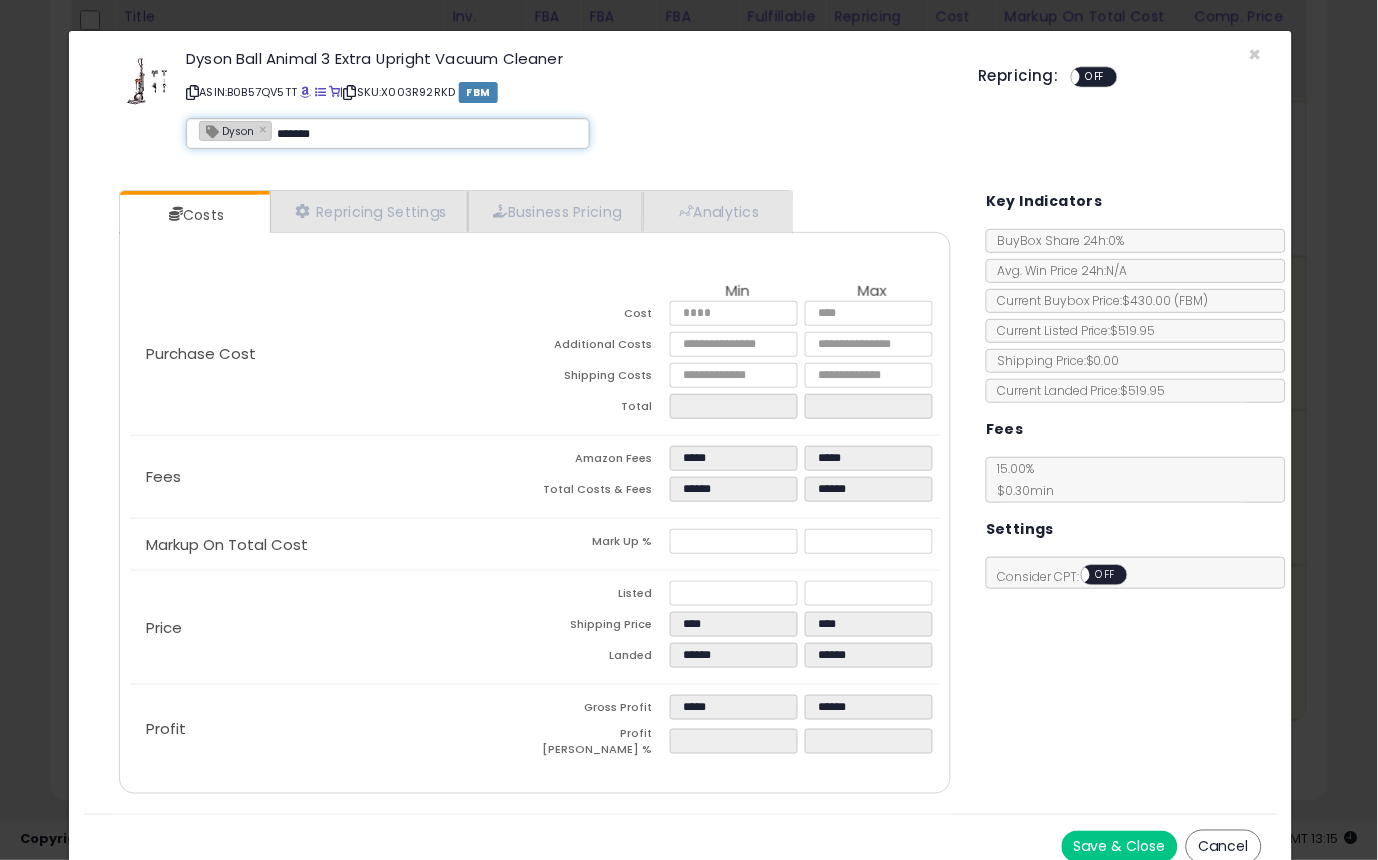 type on "********" 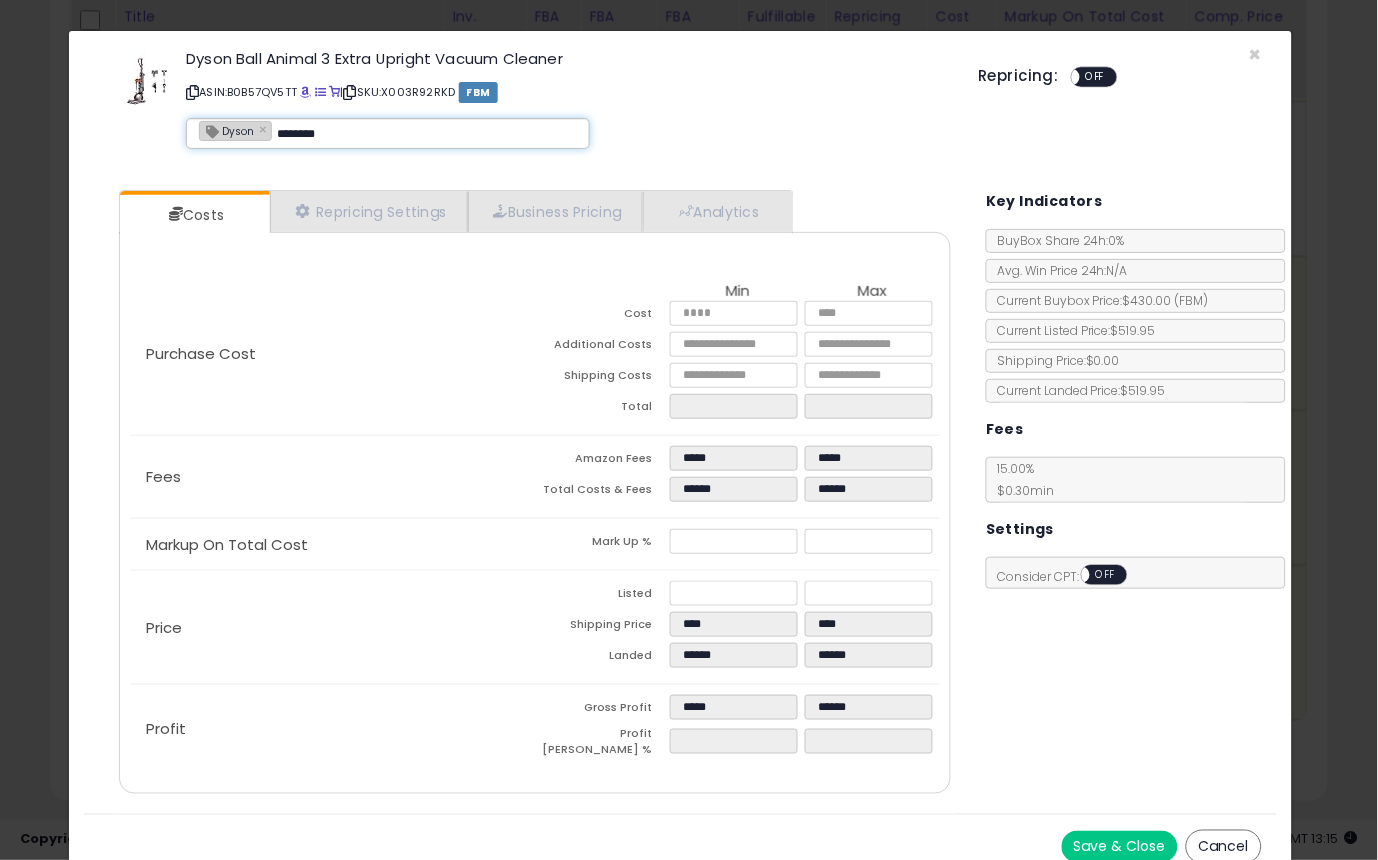type on "**********" 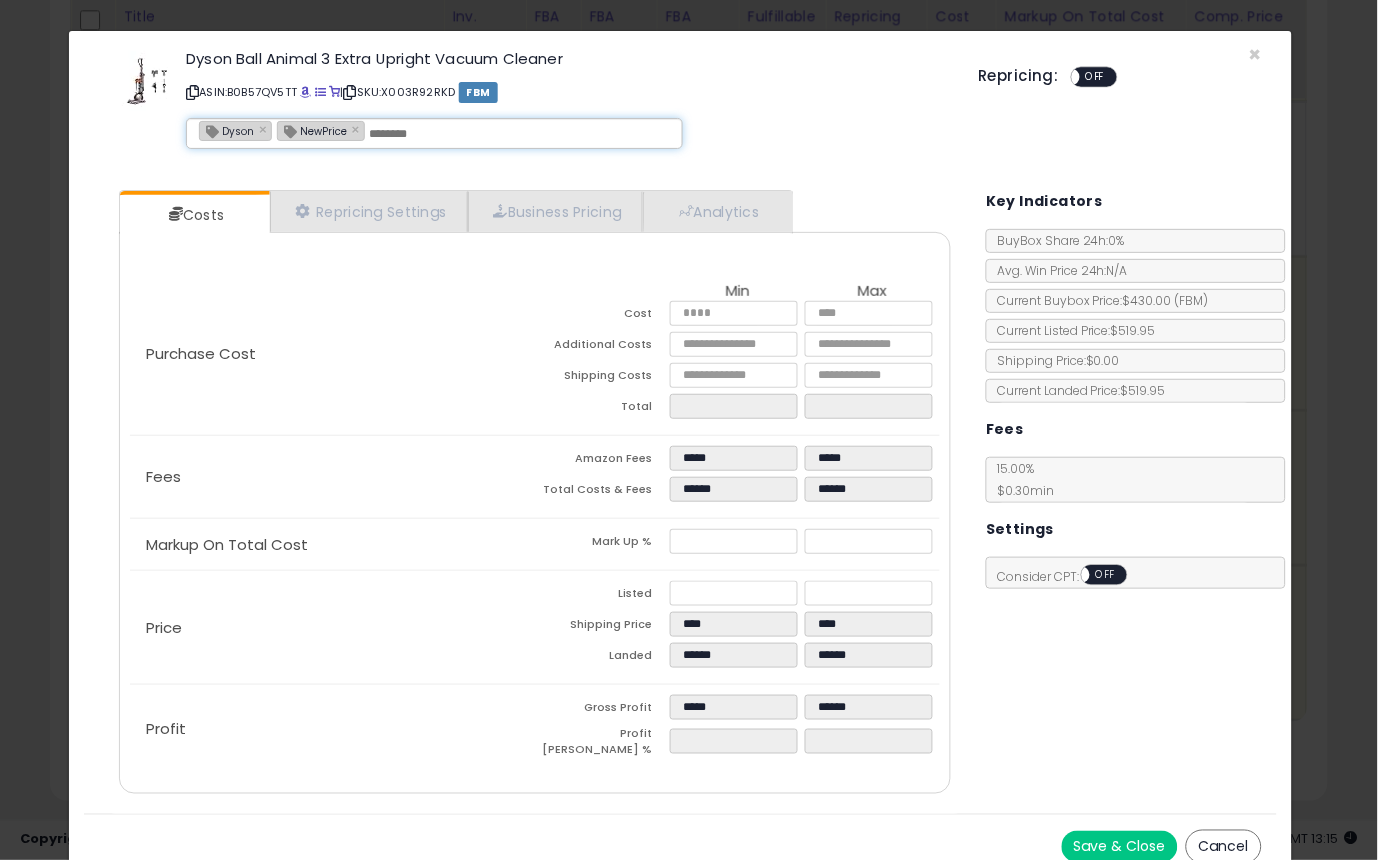 click on "Save & Close" at bounding box center [1120, 847] 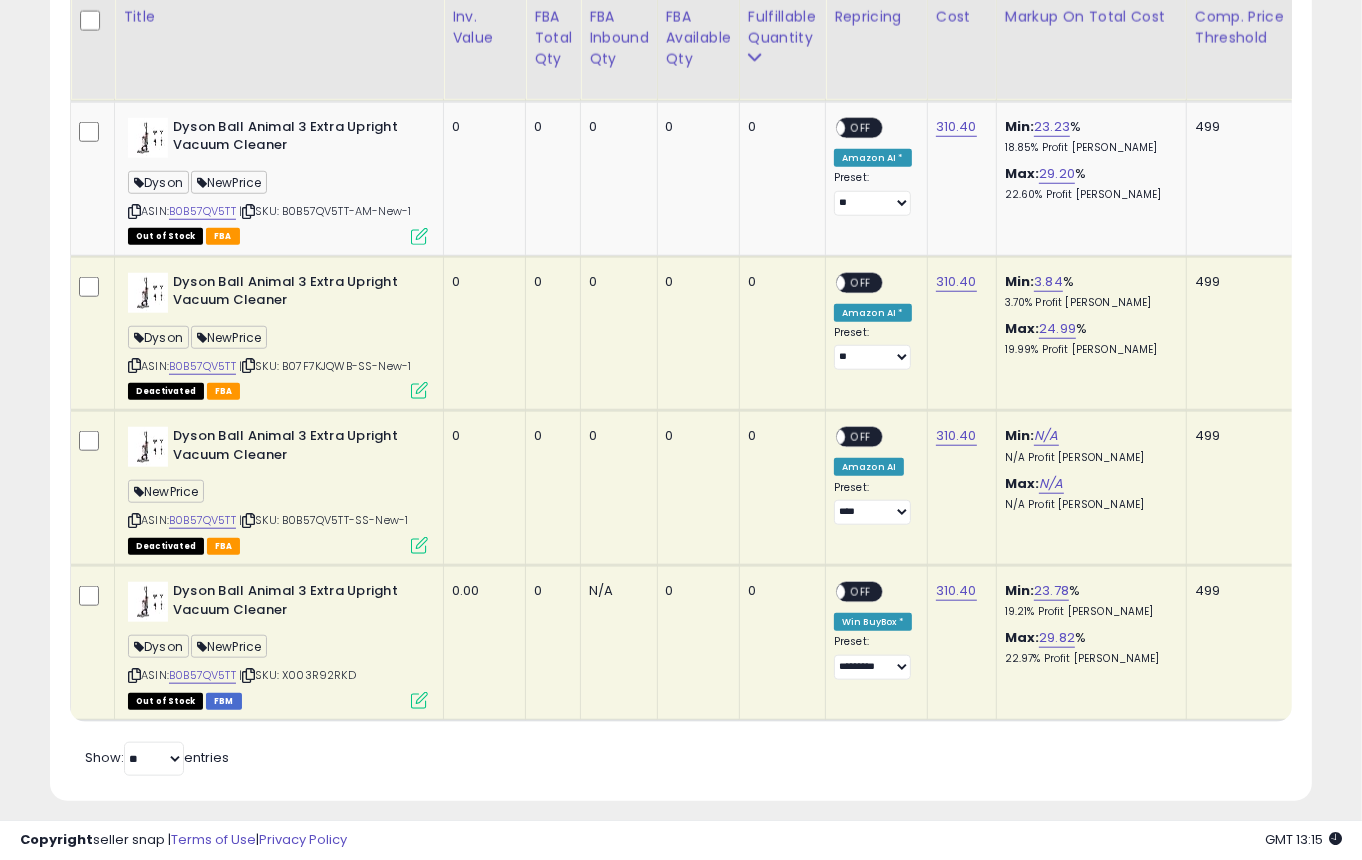 scroll, scrollTop: 410, scrollLeft: 731, axis: both 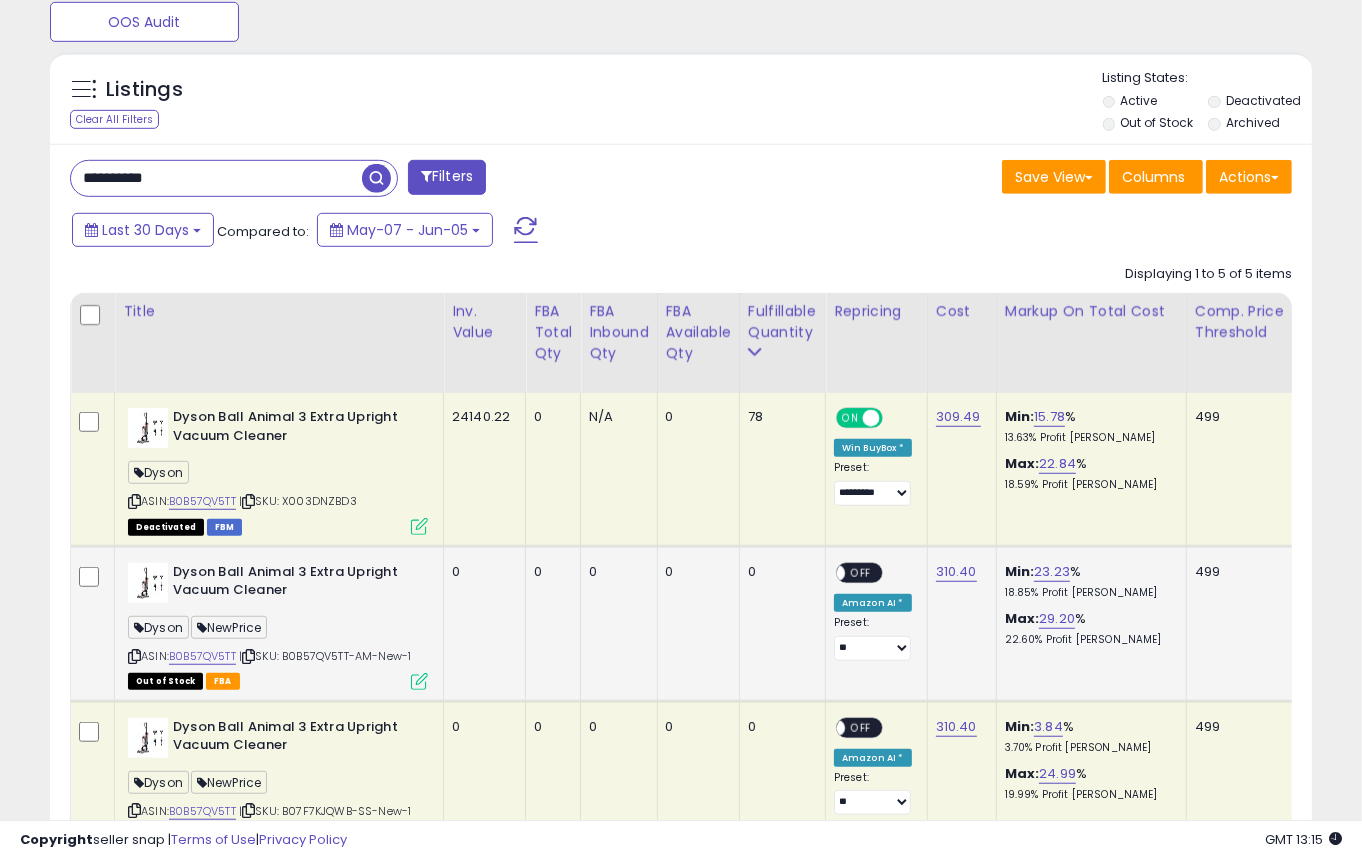 drag, startPoint x: 764, startPoint y: 663, endPoint x: 845, endPoint y: 625, distance: 89.470665 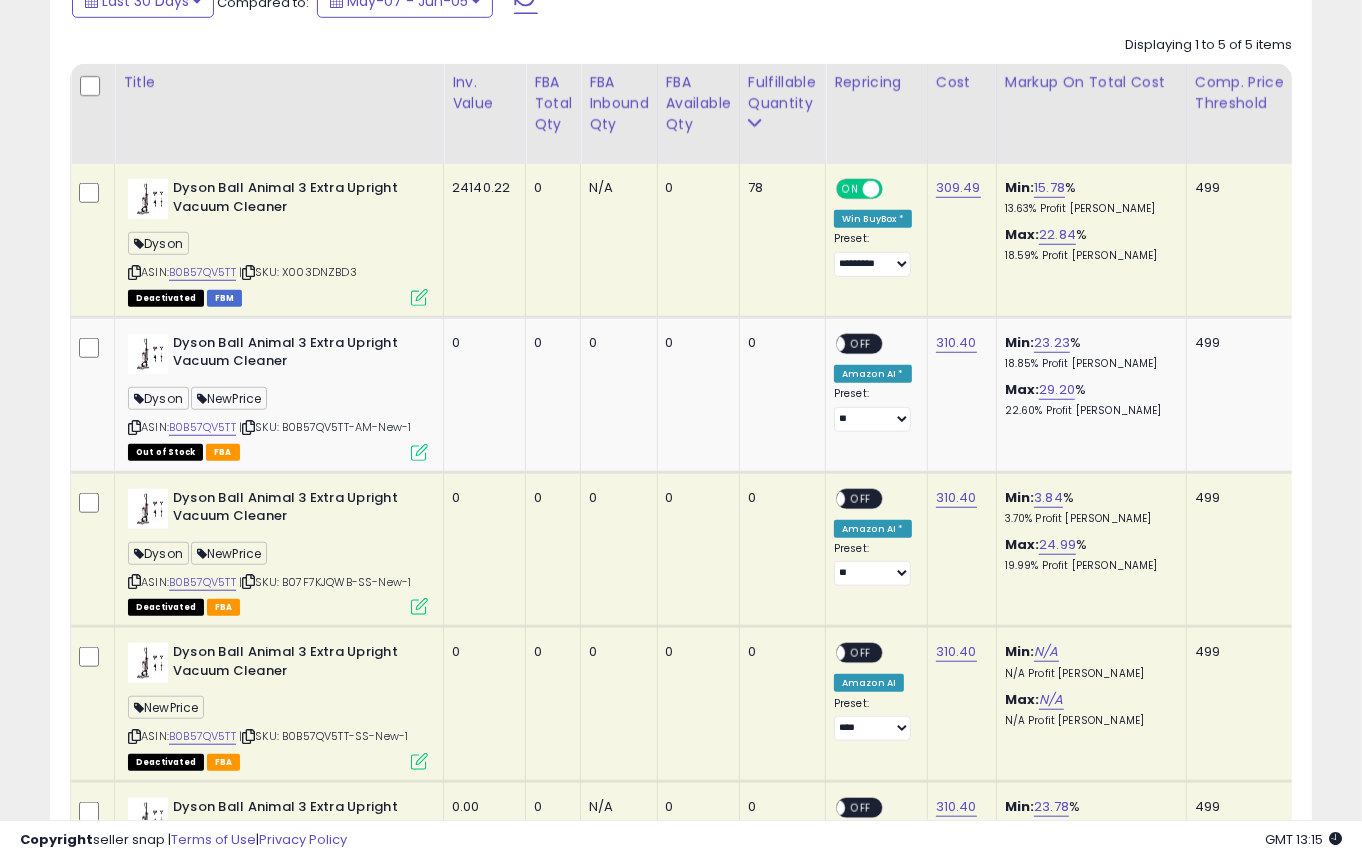 scroll, scrollTop: 1040, scrollLeft: 0, axis: vertical 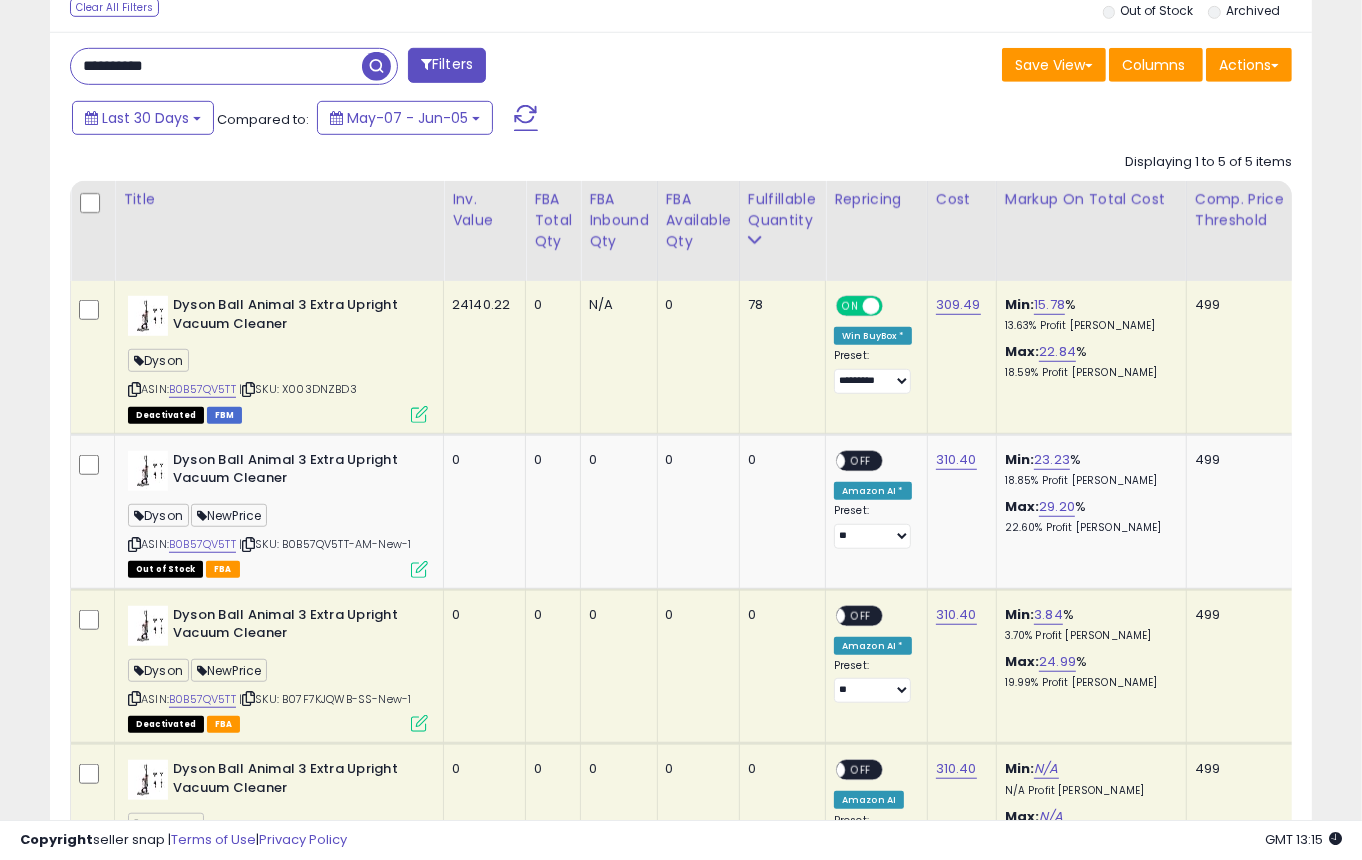 click on "309.49" 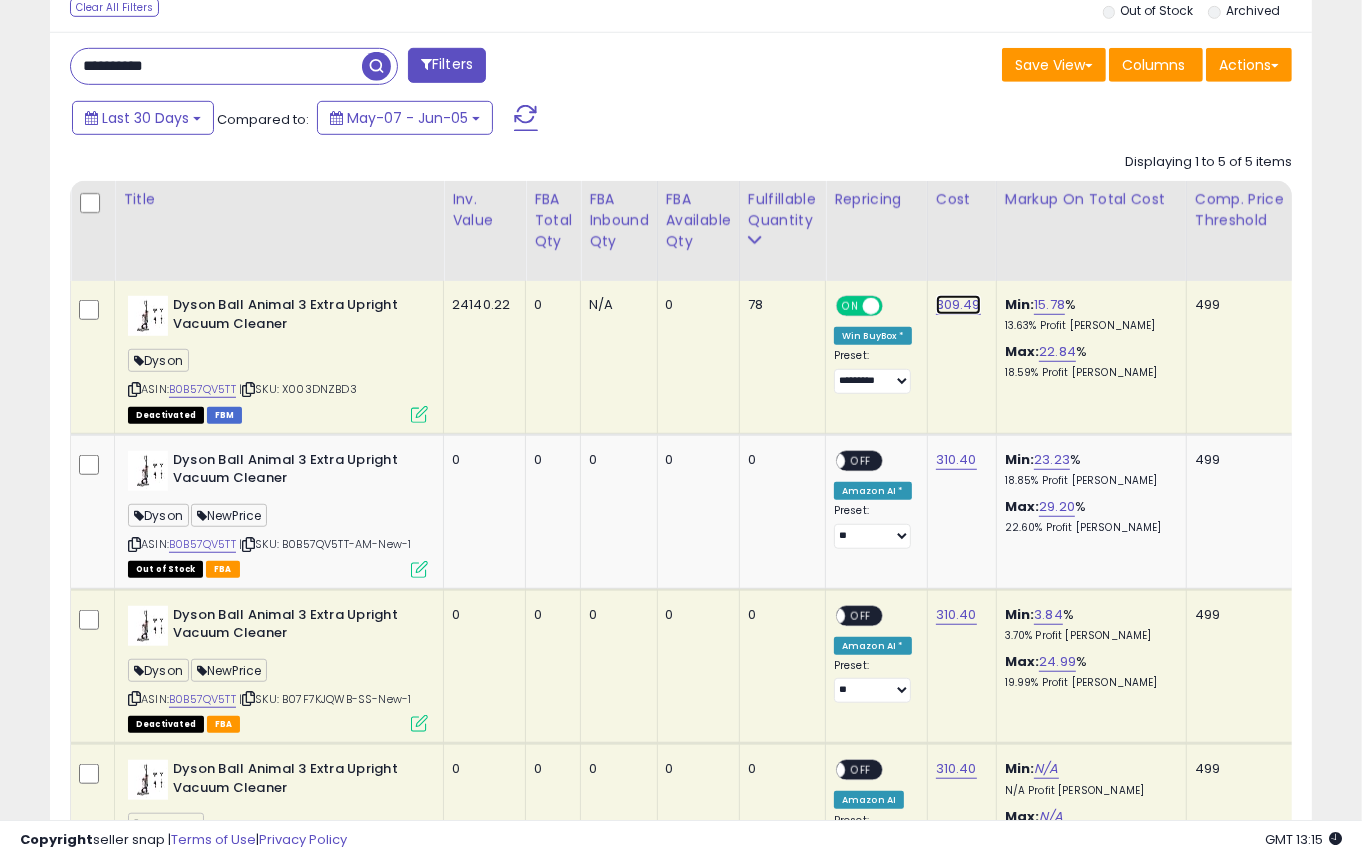 click on "309.49" at bounding box center (958, 305) 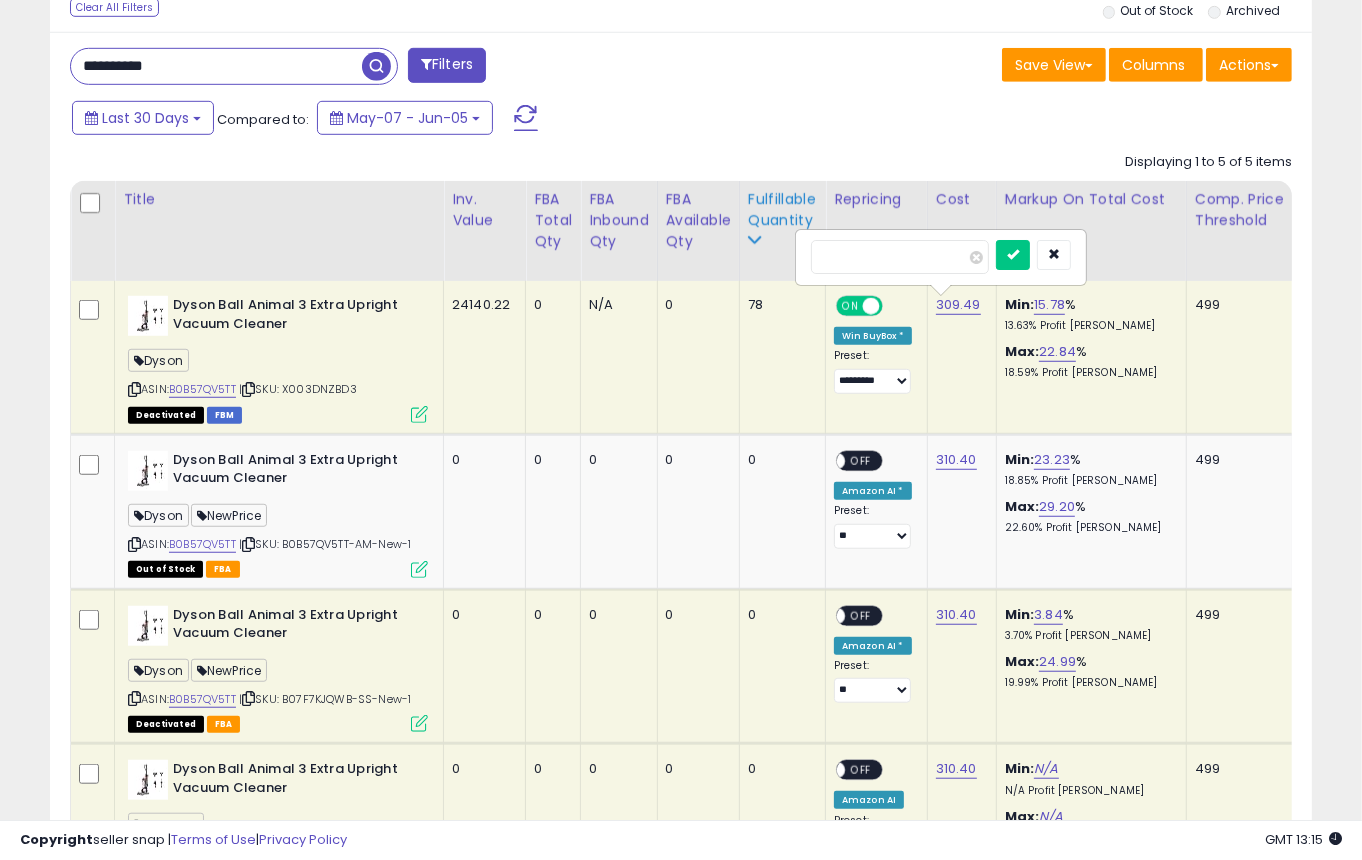 drag, startPoint x: 878, startPoint y: 255, endPoint x: 761, endPoint y: 267, distance: 117.61378 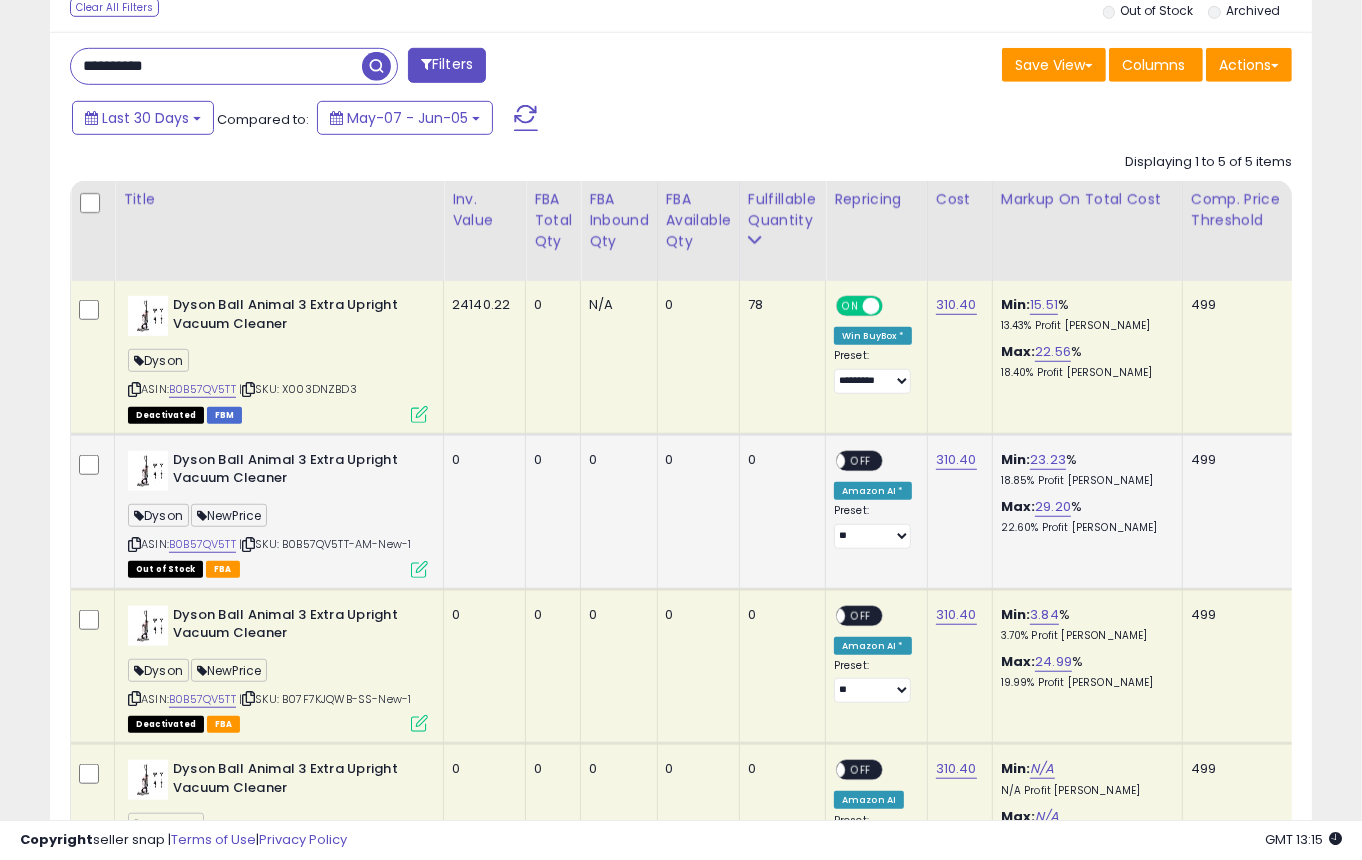 scroll, scrollTop: 0, scrollLeft: 330, axis: horizontal 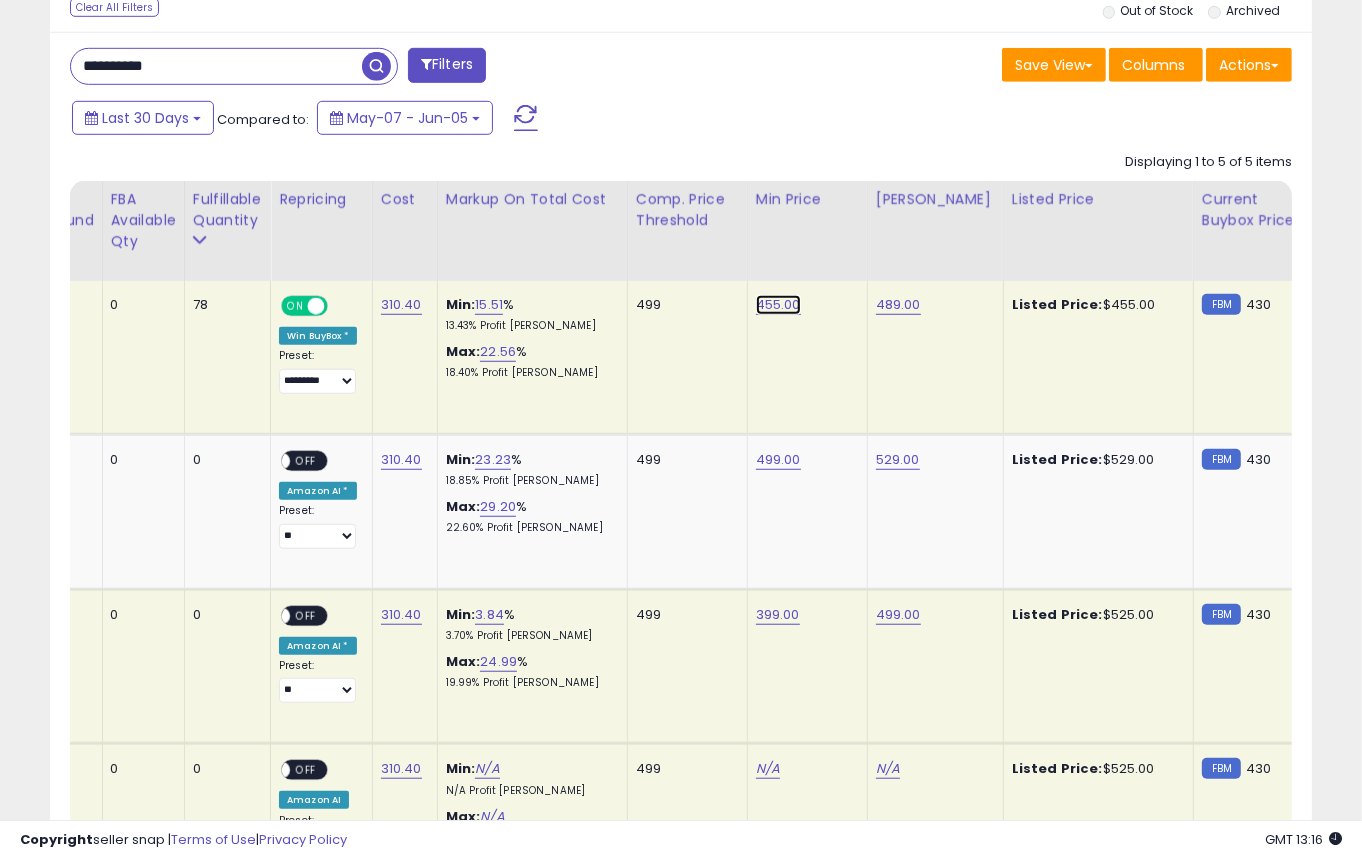 click on "455.00" at bounding box center (778, 305) 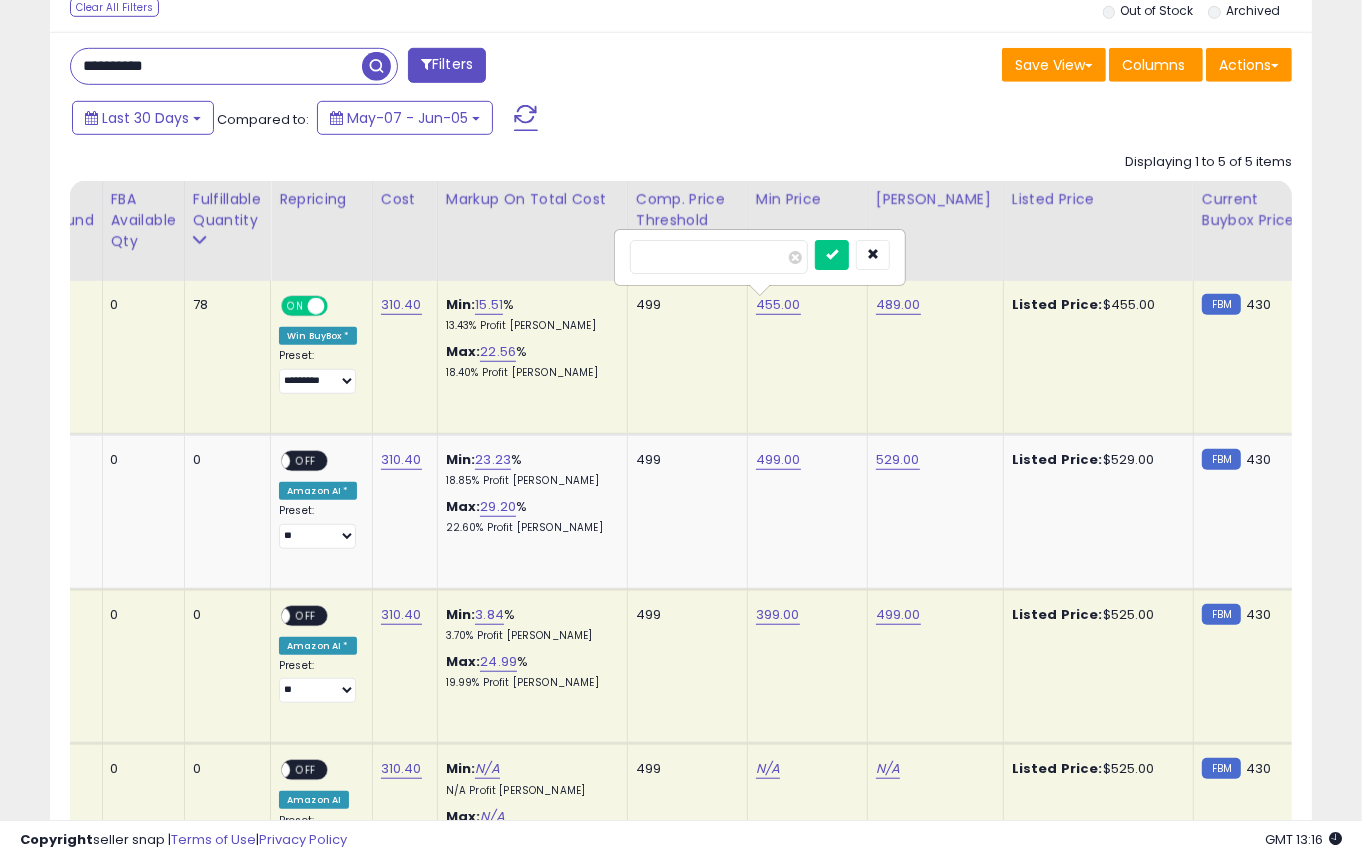 drag, startPoint x: 727, startPoint y: 261, endPoint x: 594, endPoint y: 252, distance: 133.30417 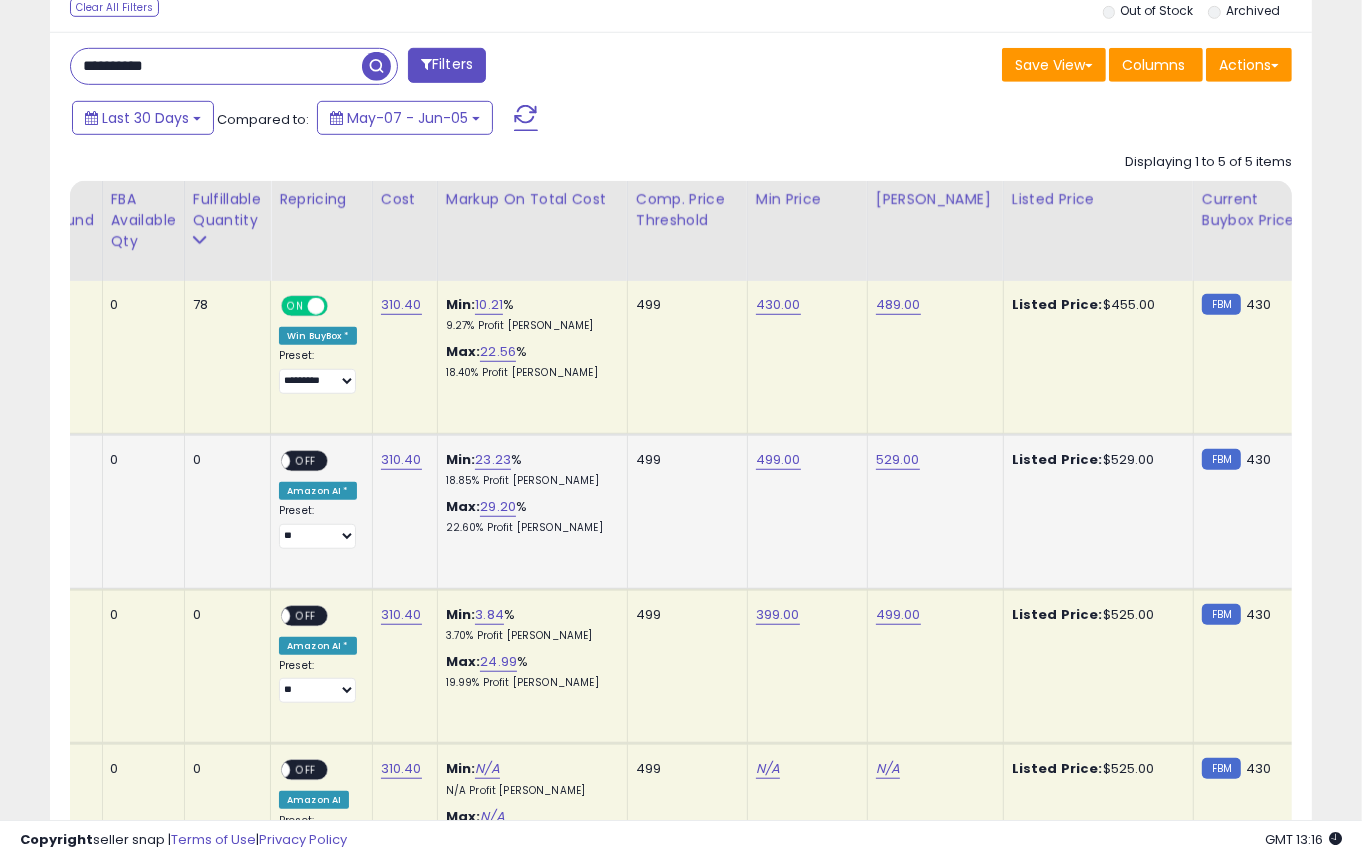 scroll, scrollTop: 0, scrollLeft: 378, axis: horizontal 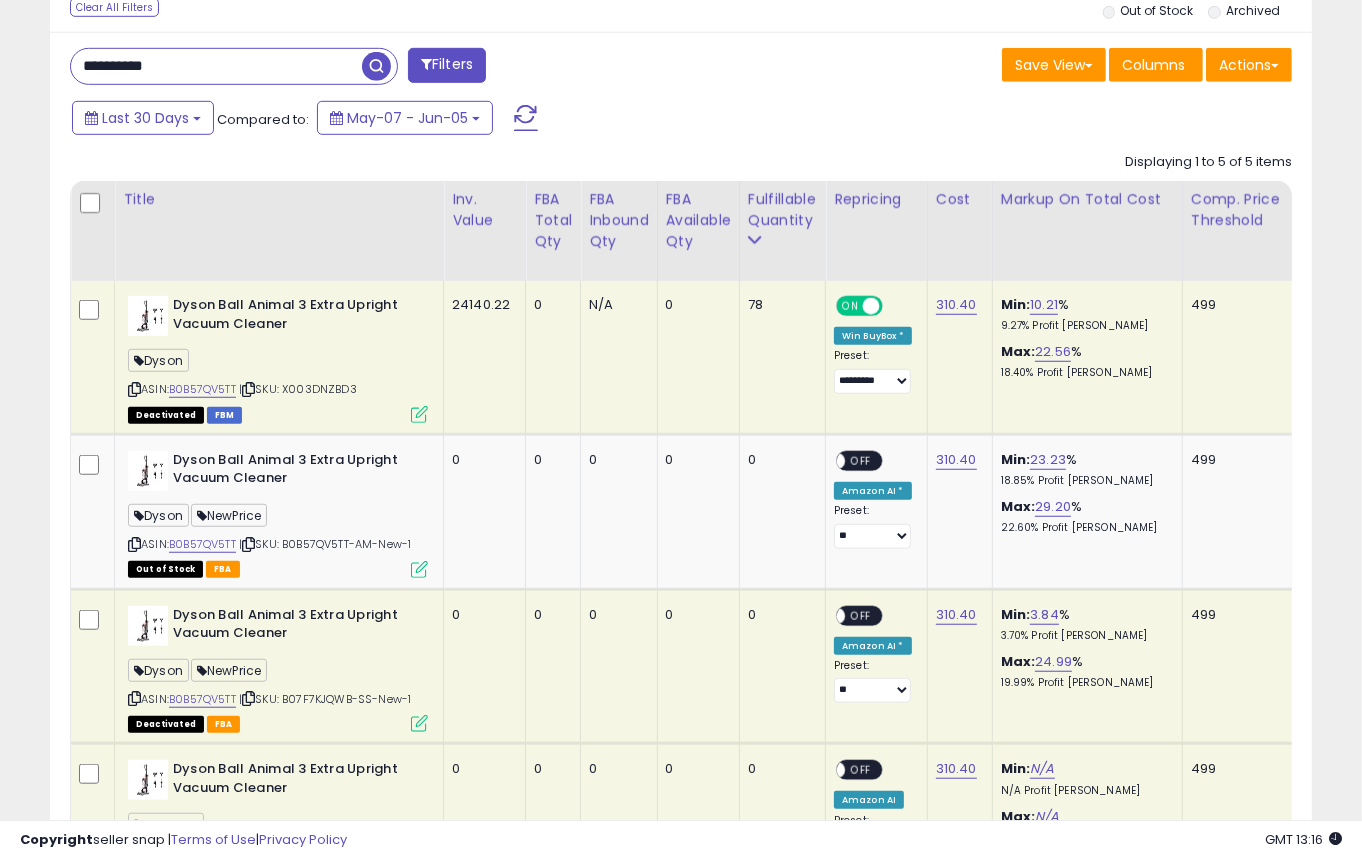 click at bounding box center (134, 389) 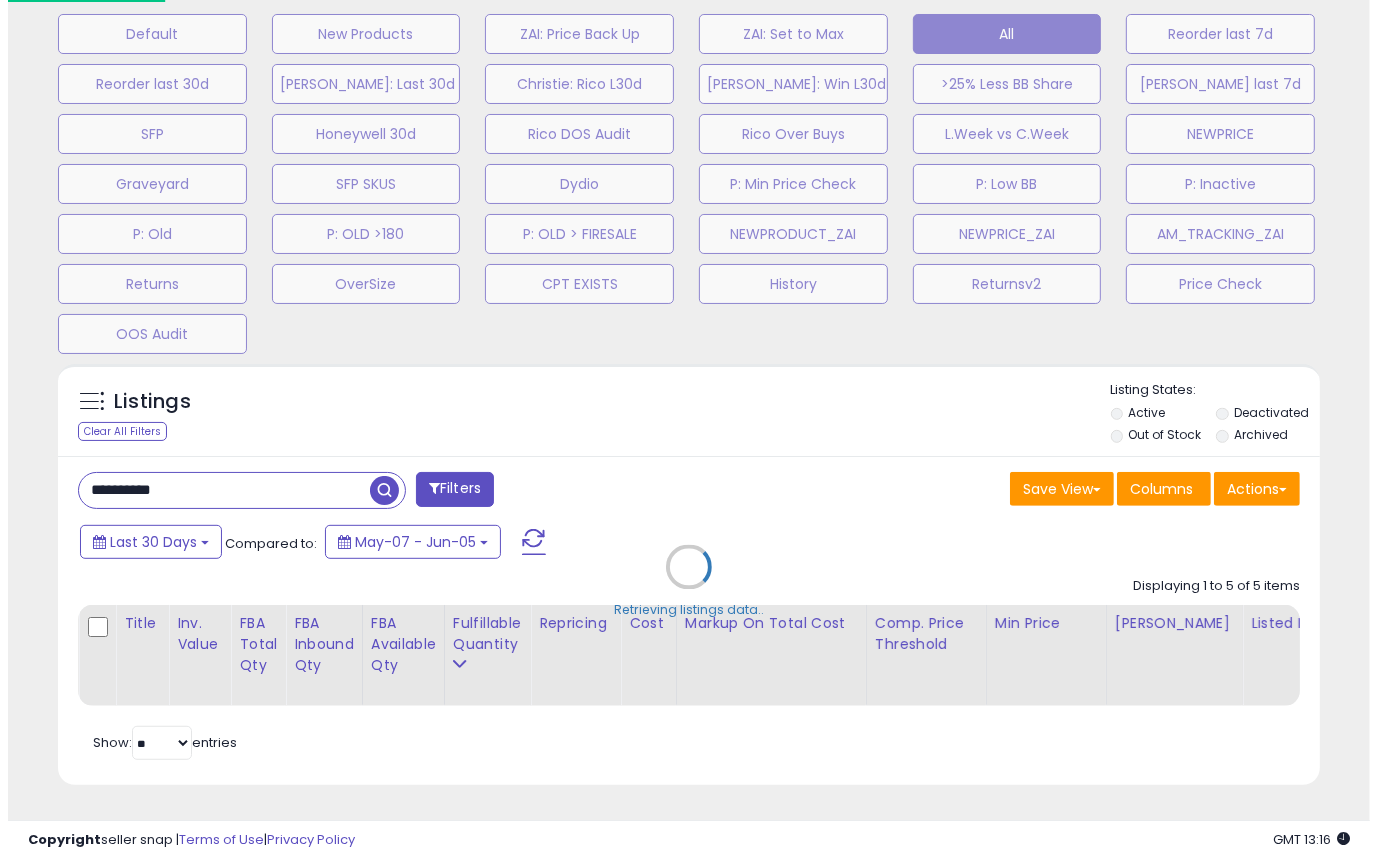 scroll, scrollTop: 634, scrollLeft: 0, axis: vertical 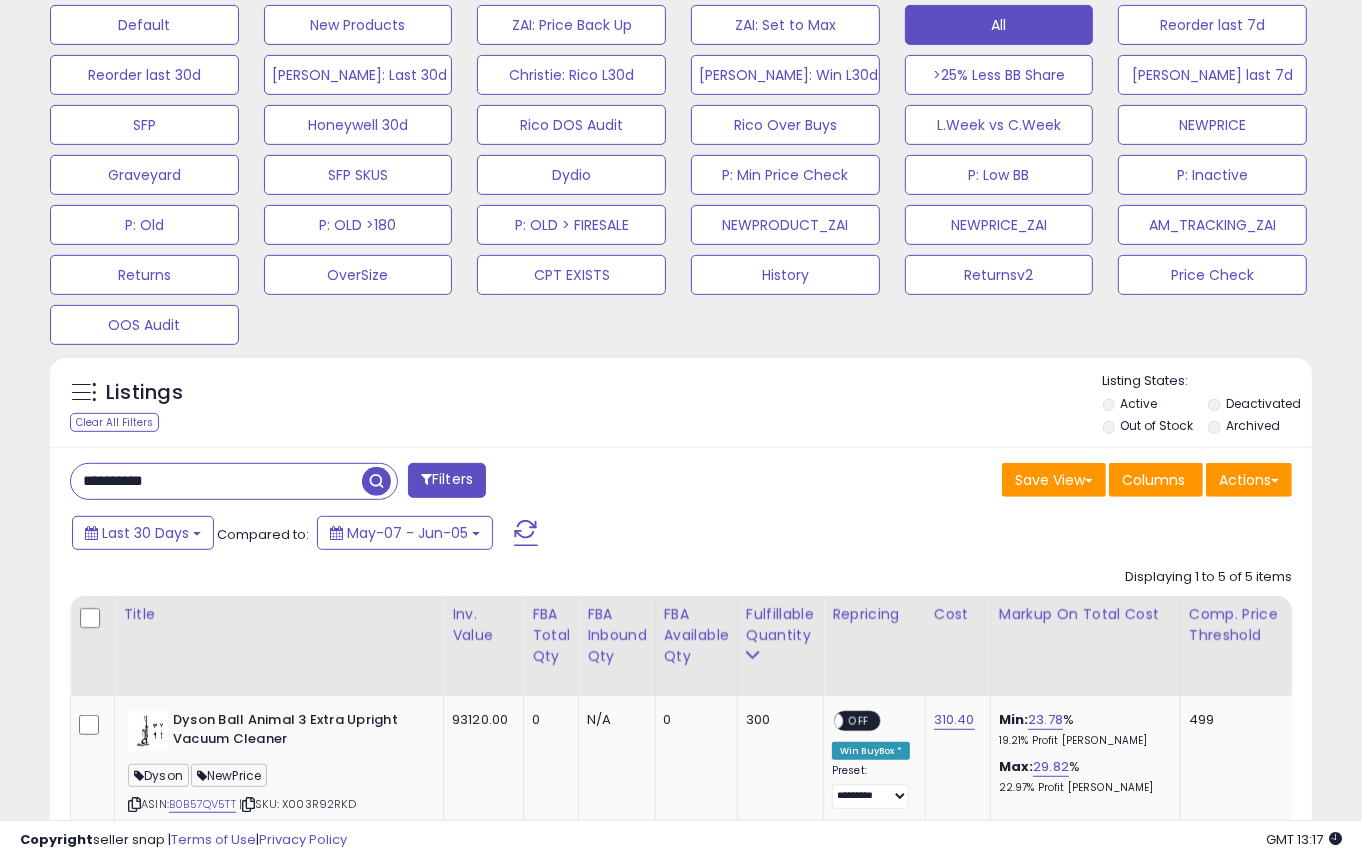 click at bounding box center (379, 479) 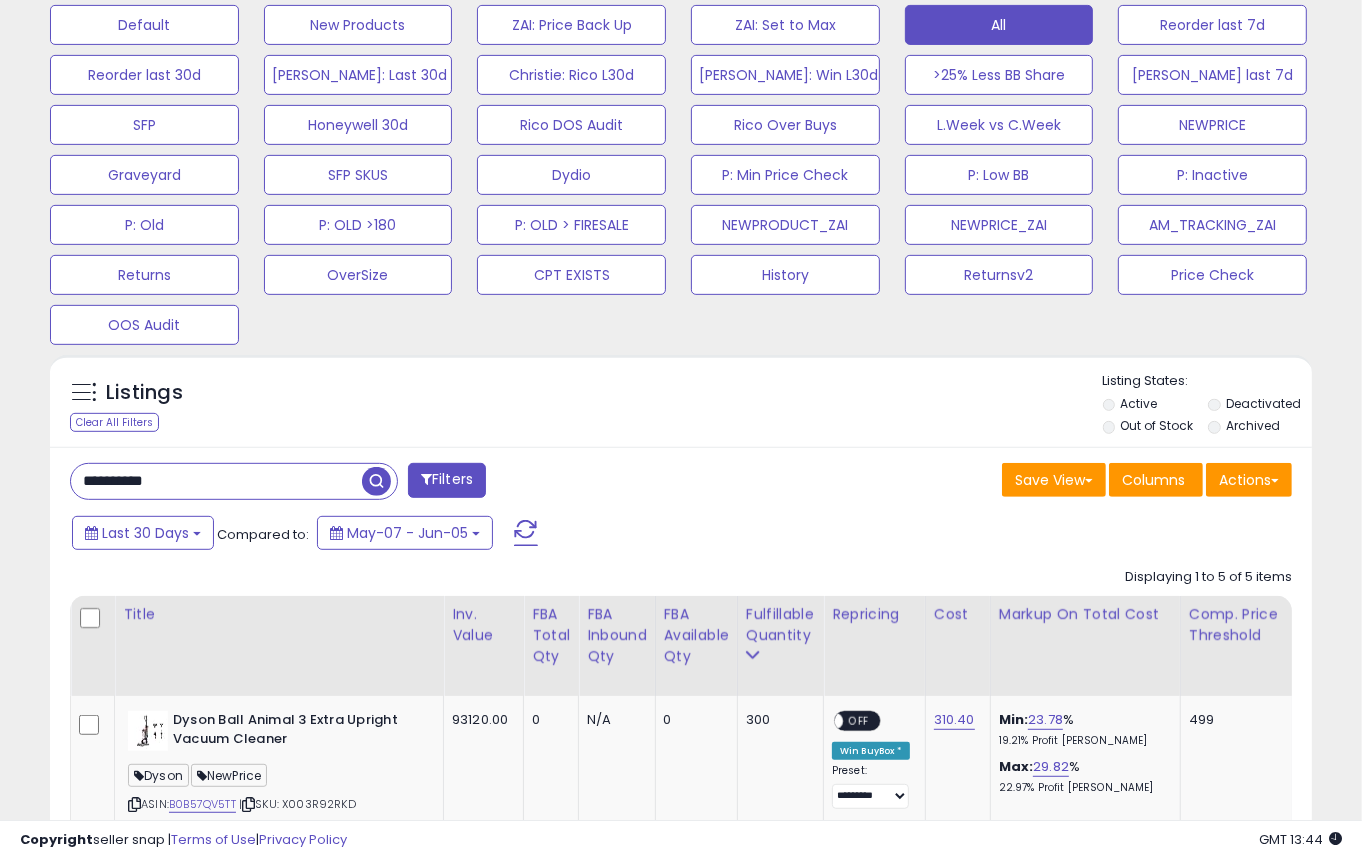 click on "**********" at bounding box center [216, 481] 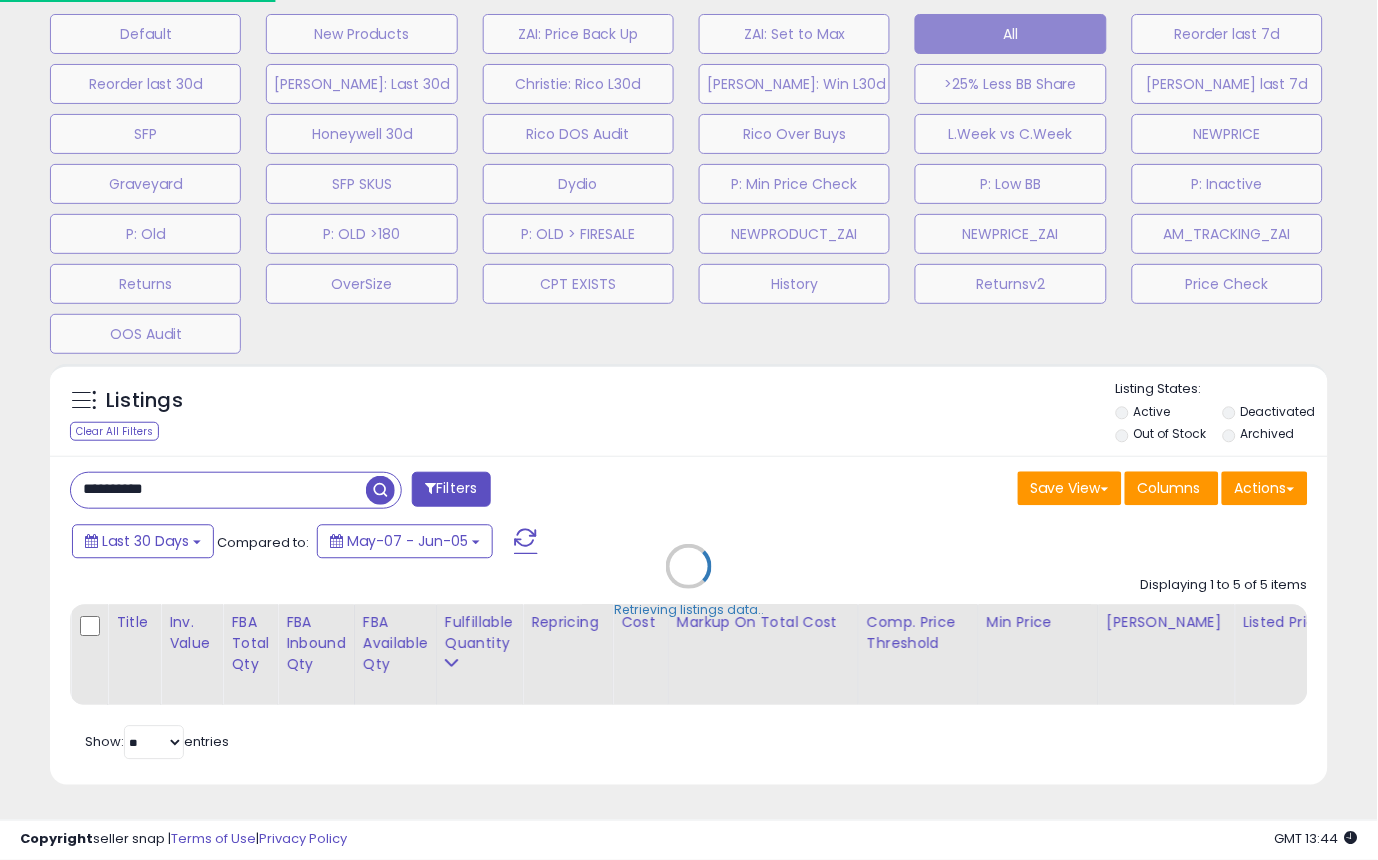 scroll, scrollTop: 999590, scrollLeft: 999260, axis: both 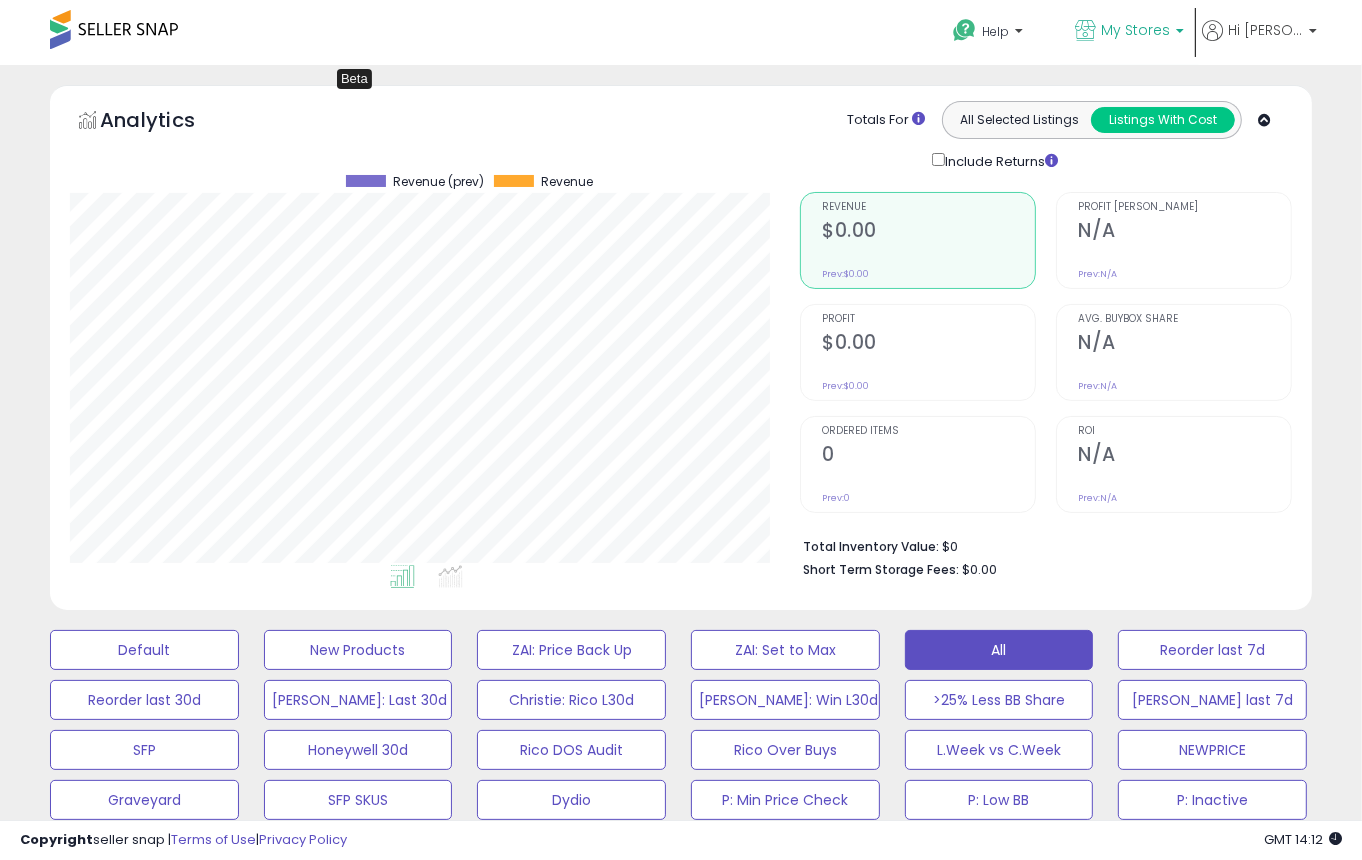 click on "My Stores" at bounding box center (1135, 30) 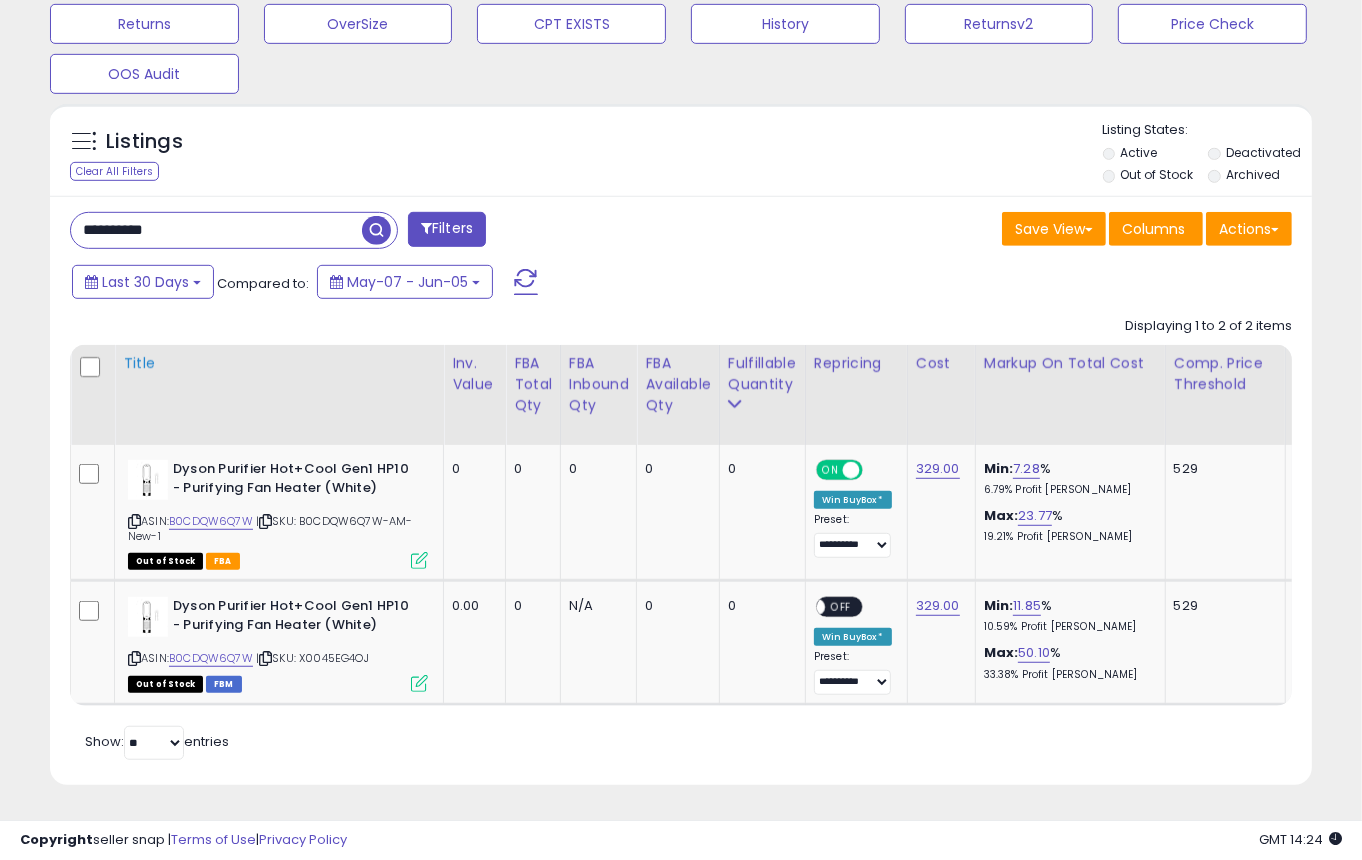 scroll, scrollTop: 888, scrollLeft: 0, axis: vertical 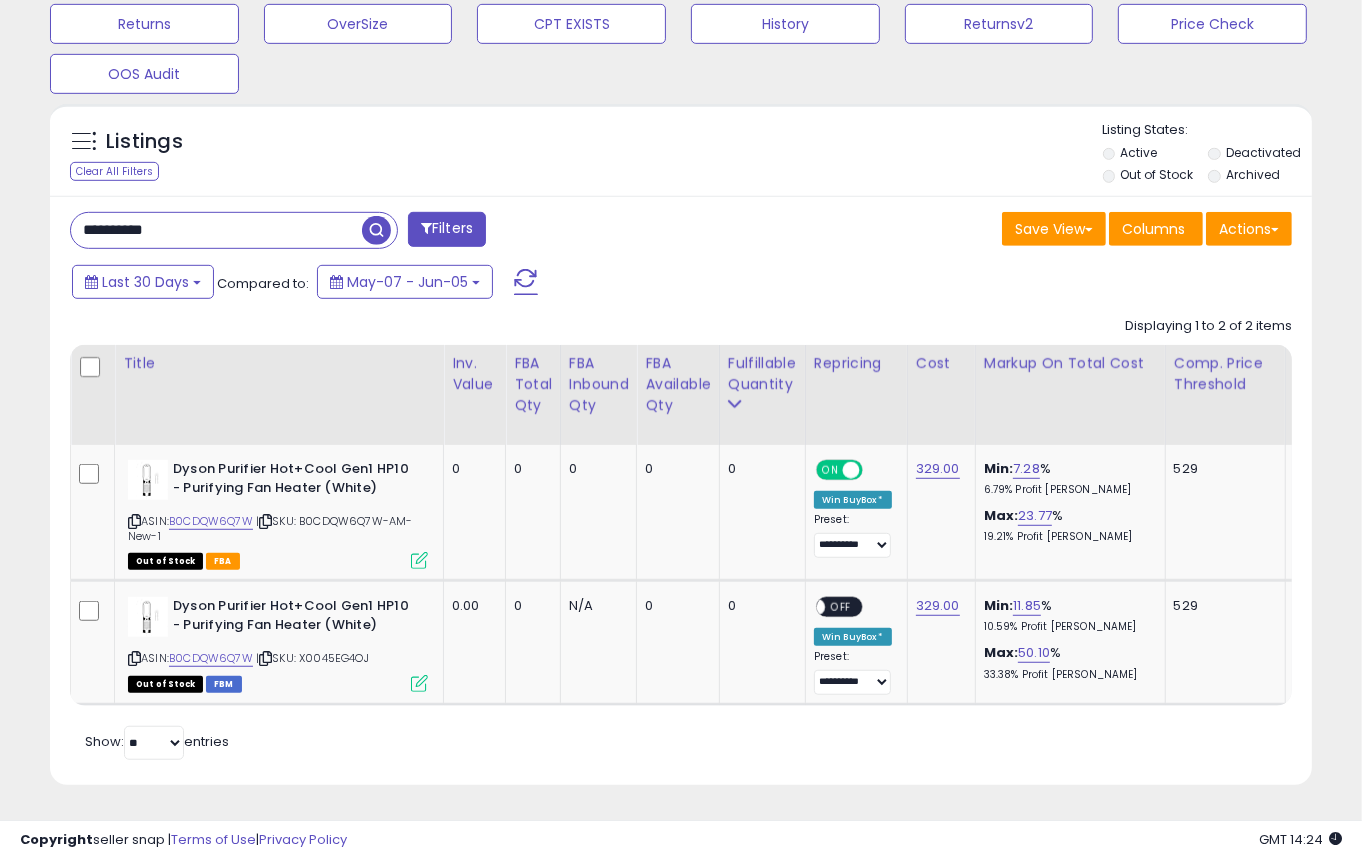 click on "**********" at bounding box center (216, 230) 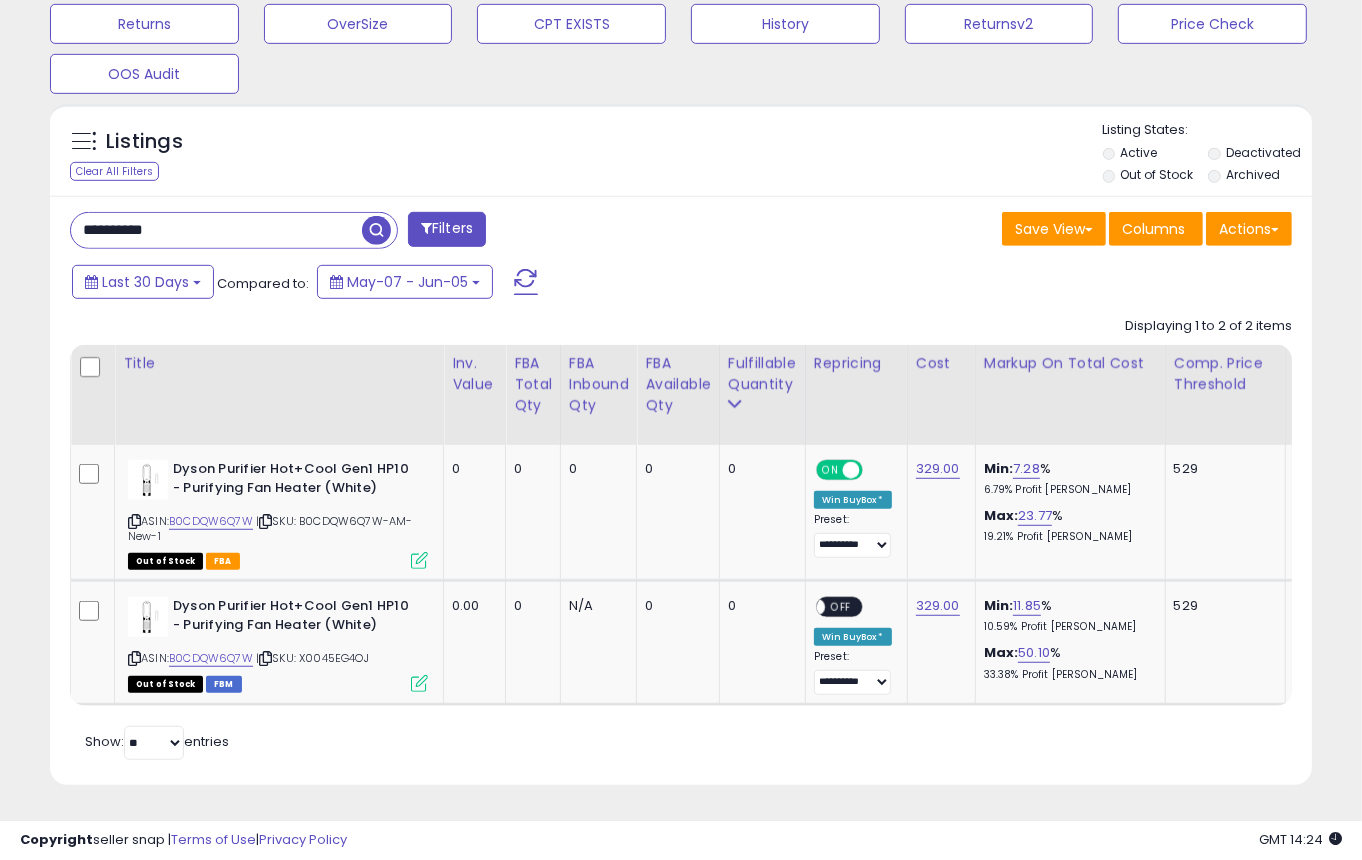 click on "**********" at bounding box center [216, 230] 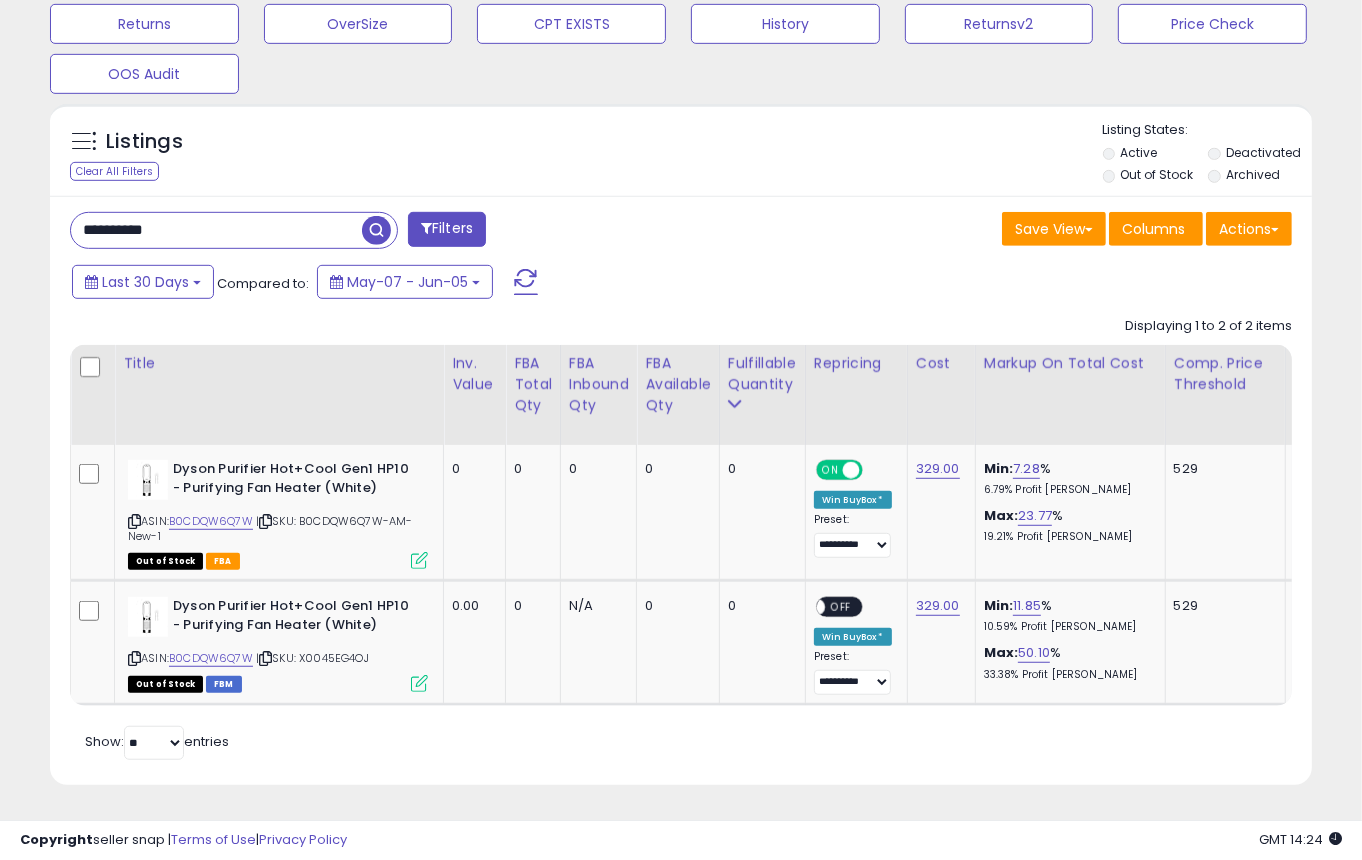paste 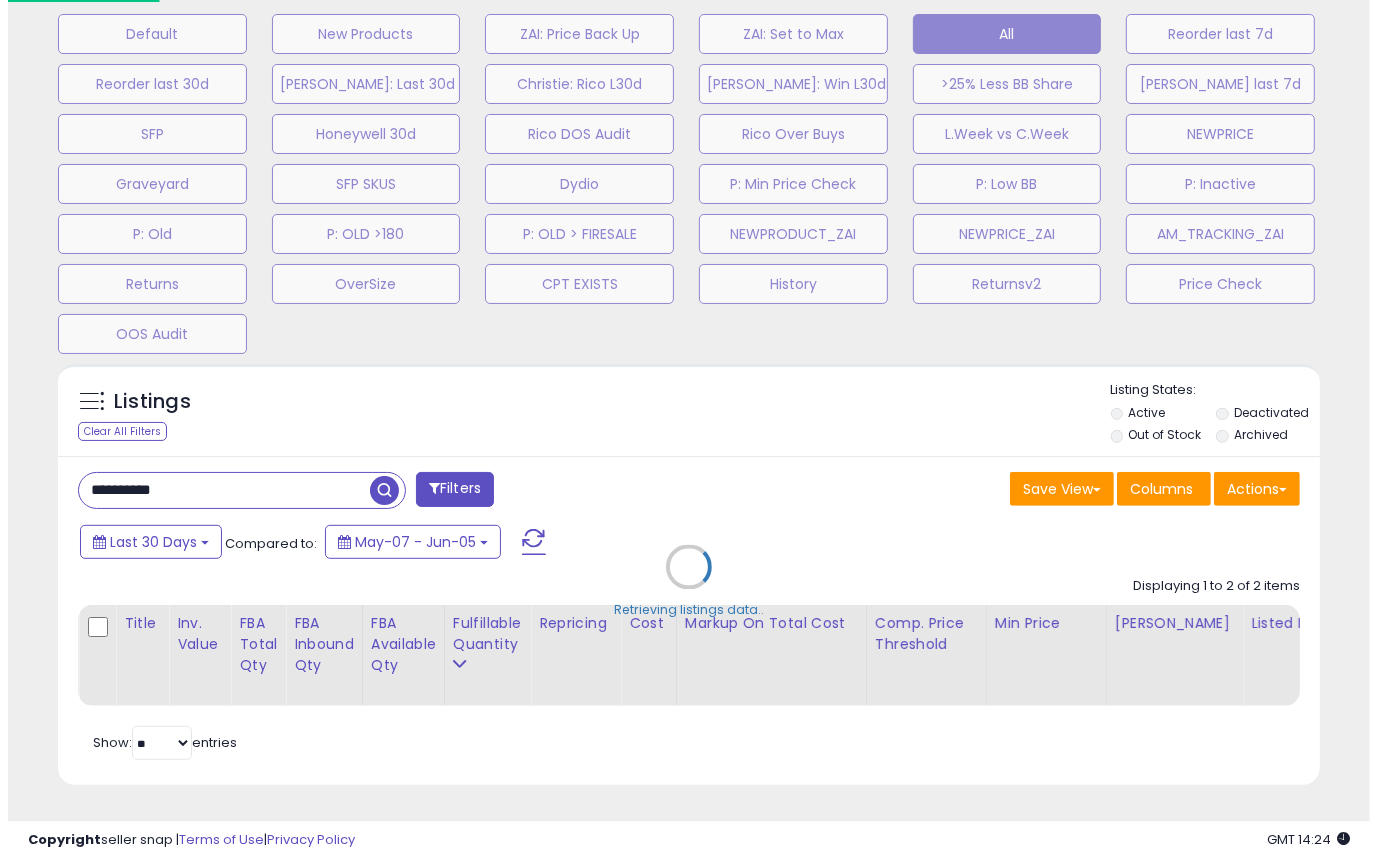 scroll, scrollTop: 634, scrollLeft: 0, axis: vertical 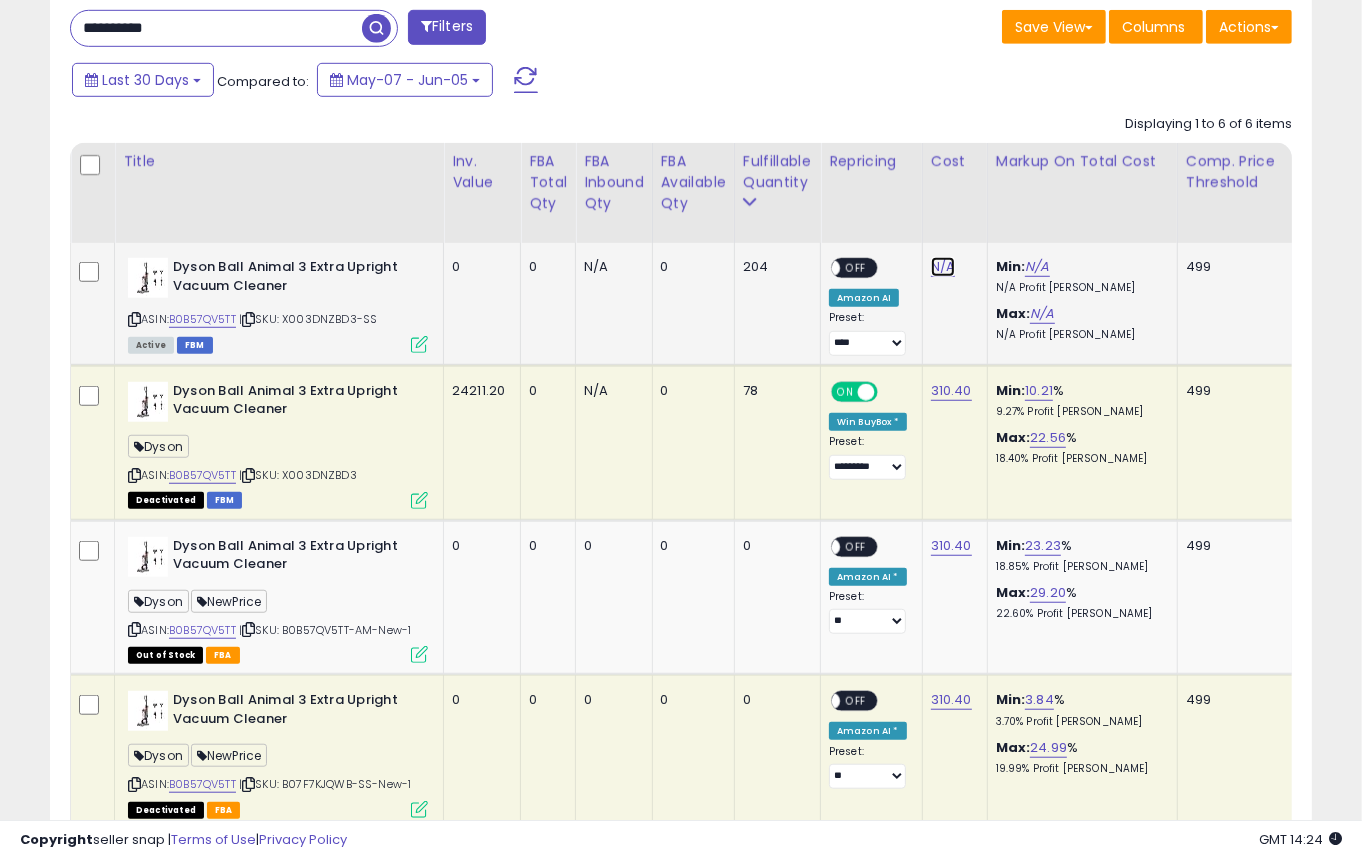 click on "N/A" at bounding box center (943, 267) 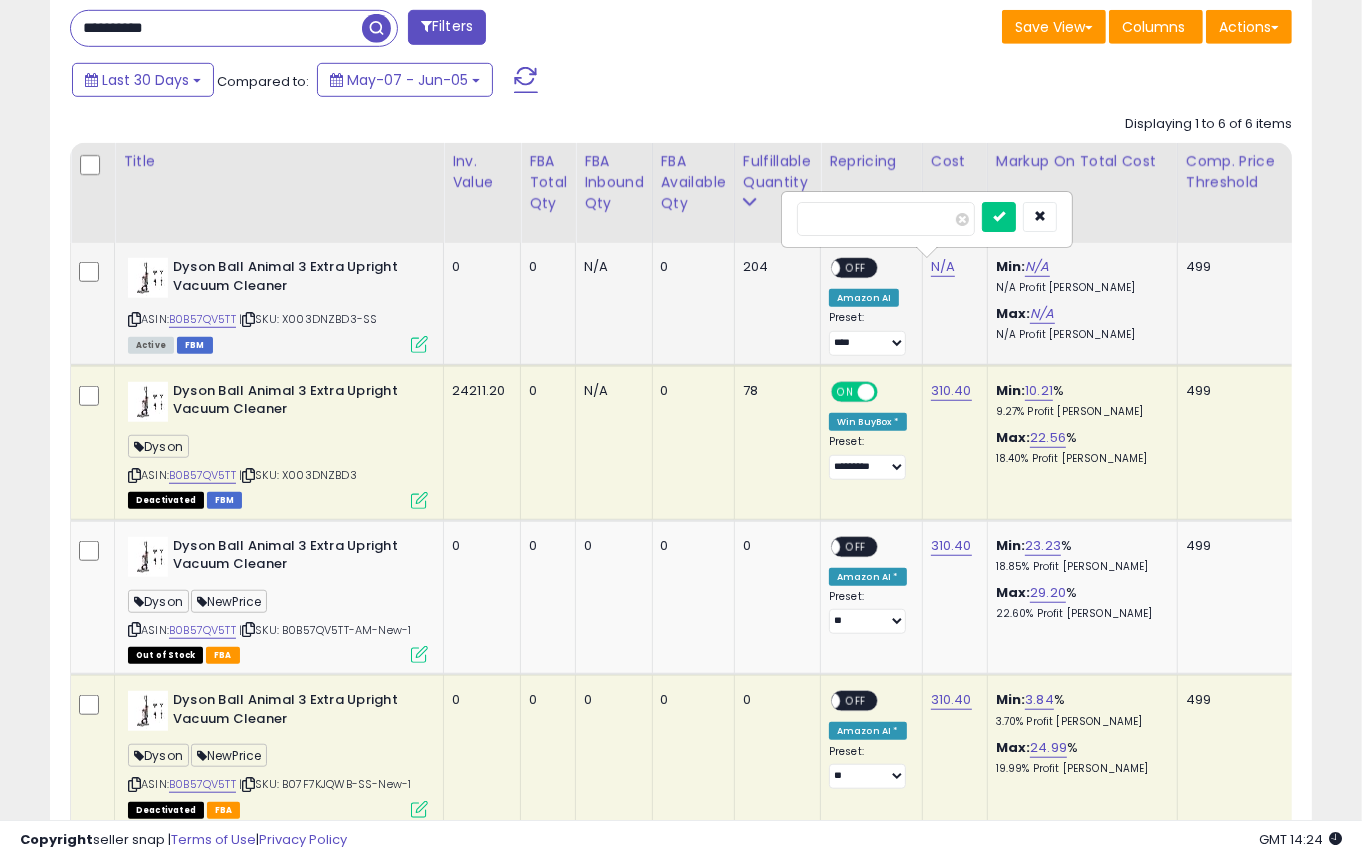 click at bounding box center (886, 219) 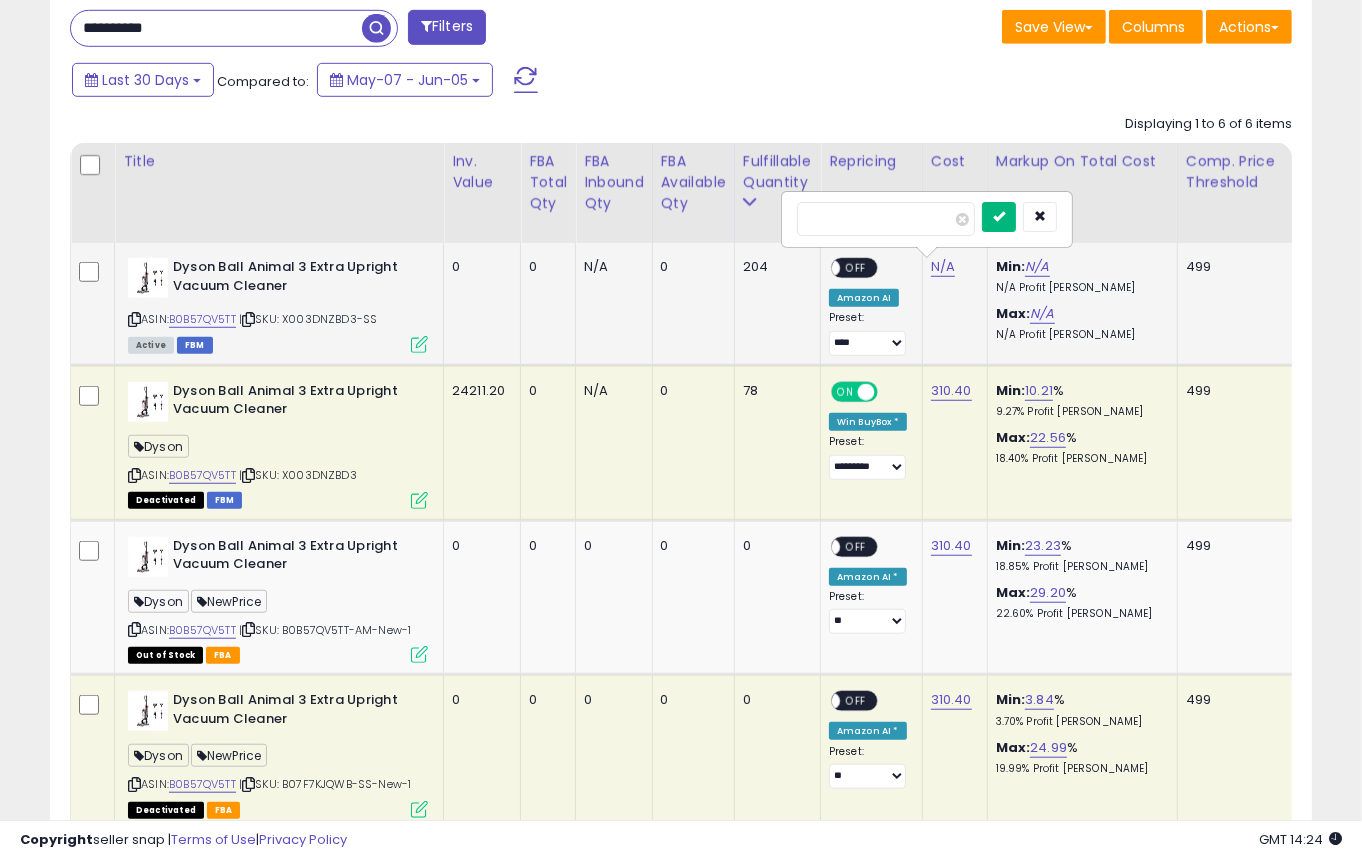 type on "******" 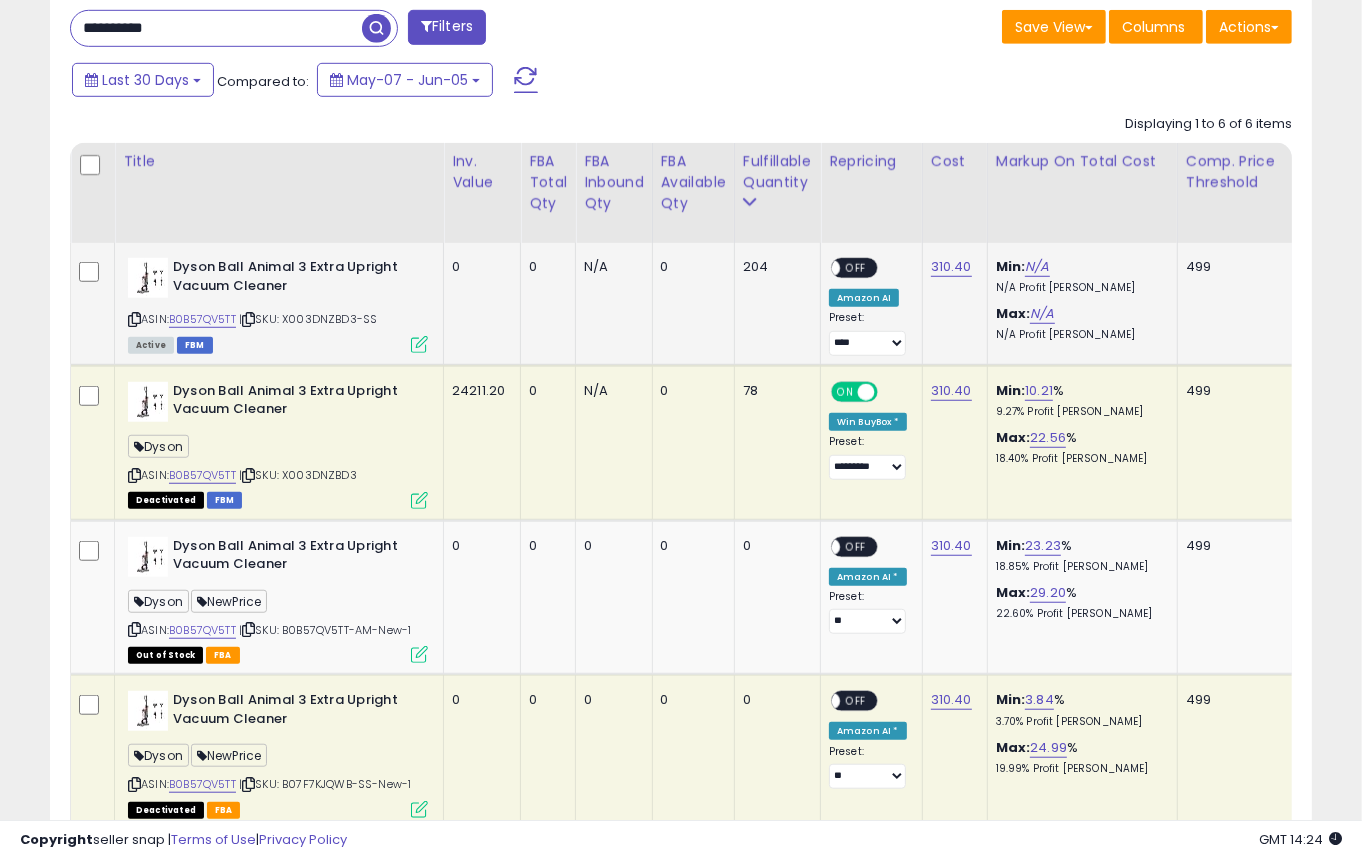 scroll, scrollTop: 0, scrollLeft: 340, axis: horizontal 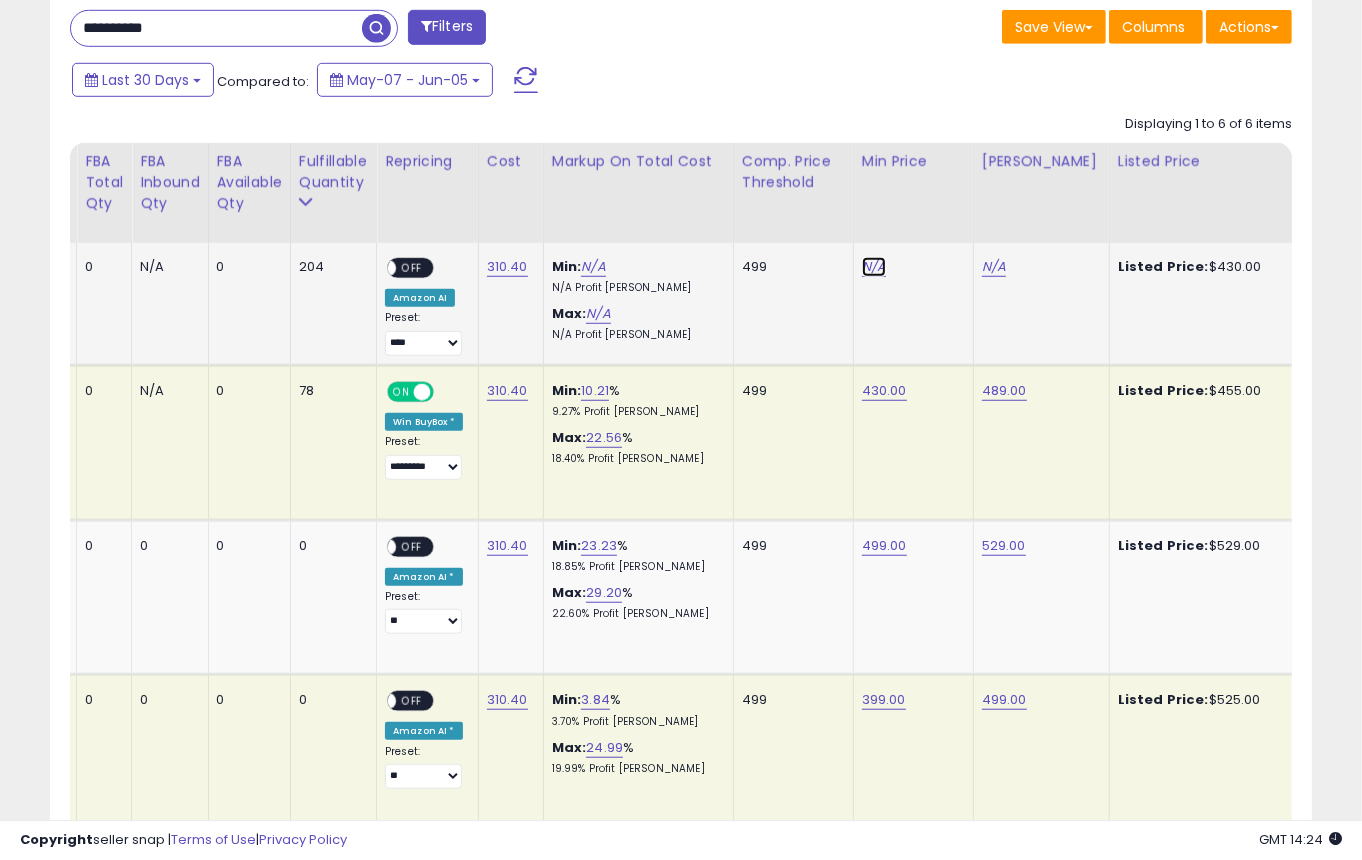 click on "N/A" at bounding box center [874, 267] 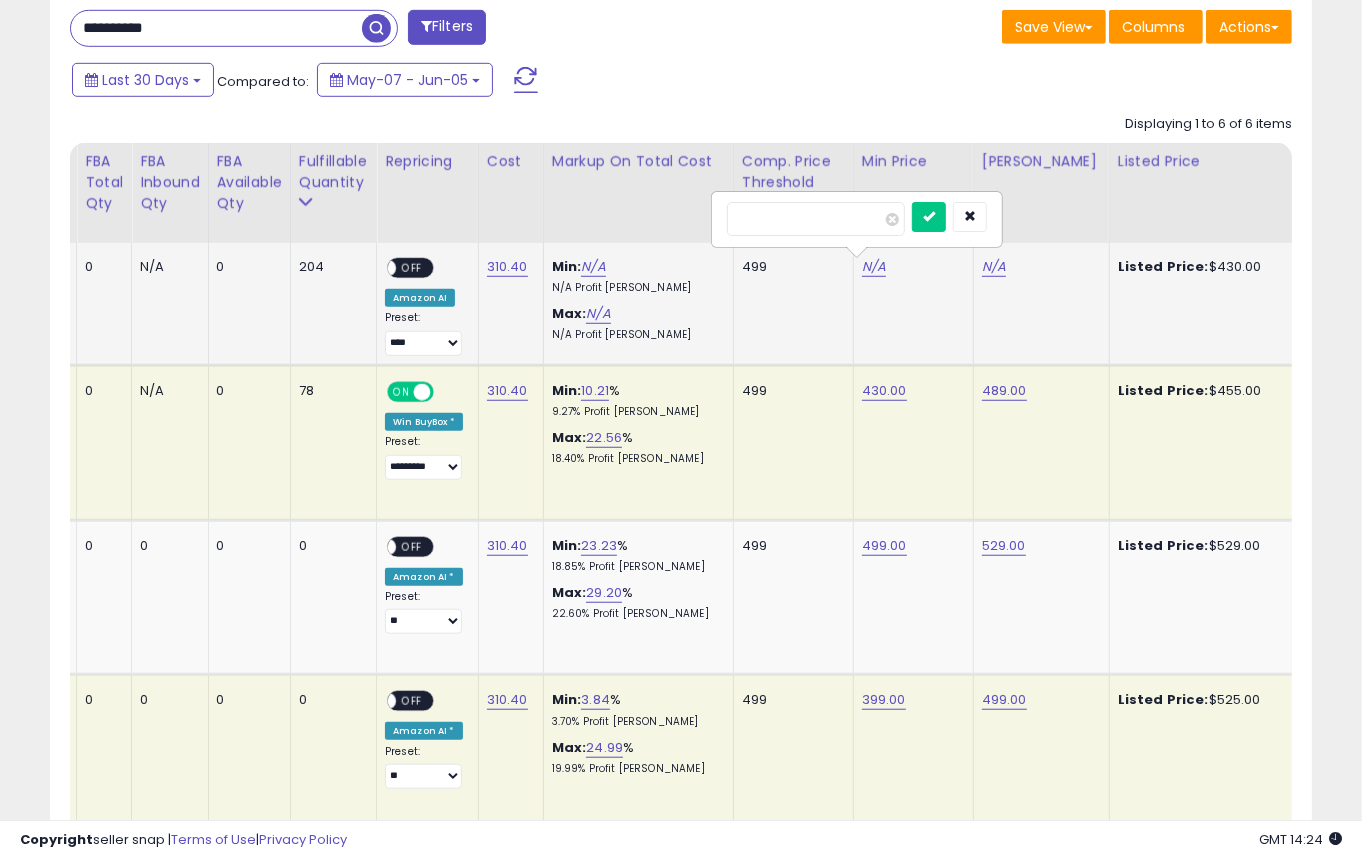 click at bounding box center (816, 219) 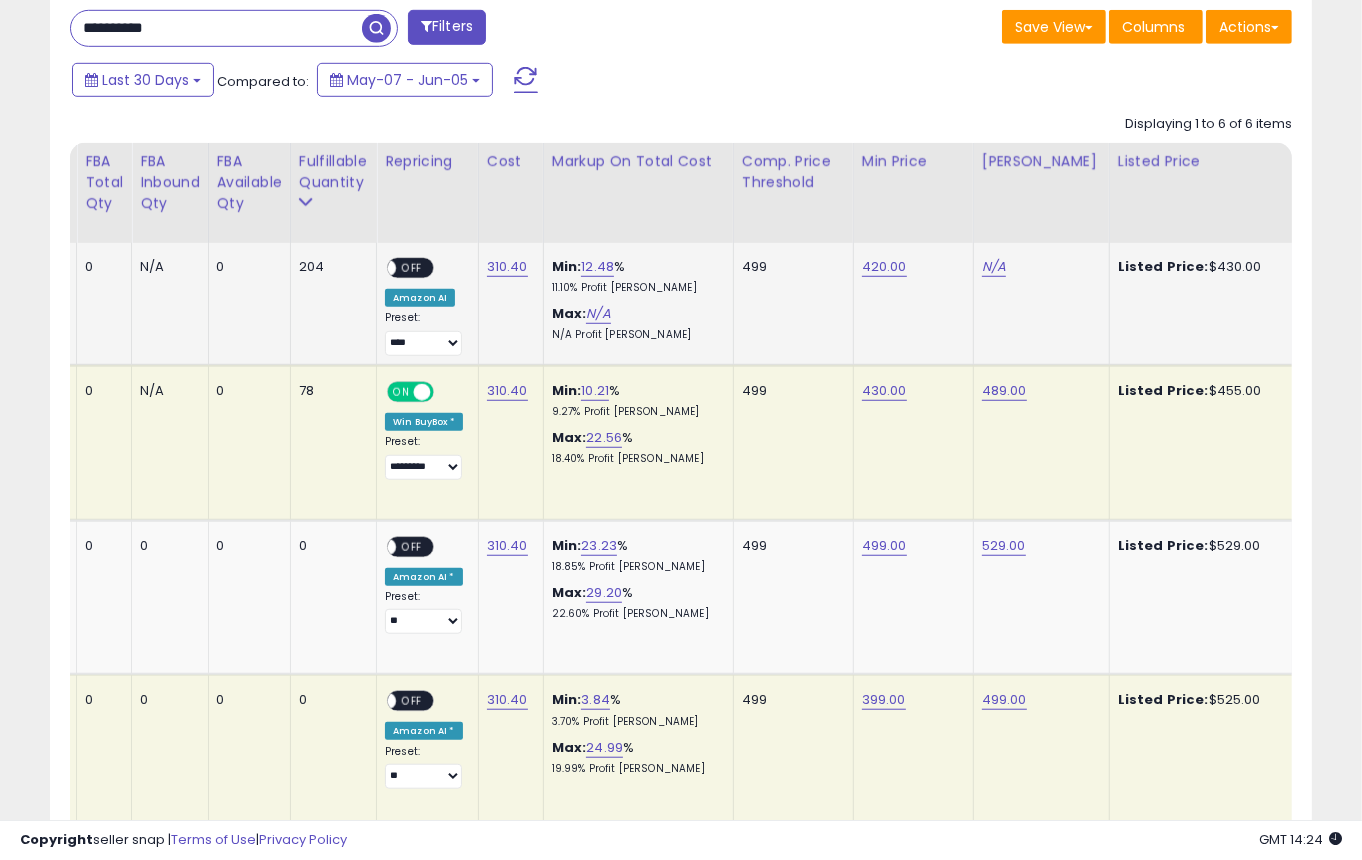 scroll, scrollTop: 0, scrollLeft: 0, axis: both 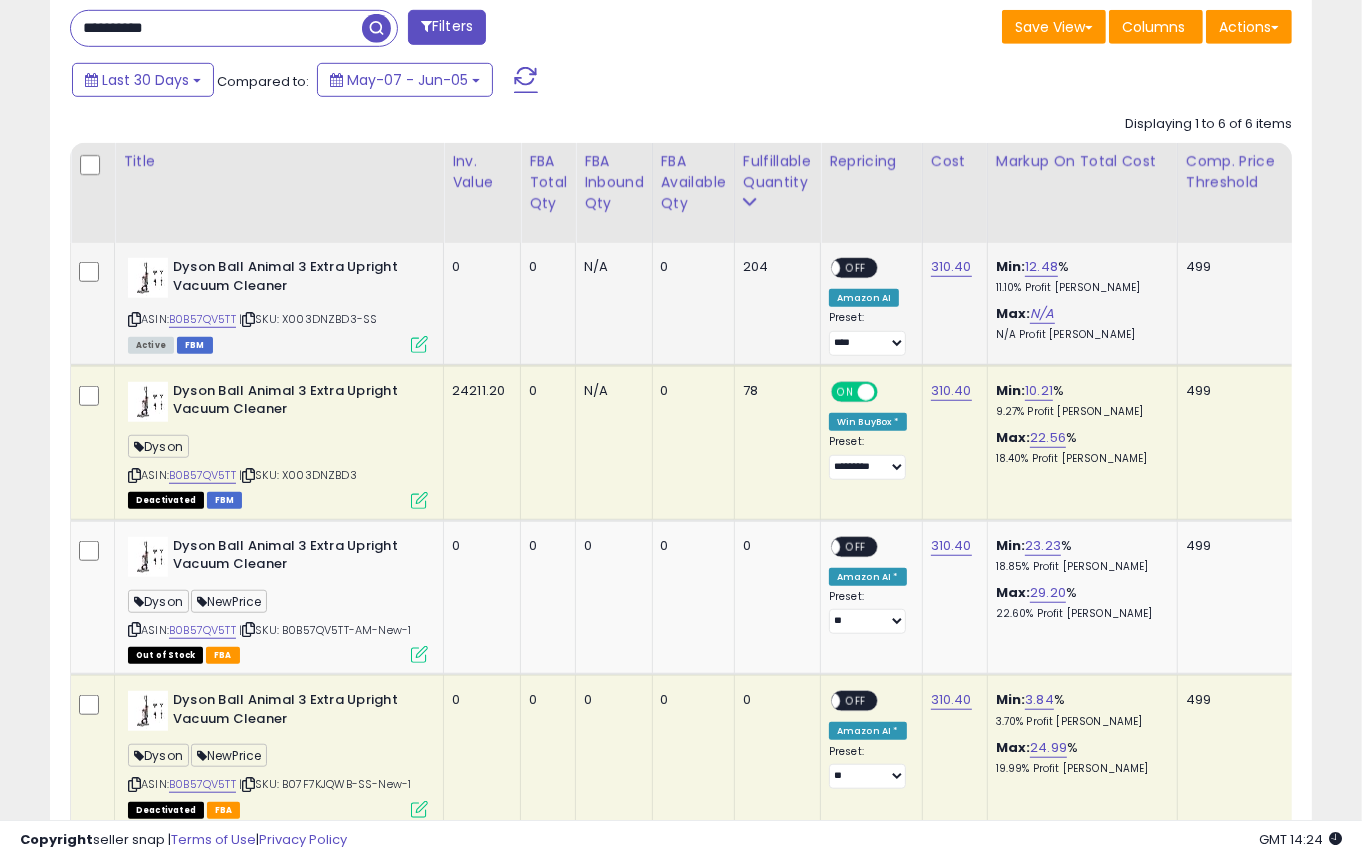 click at bounding box center [419, 500] 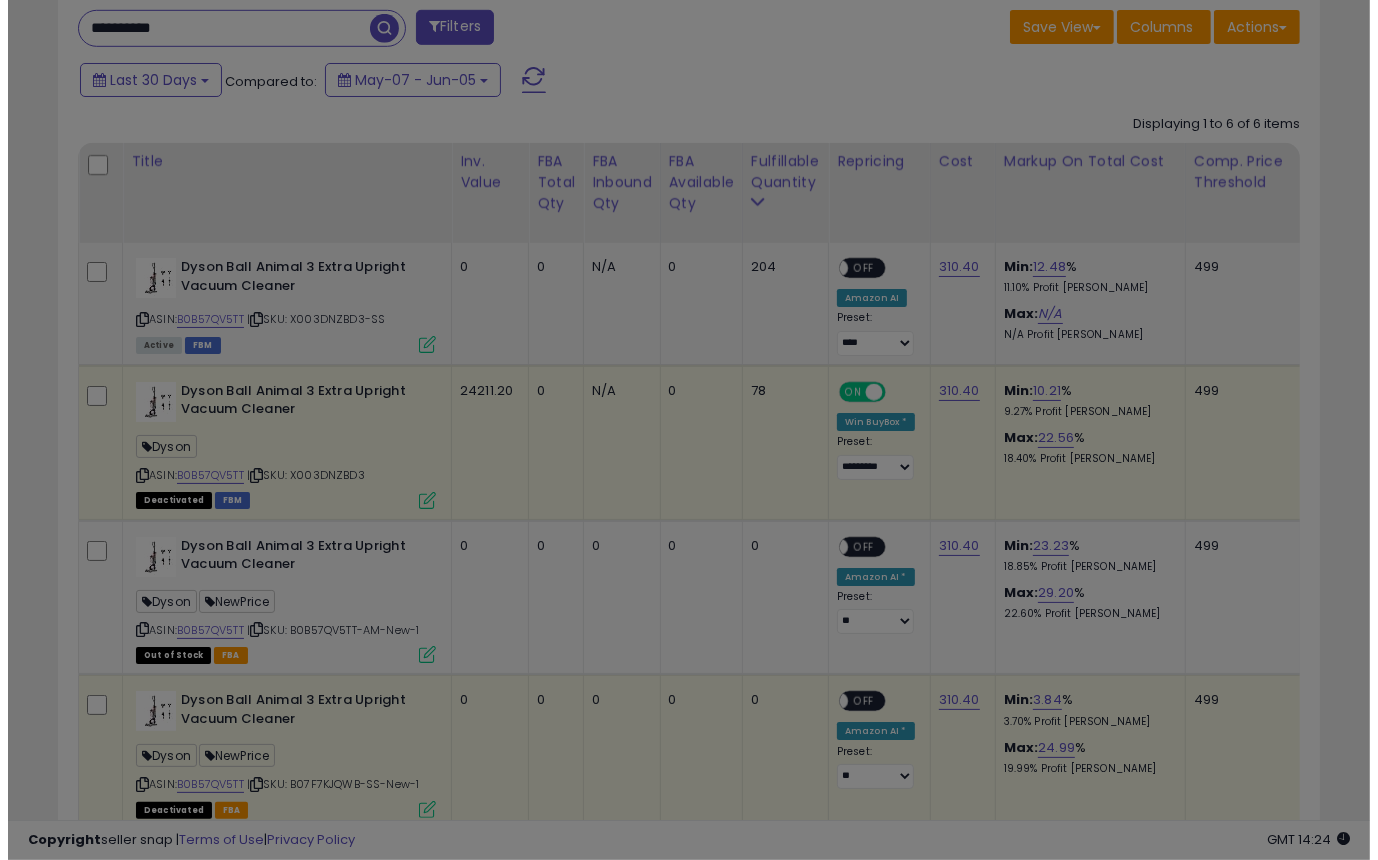 scroll, scrollTop: 999590, scrollLeft: 999260, axis: both 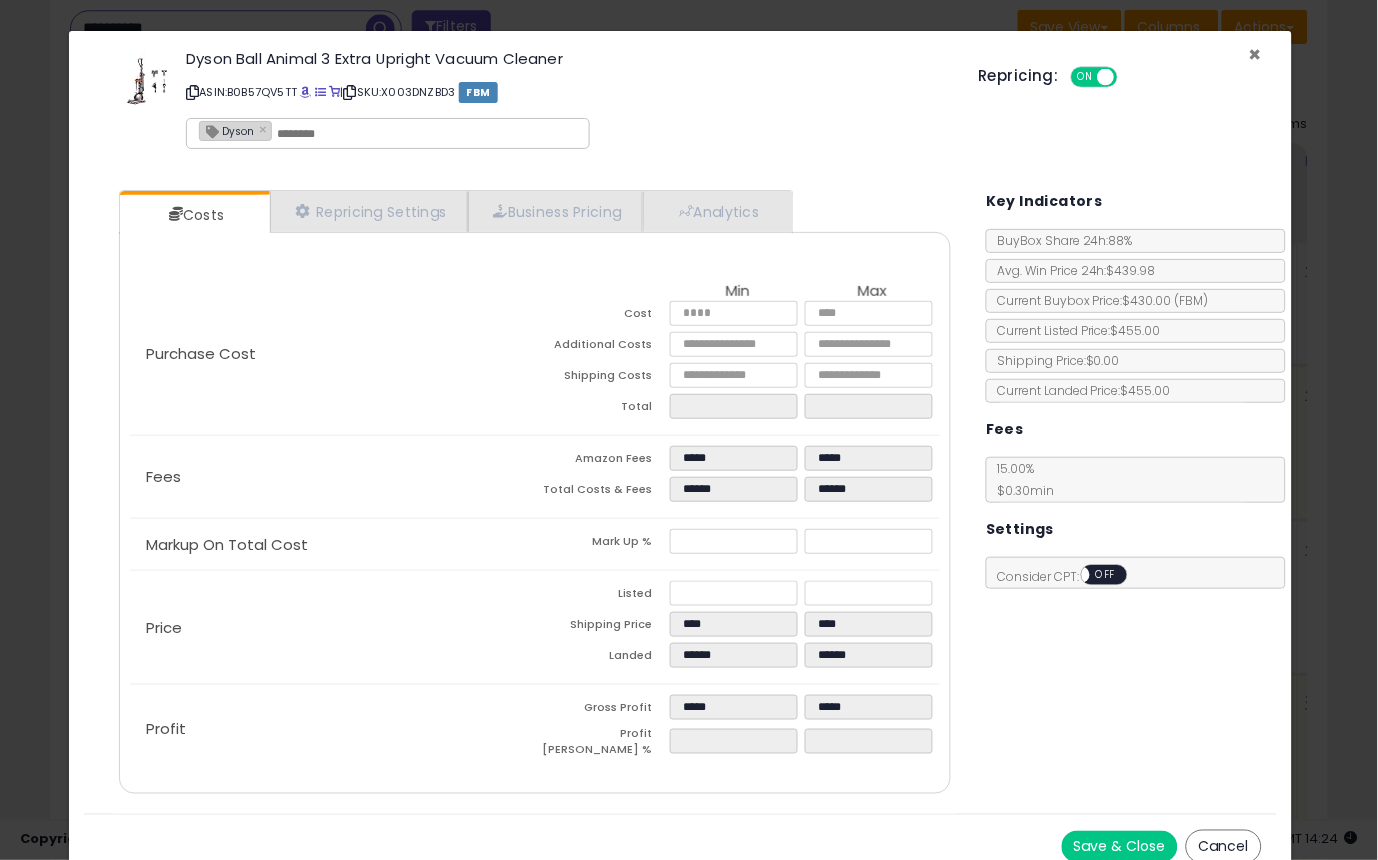 click on "×" at bounding box center (1255, 54) 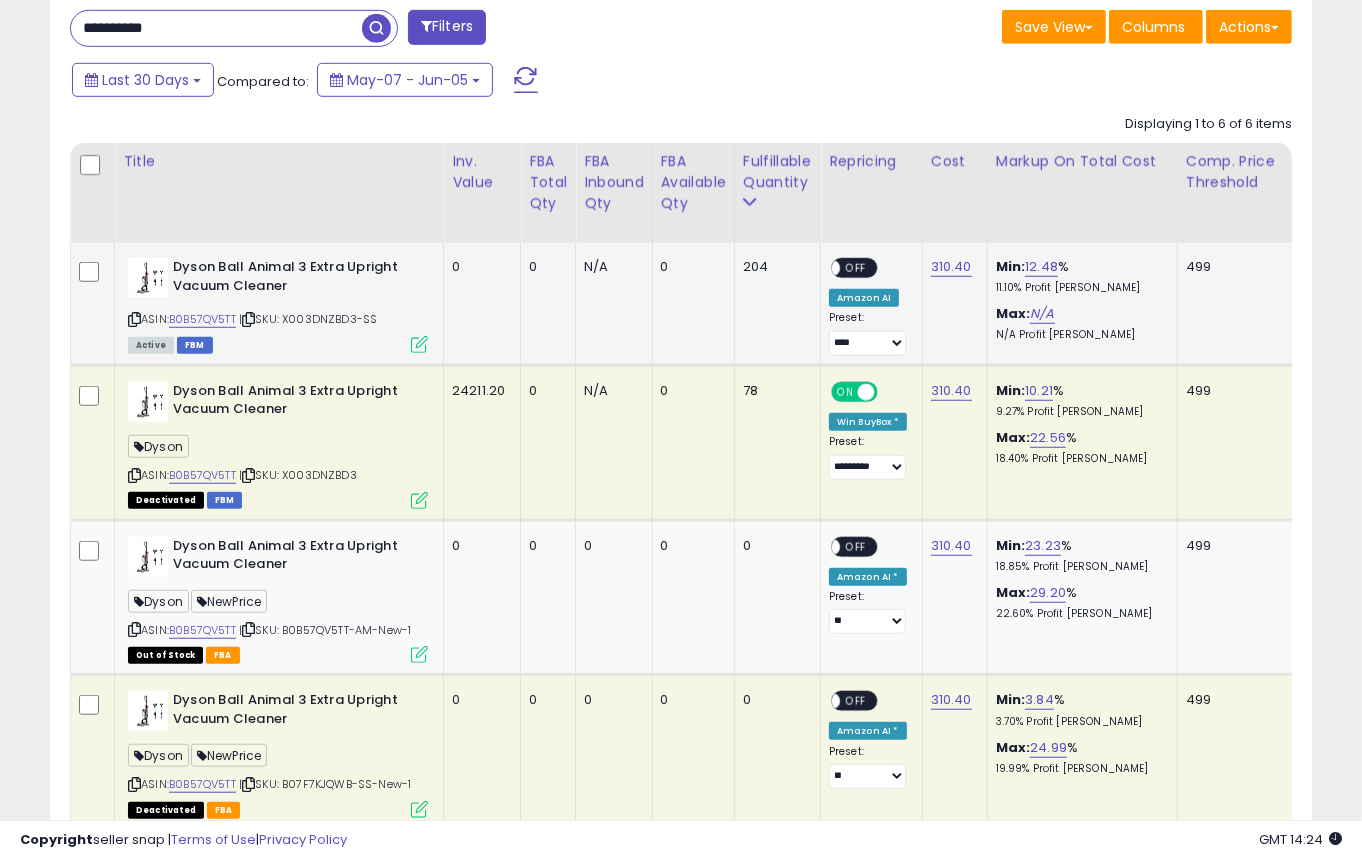 click at bounding box center (419, 344) 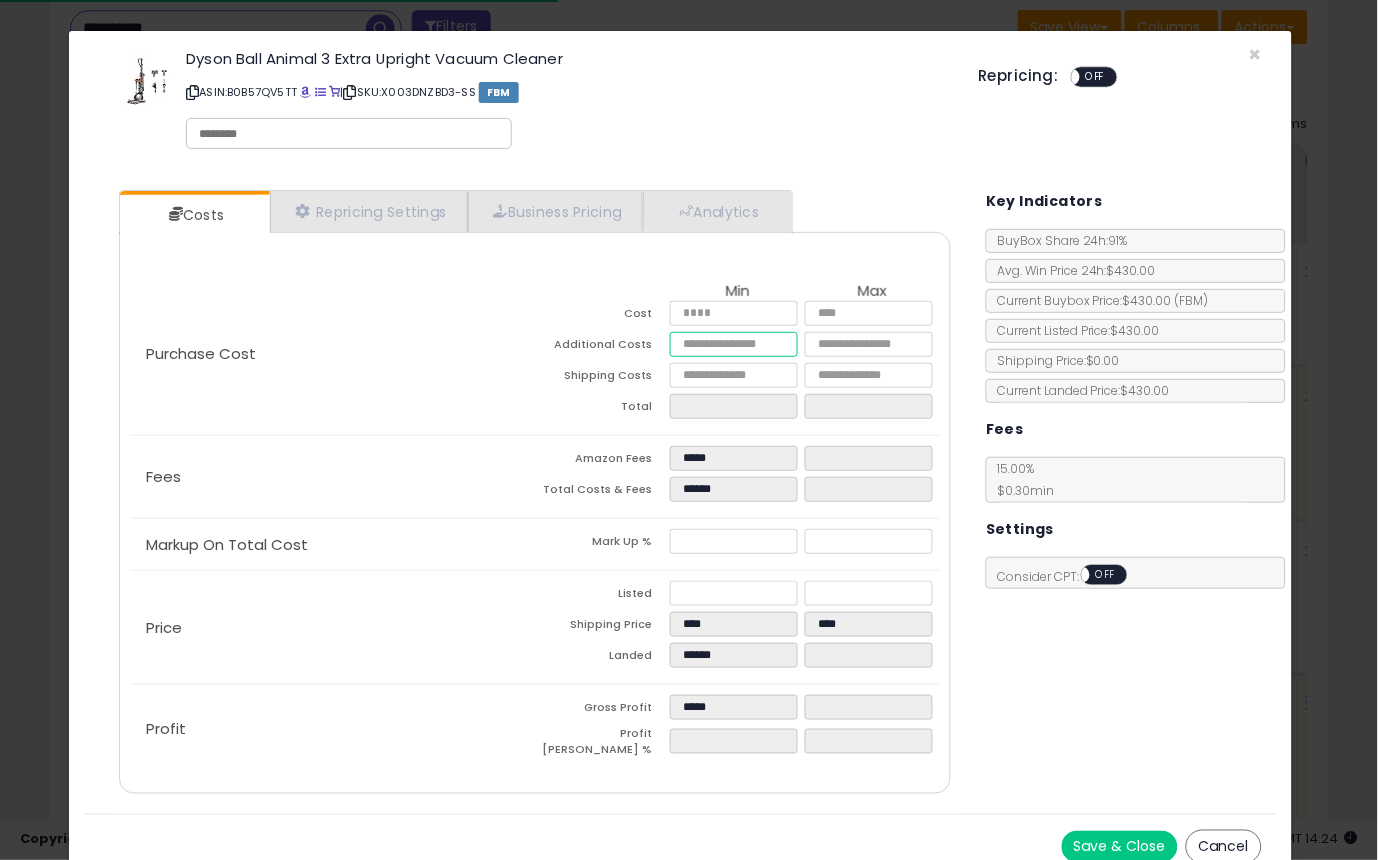 click at bounding box center (734, 344) 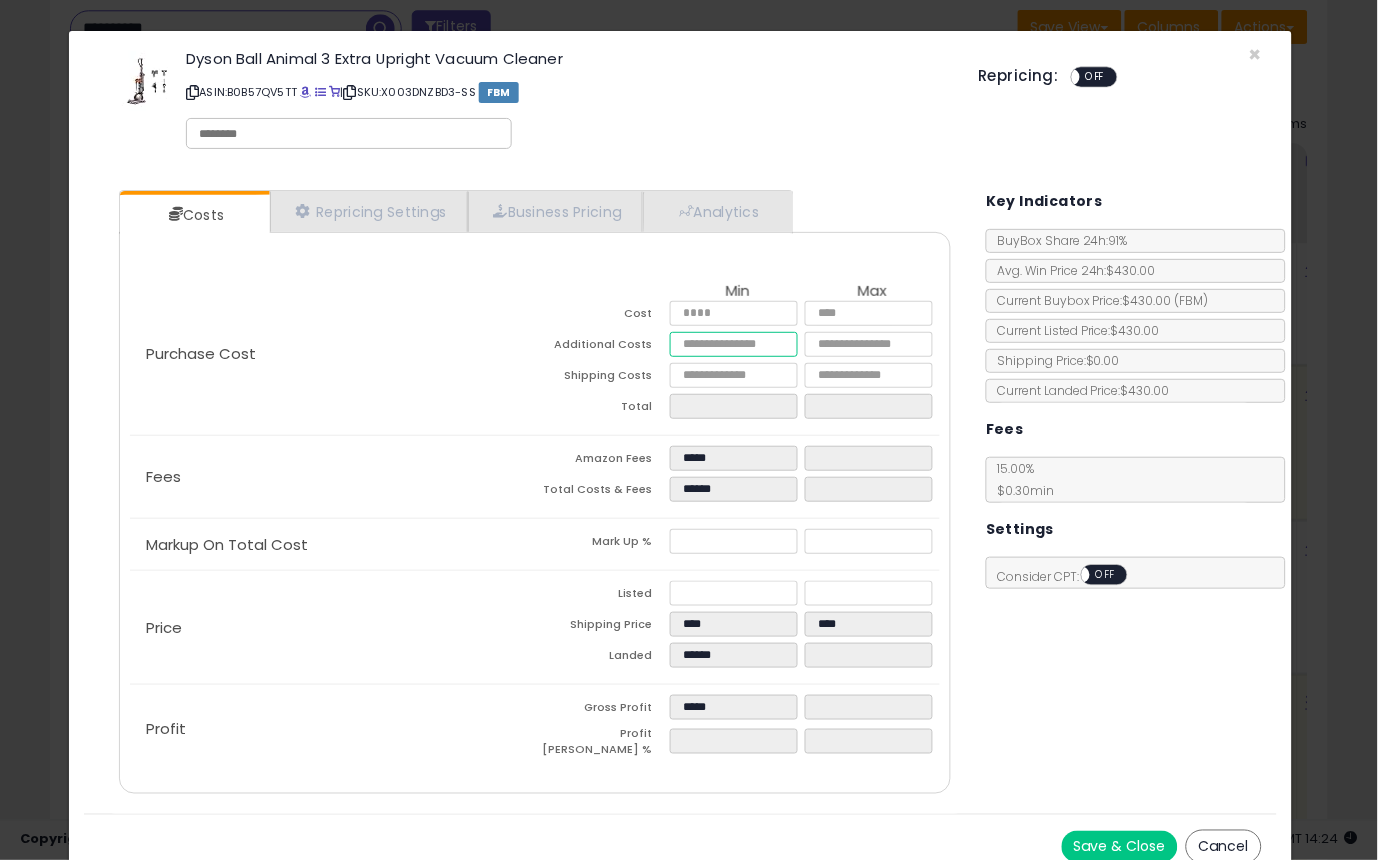 type on "*" 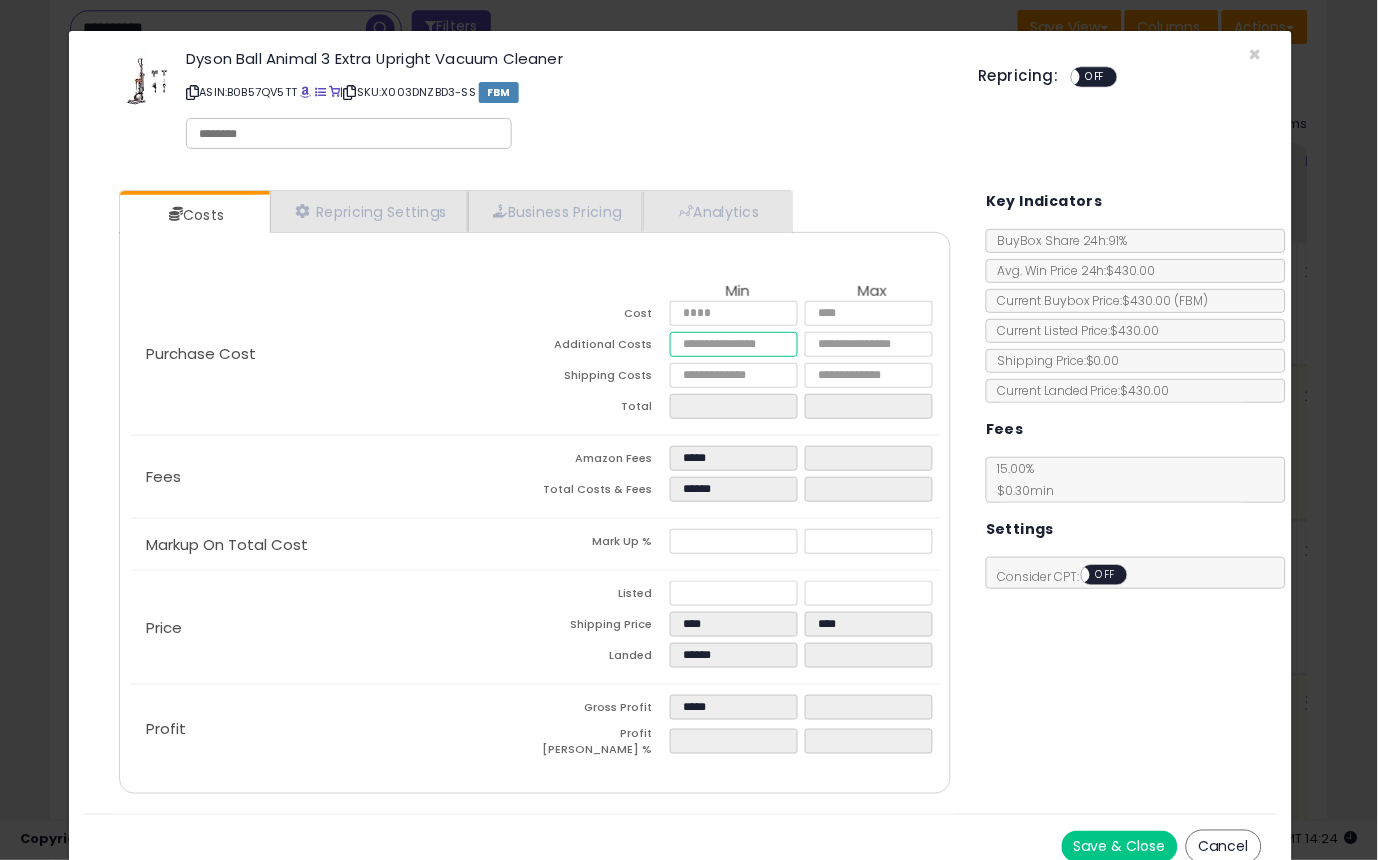 type on "****" 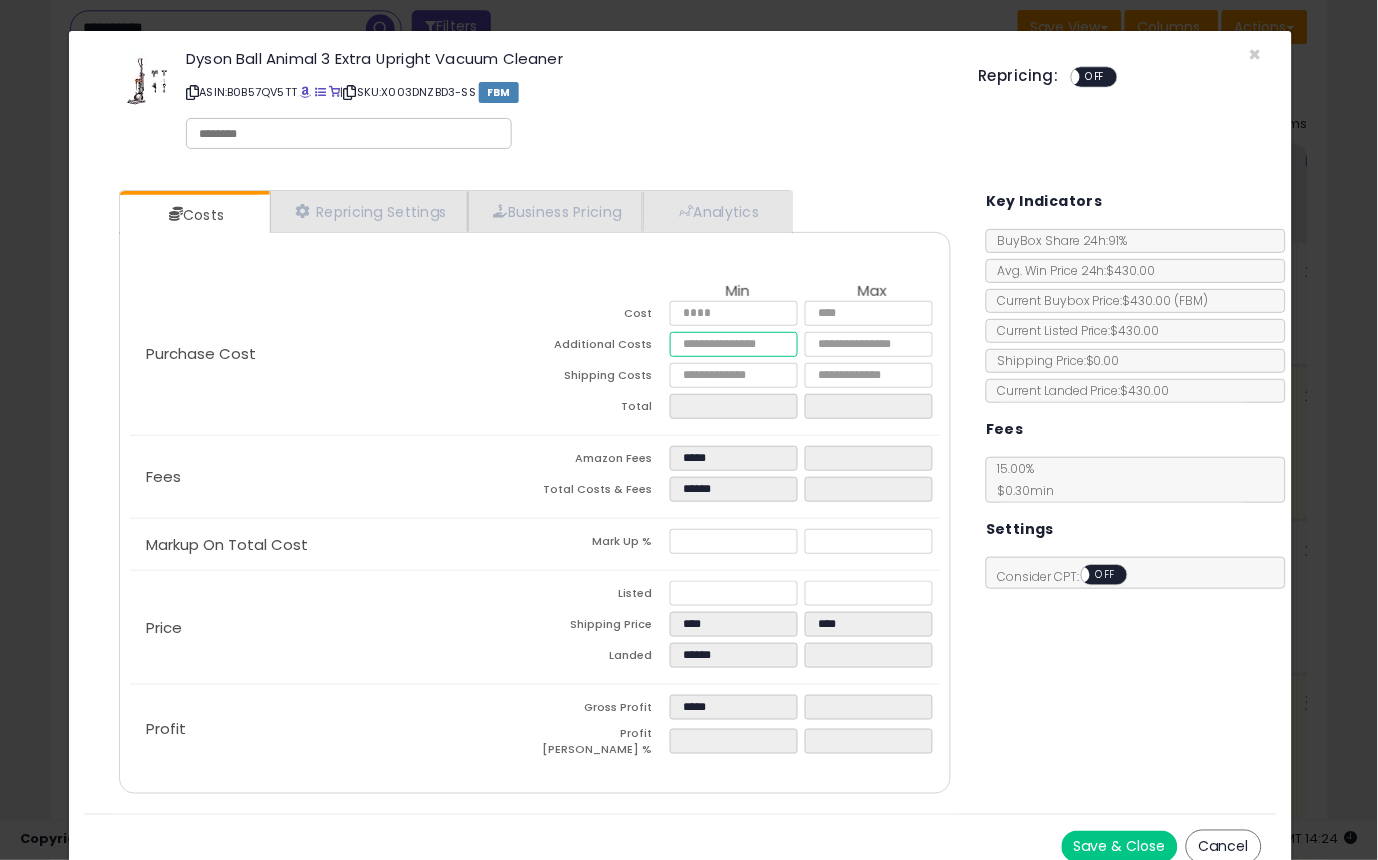 type on "***" 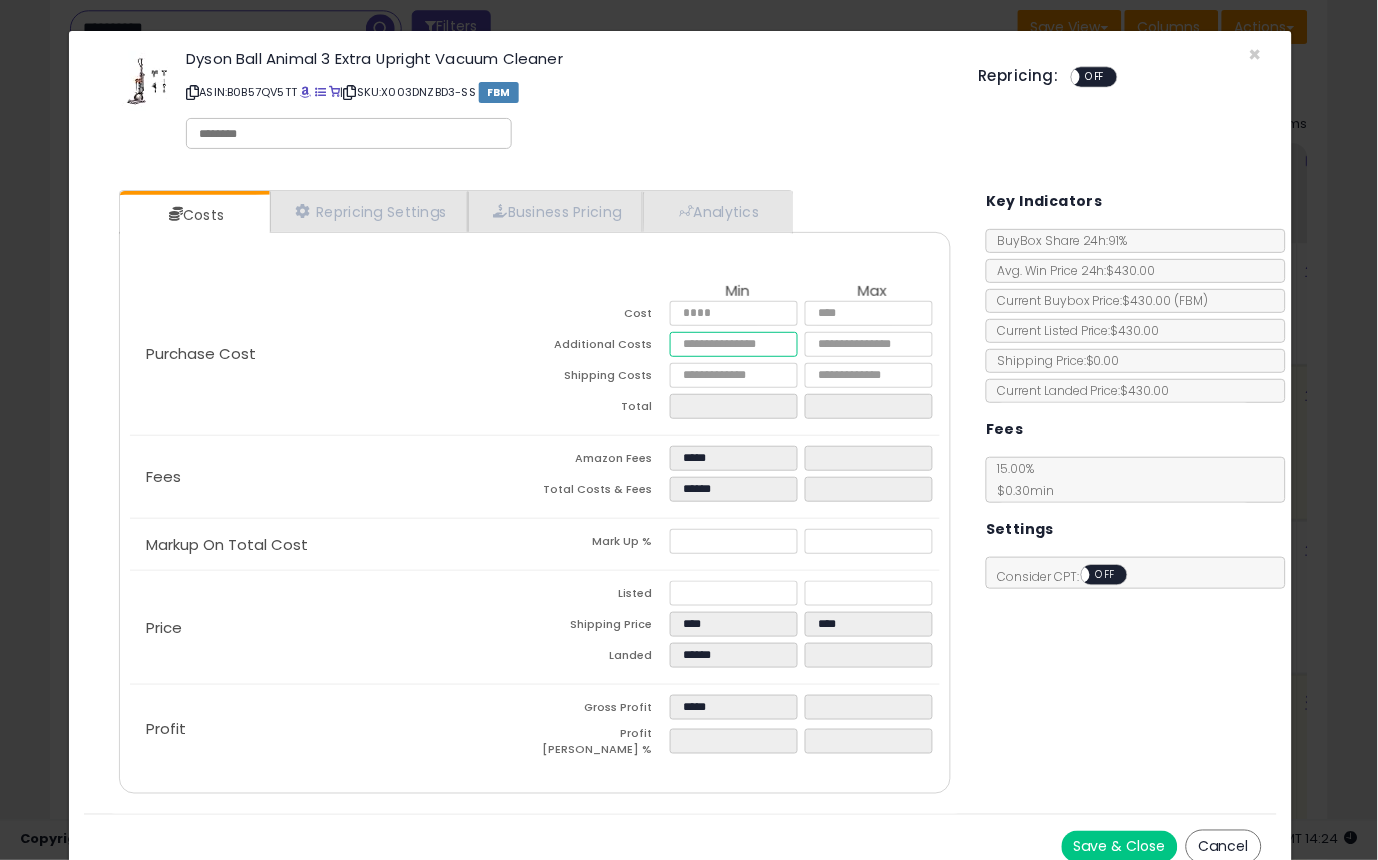 type on "******" 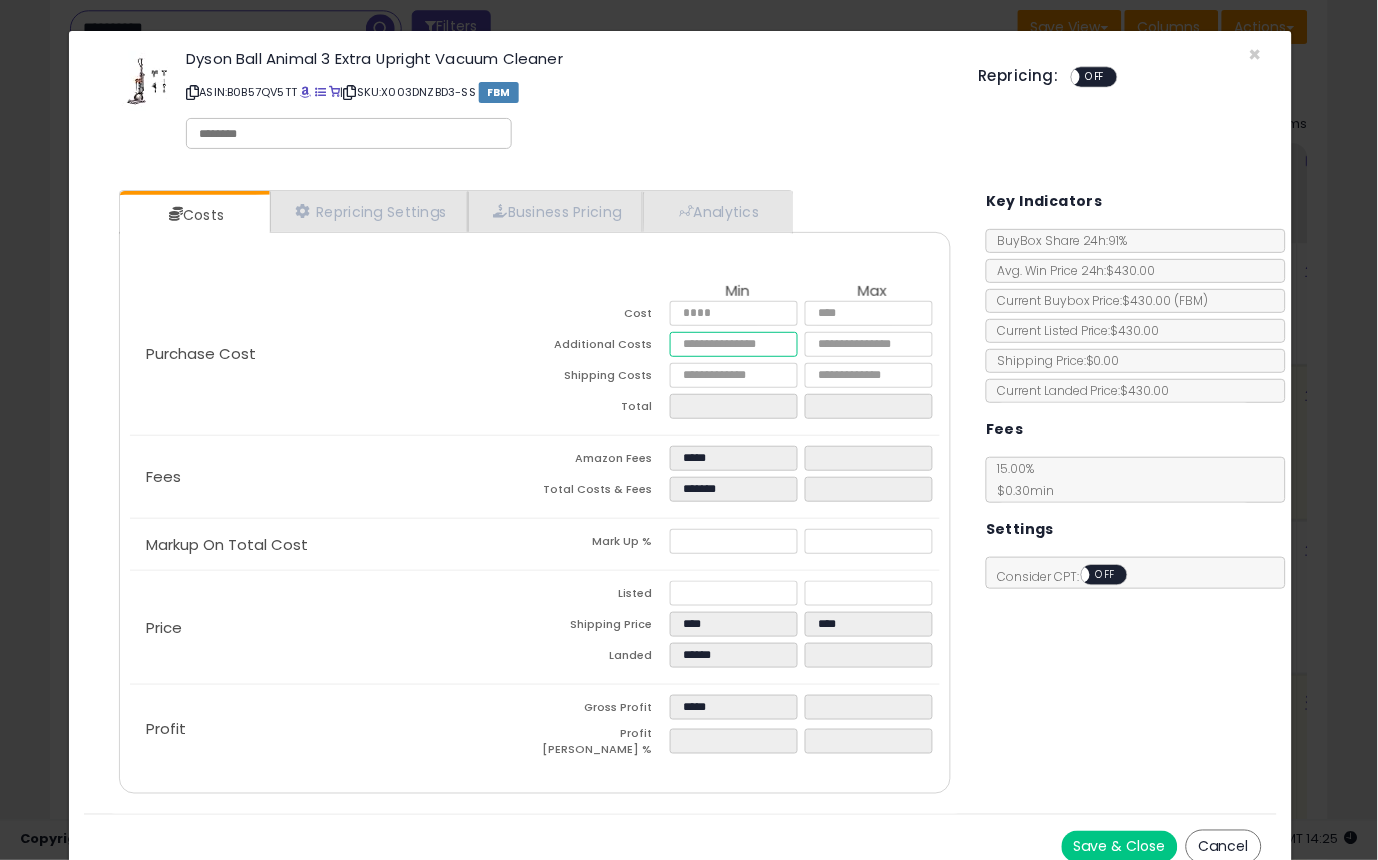 type on "***" 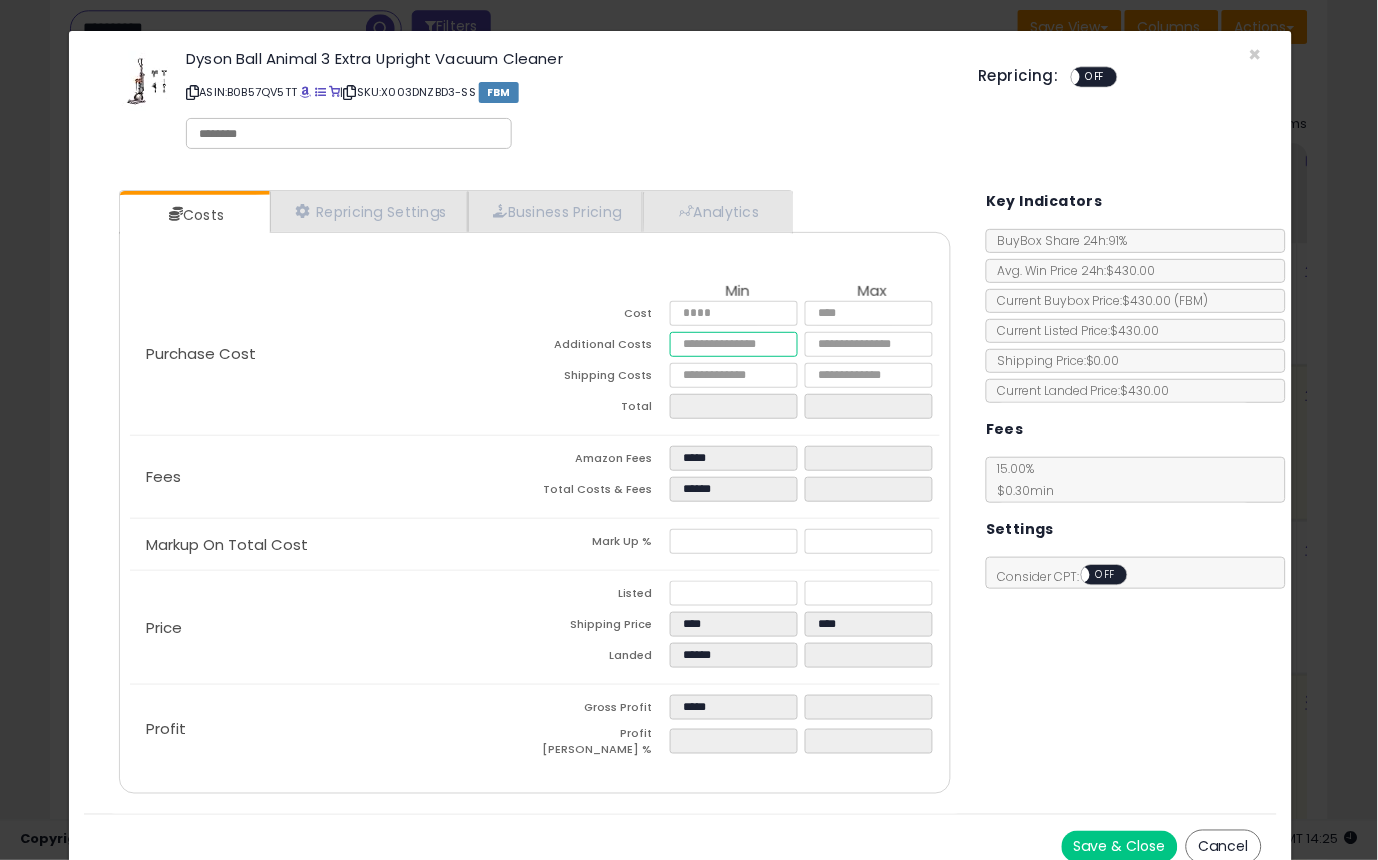 type on "**" 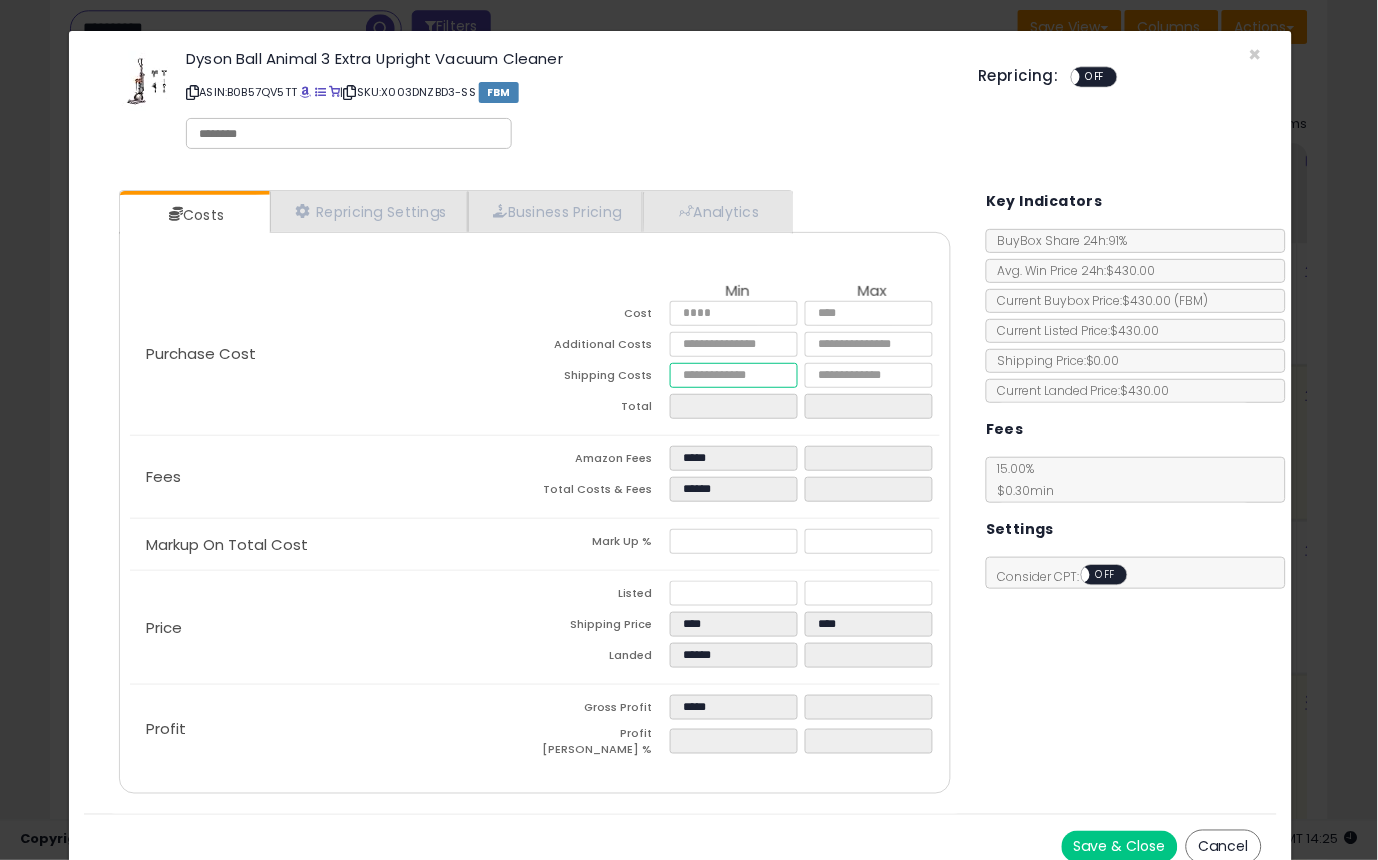 click at bounding box center (734, 375) 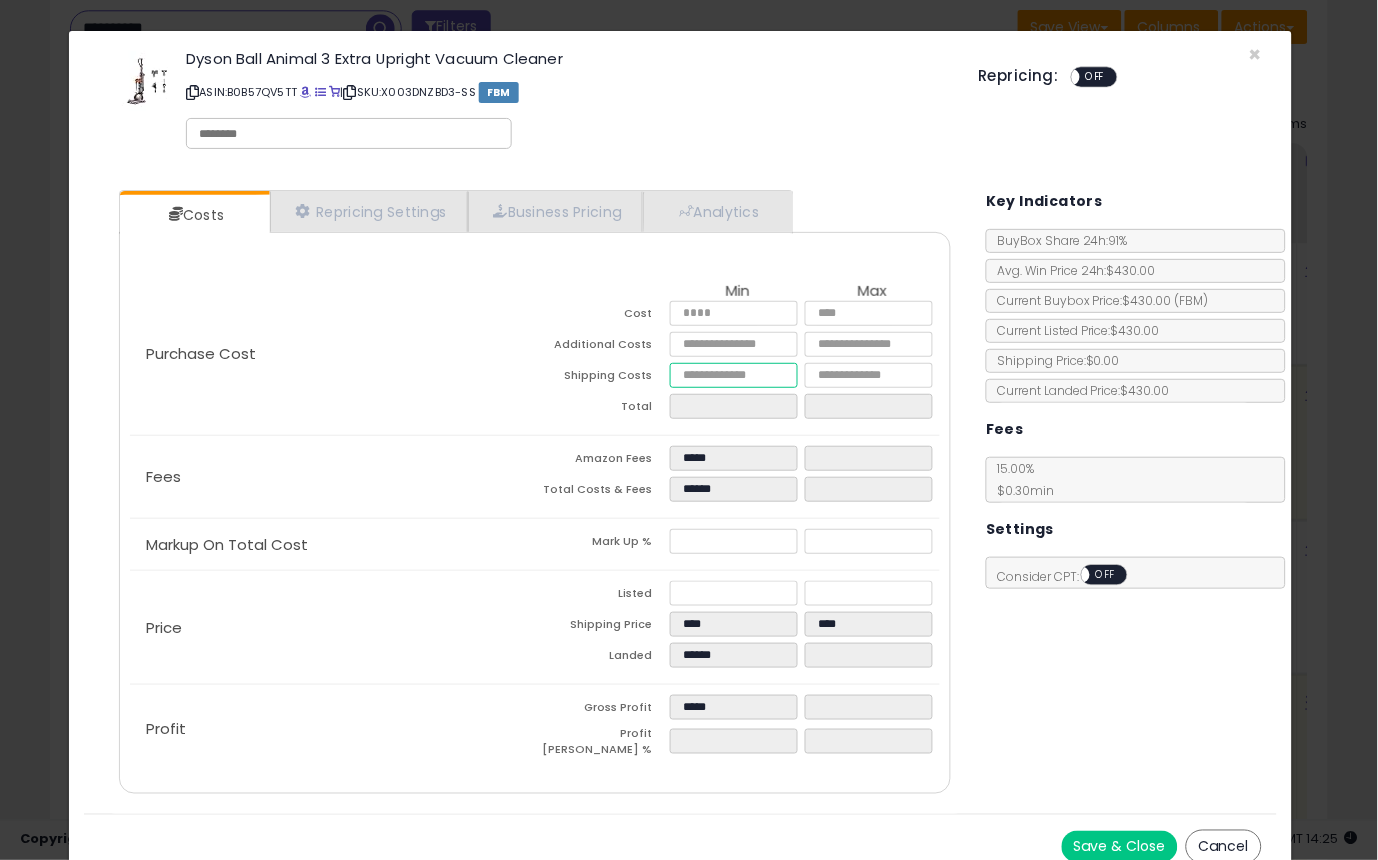type on "*****" 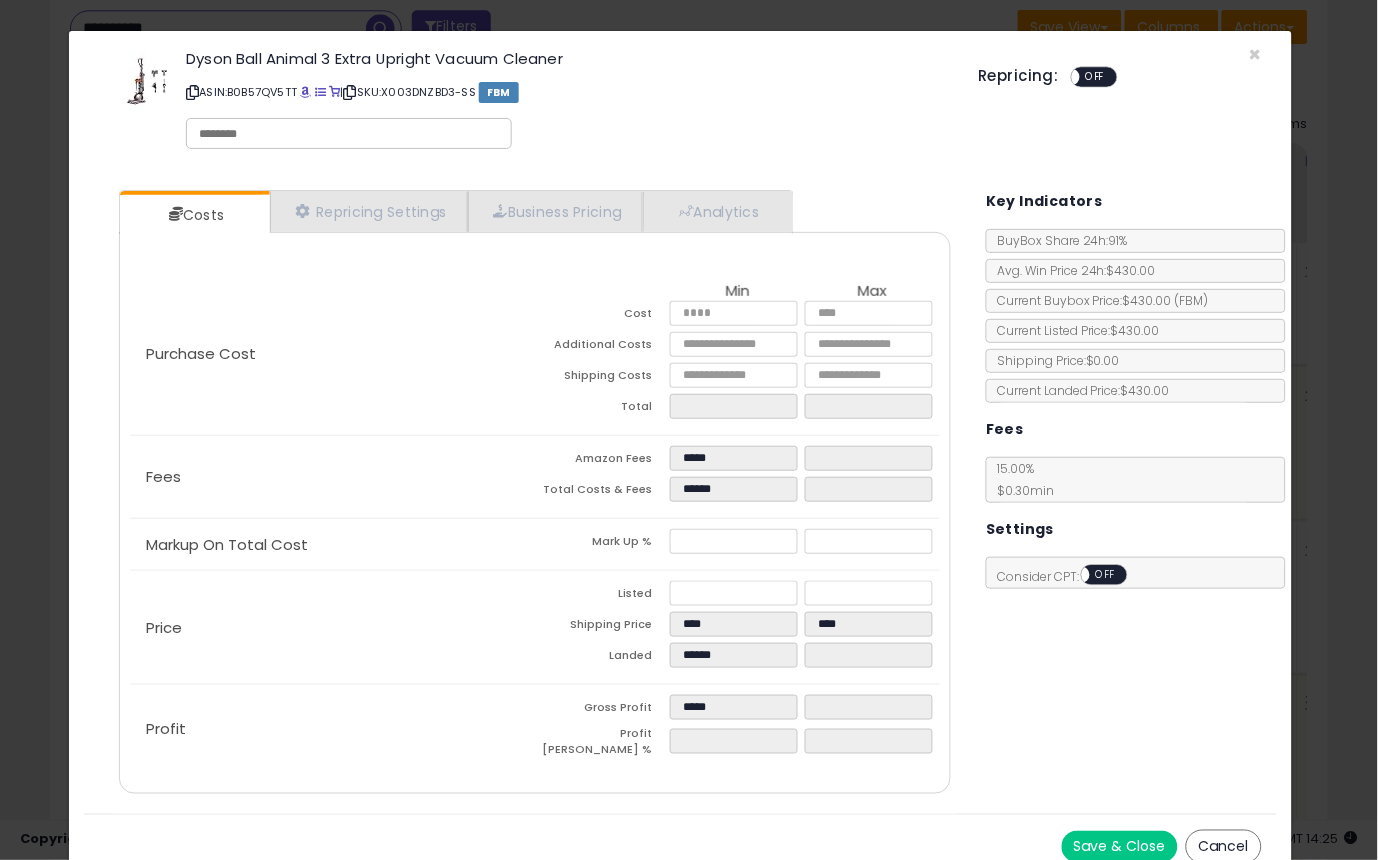 type on "****" 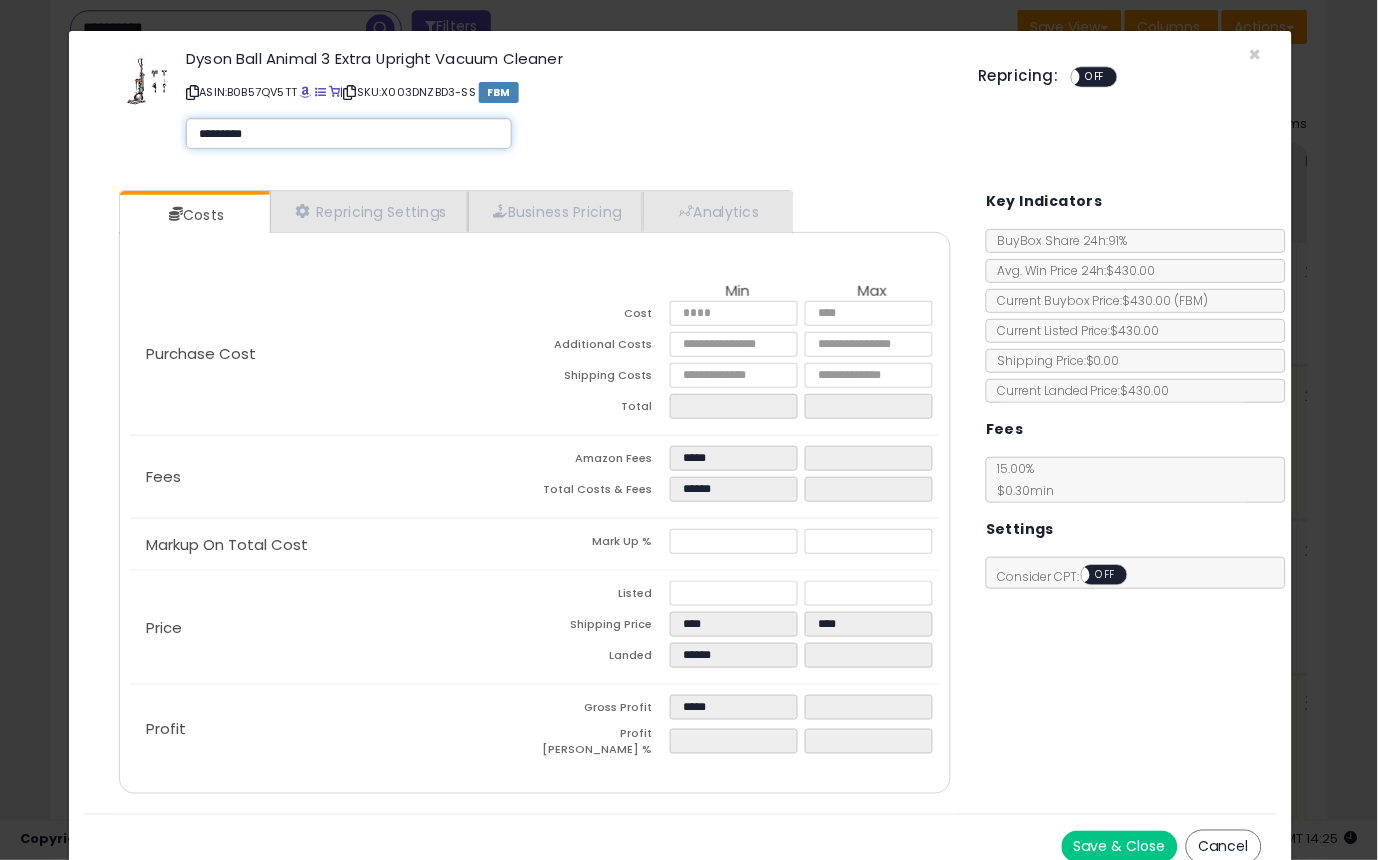 type on "**********" 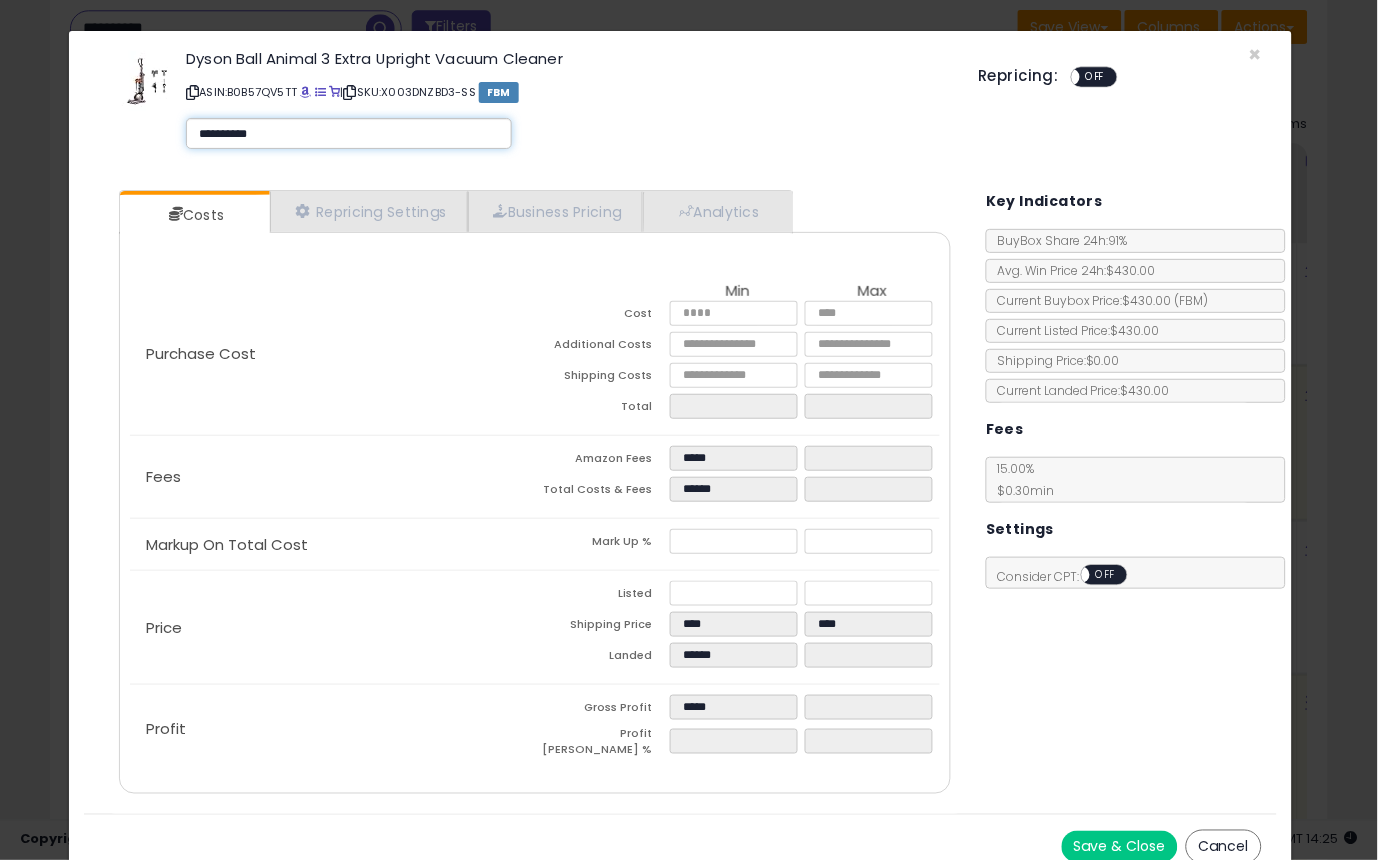 type on "**********" 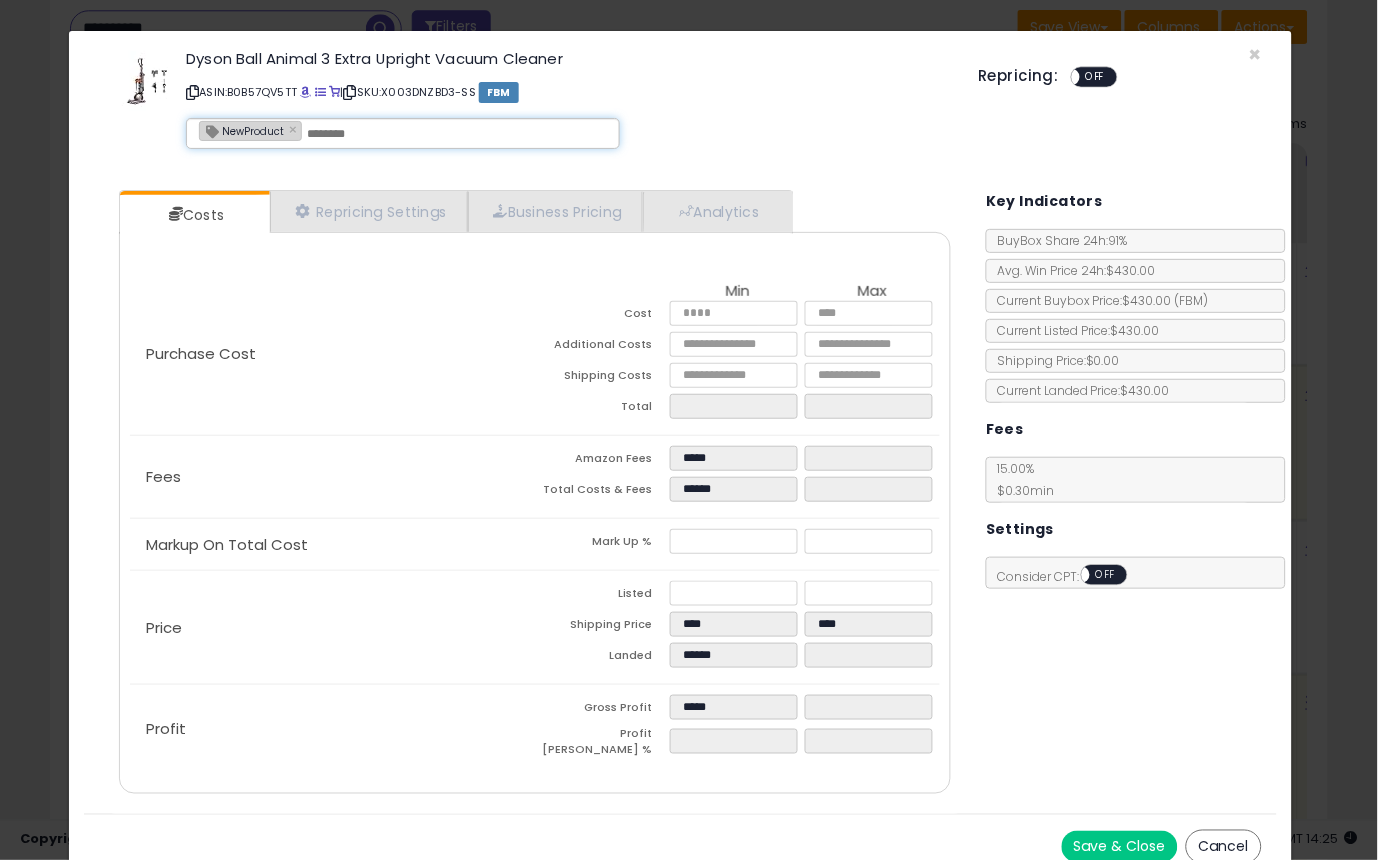 click on "ASIN:  B0B57QV5TT
|
SKU:  X003DNZBD3-SS
FBM" at bounding box center [567, 92] 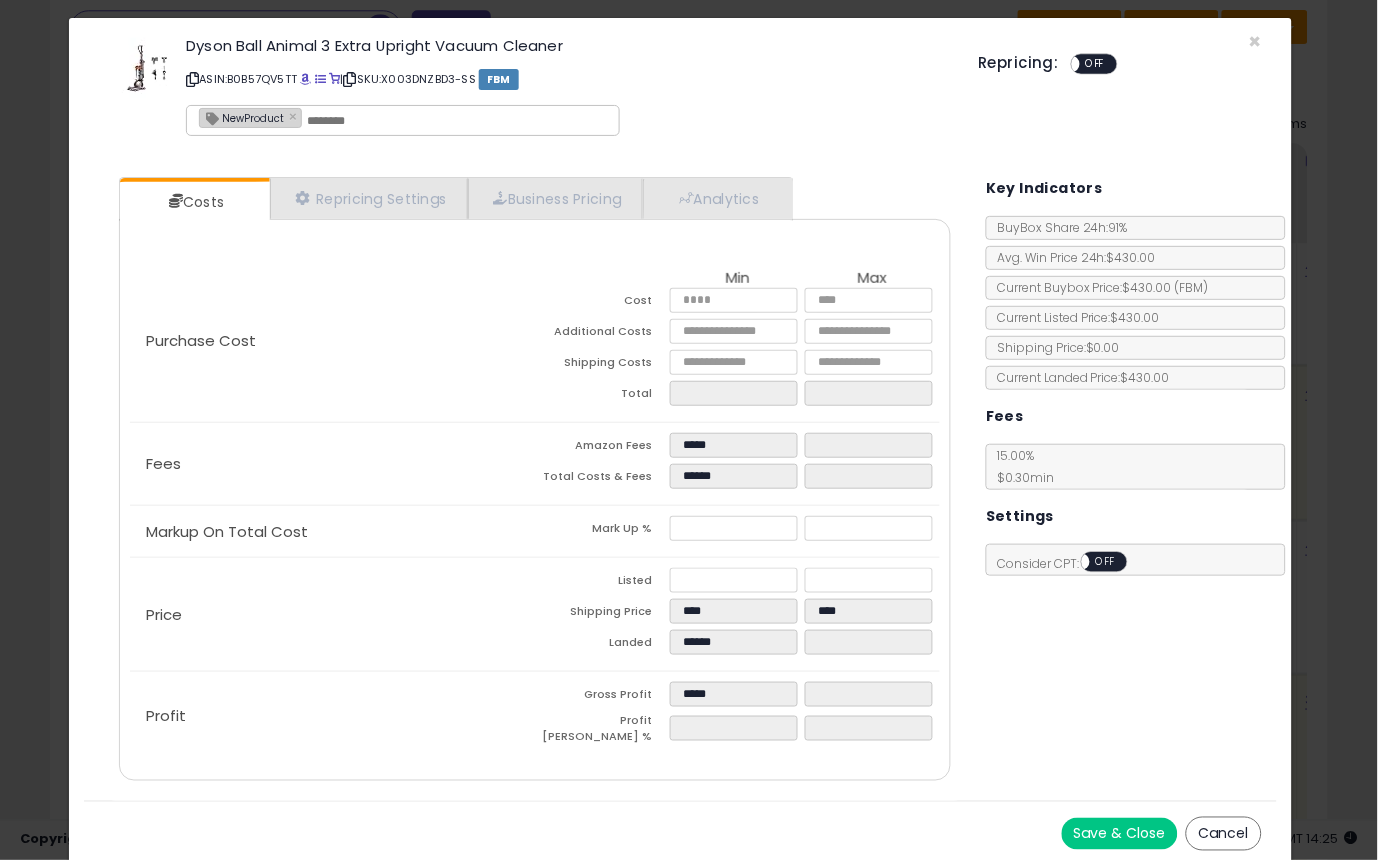 click on "Save & Close" at bounding box center (1120, 834) 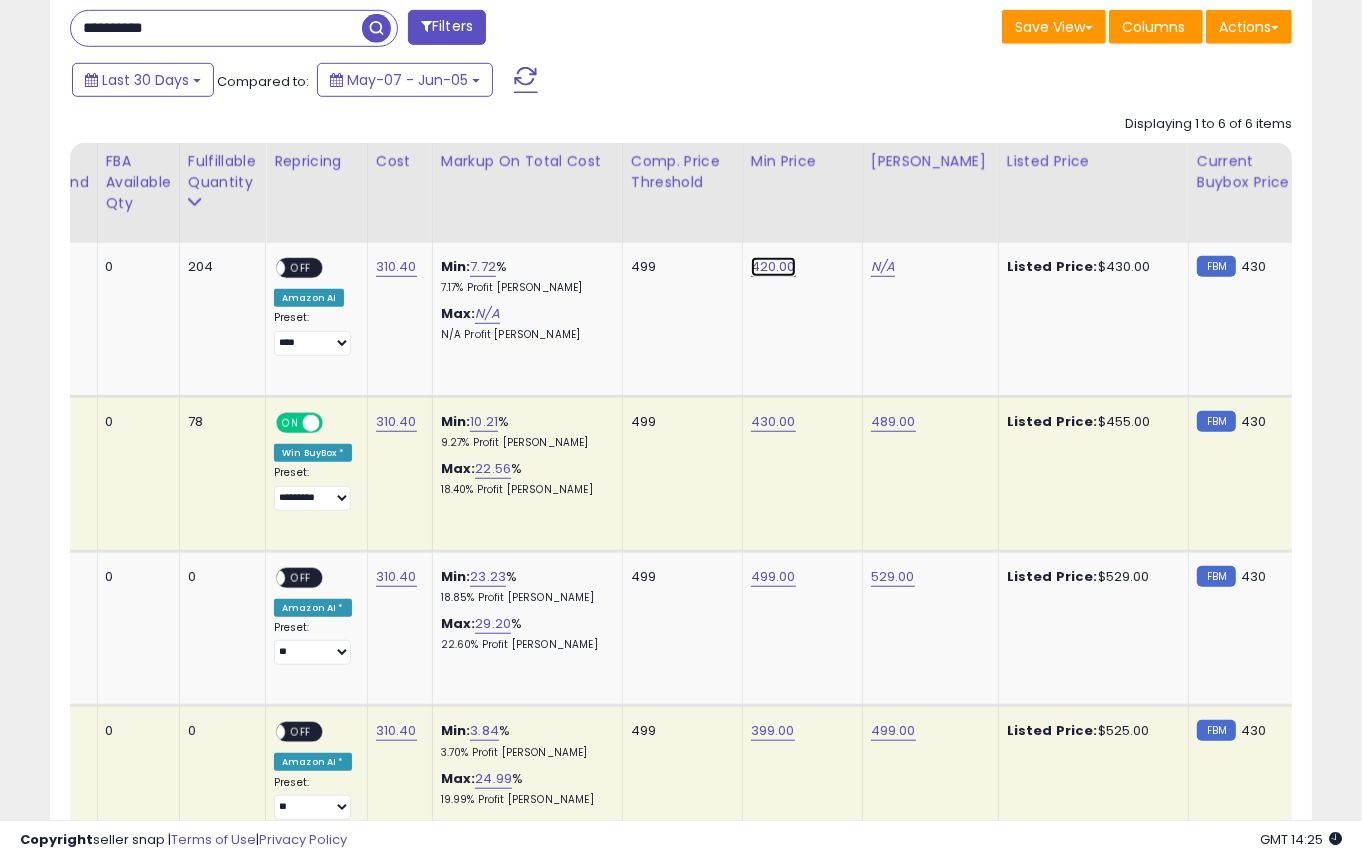 click on "420.00" at bounding box center (773, 267) 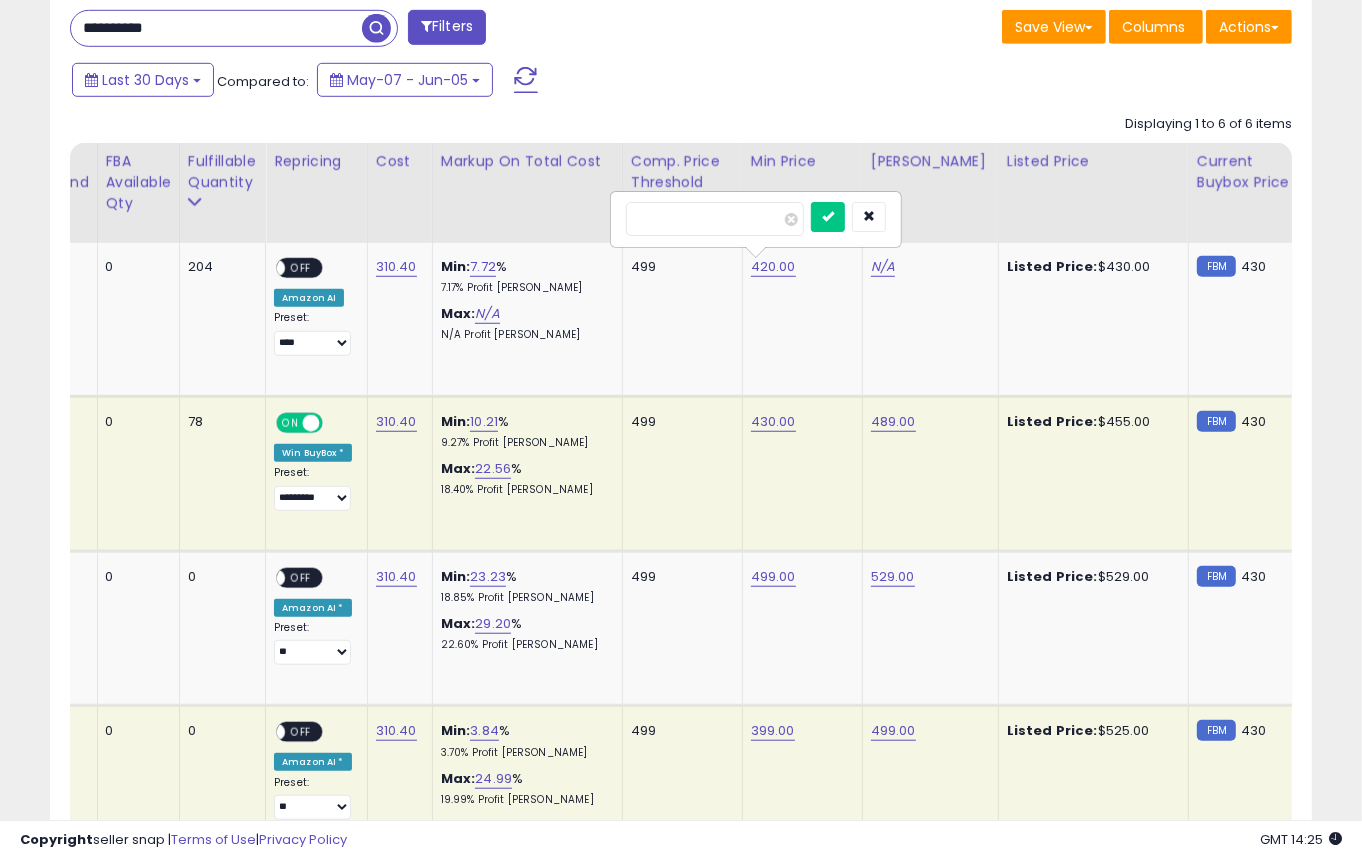 drag, startPoint x: 687, startPoint y: 227, endPoint x: 587, endPoint y: 223, distance: 100.07997 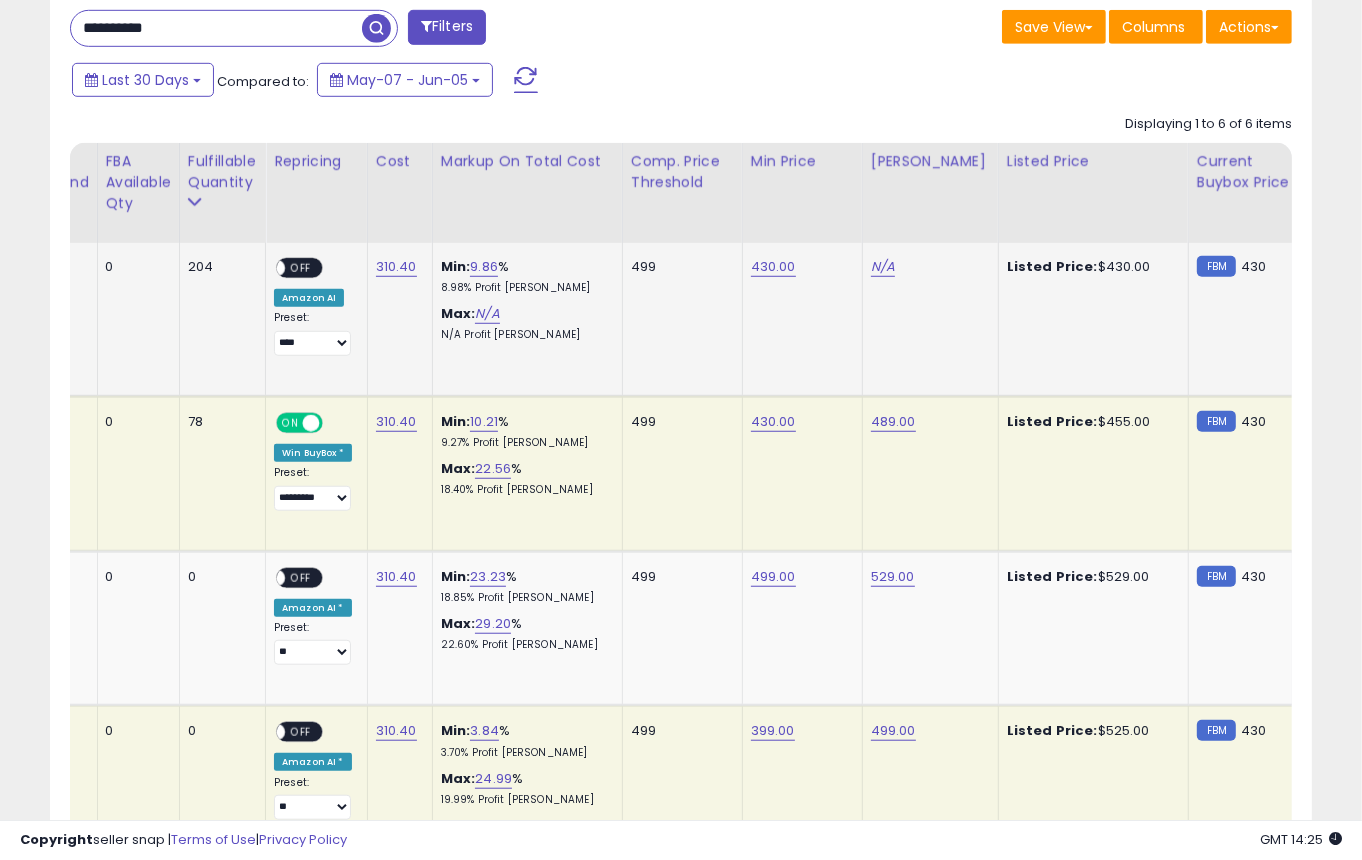 click on "OFF" at bounding box center (301, 268) 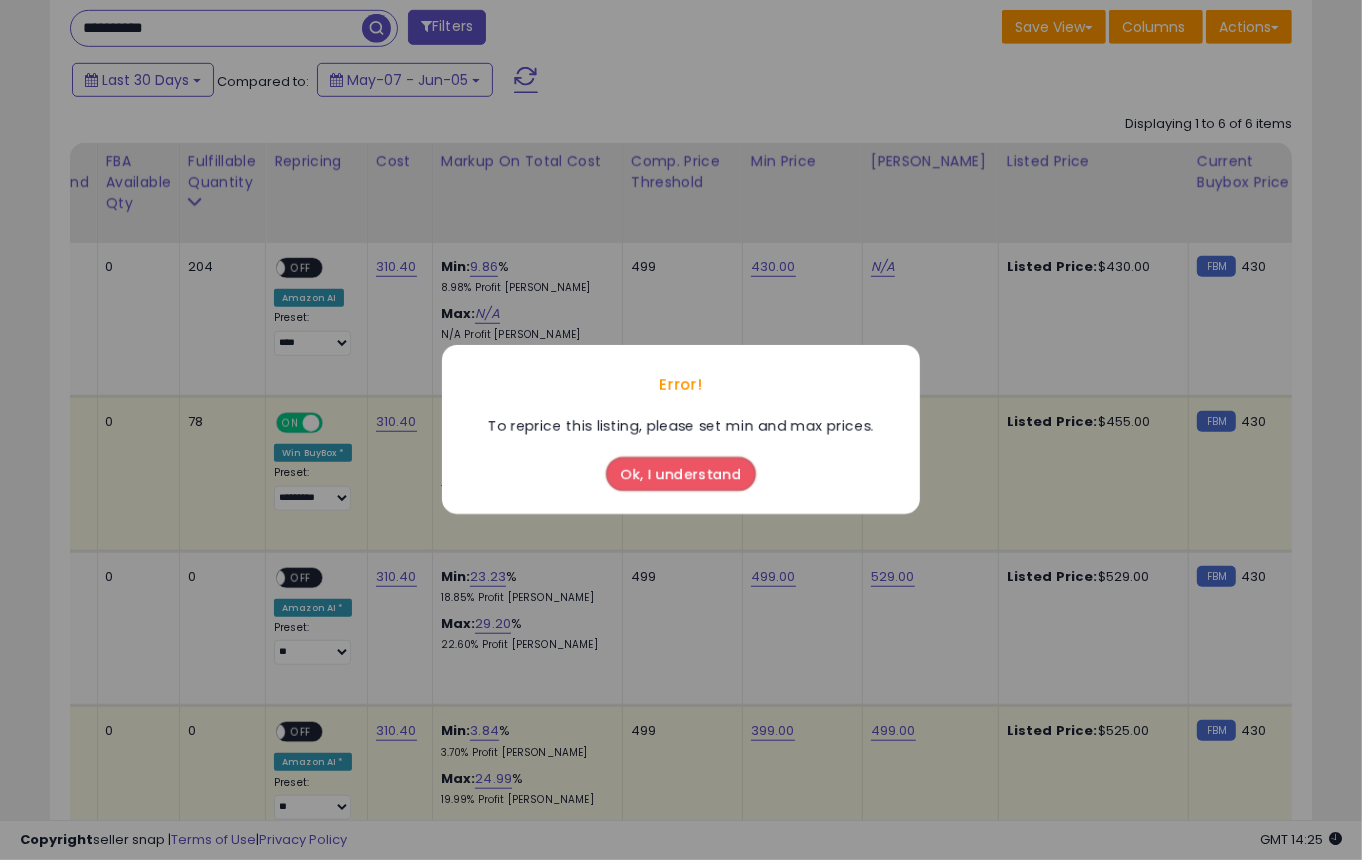 click on "Ok, I understand" at bounding box center (681, 475) 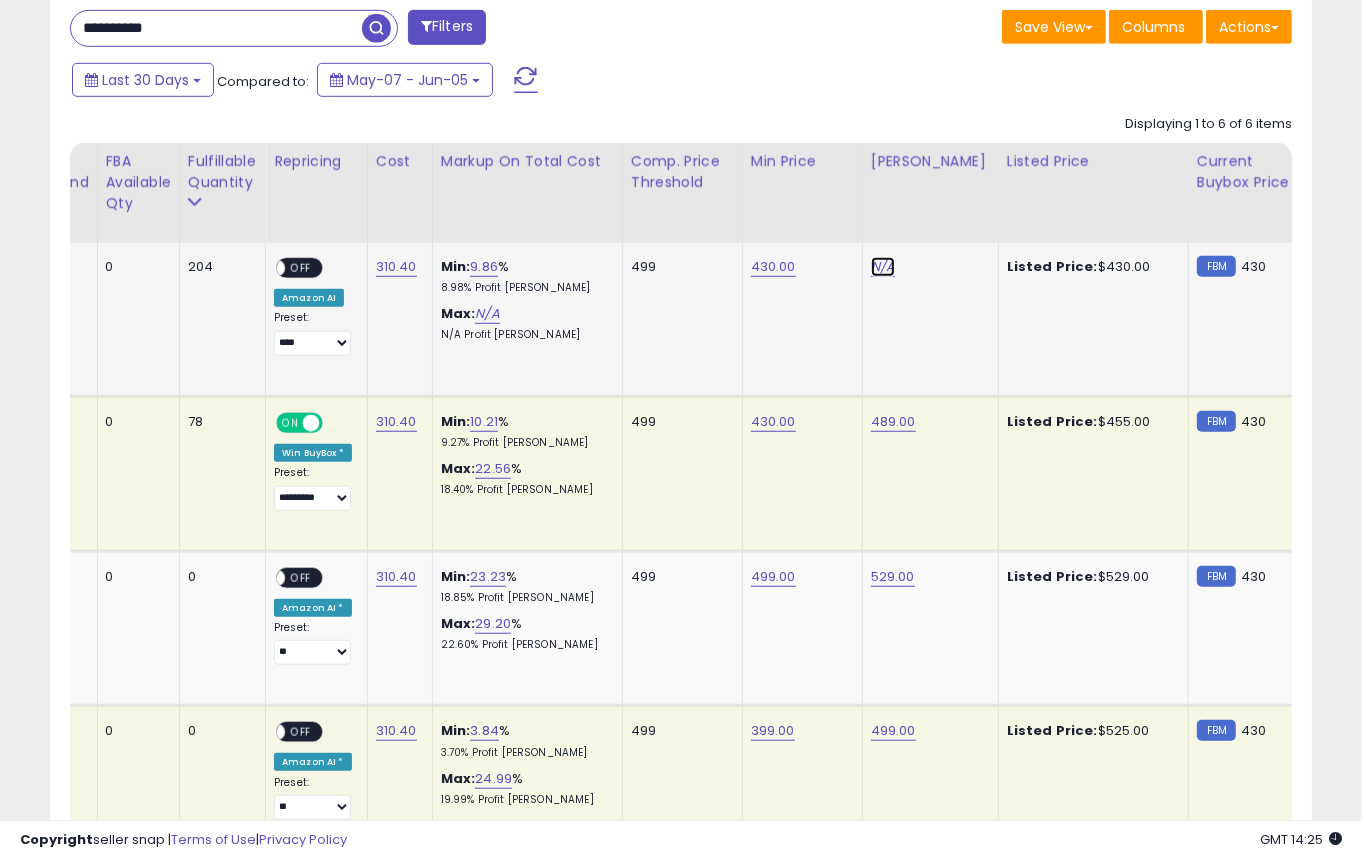 click on "N/A" at bounding box center (883, 267) 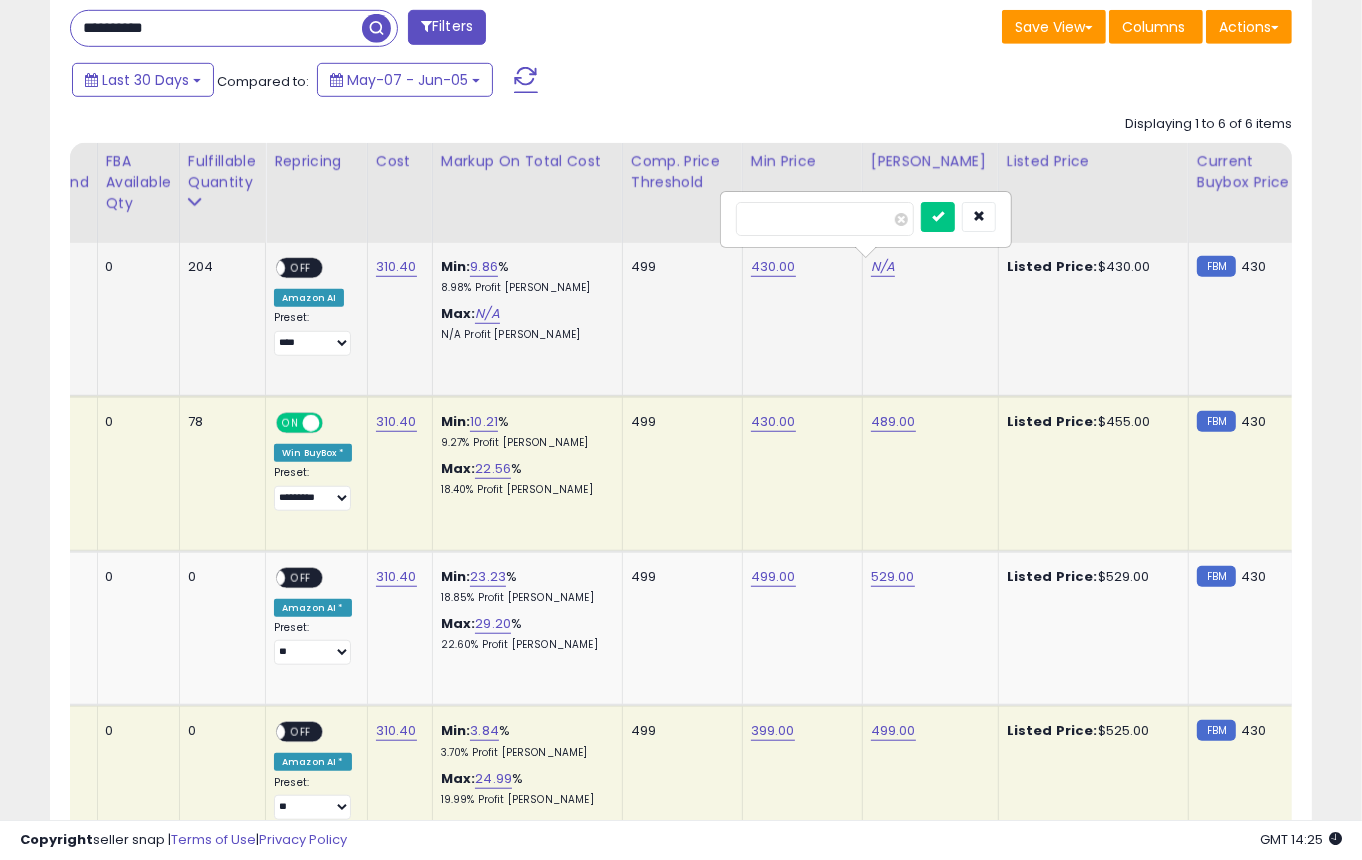 click at bounding box center [825, 219] 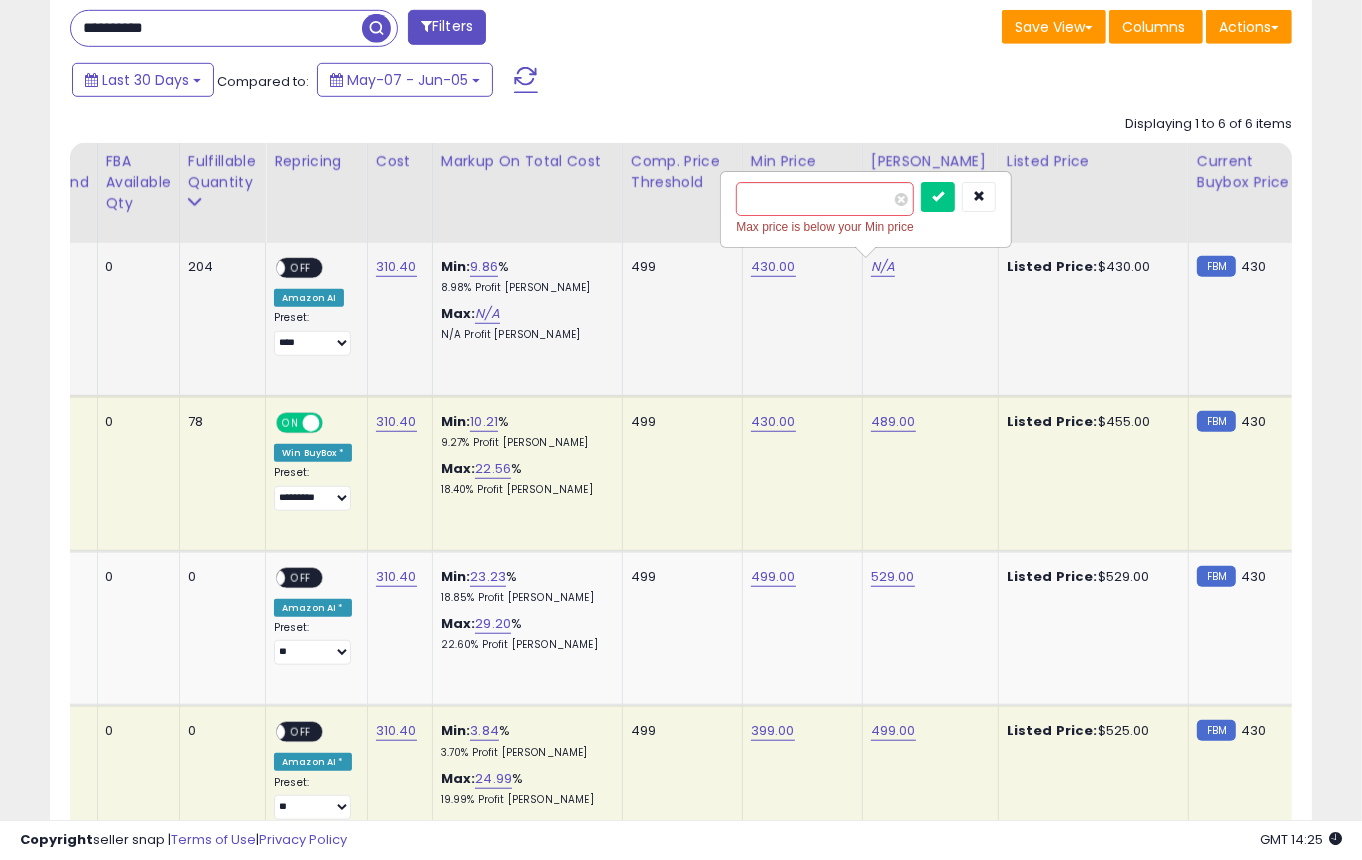 type on "***" 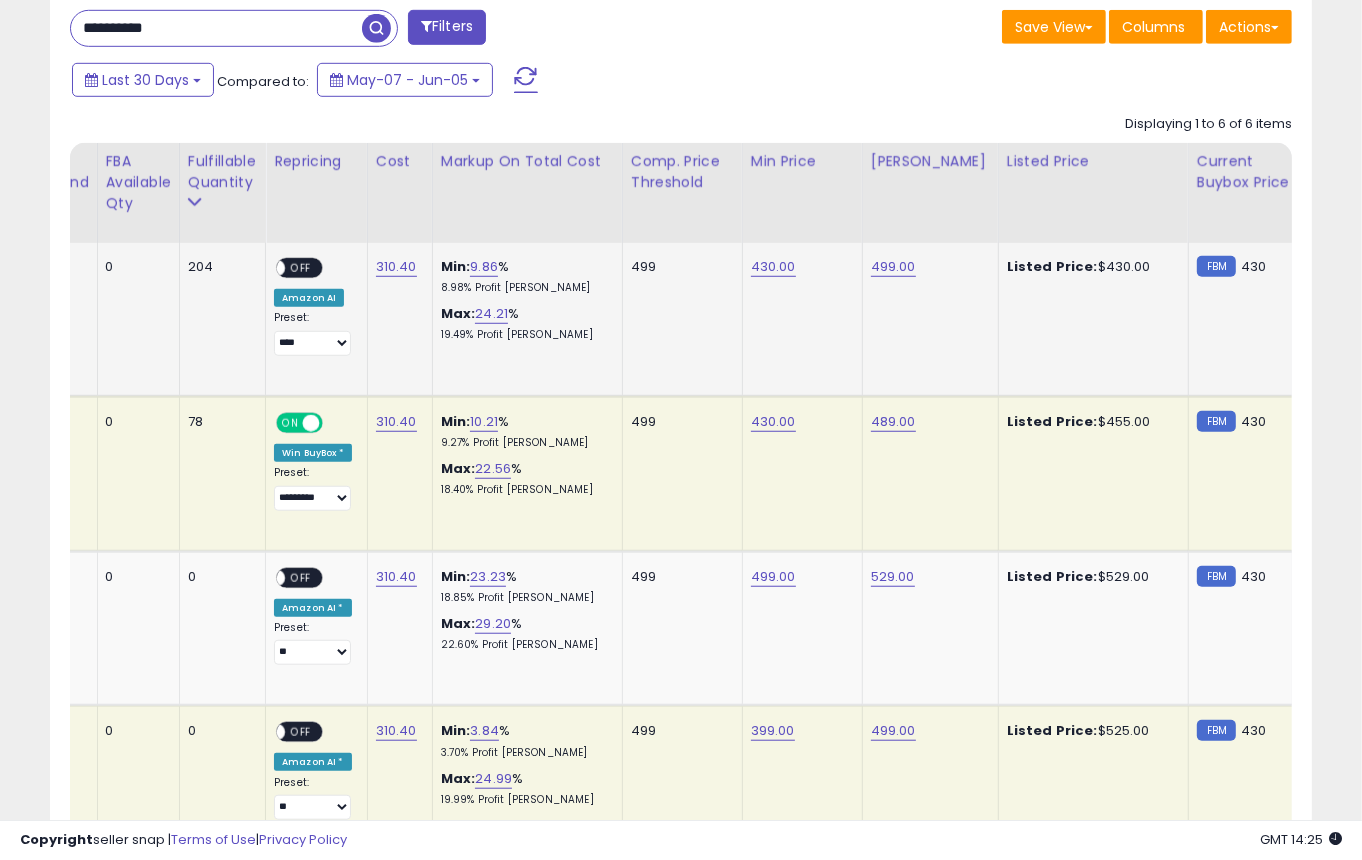 scroll, scrollTop: 0, scrollLeft: 0, axis: both 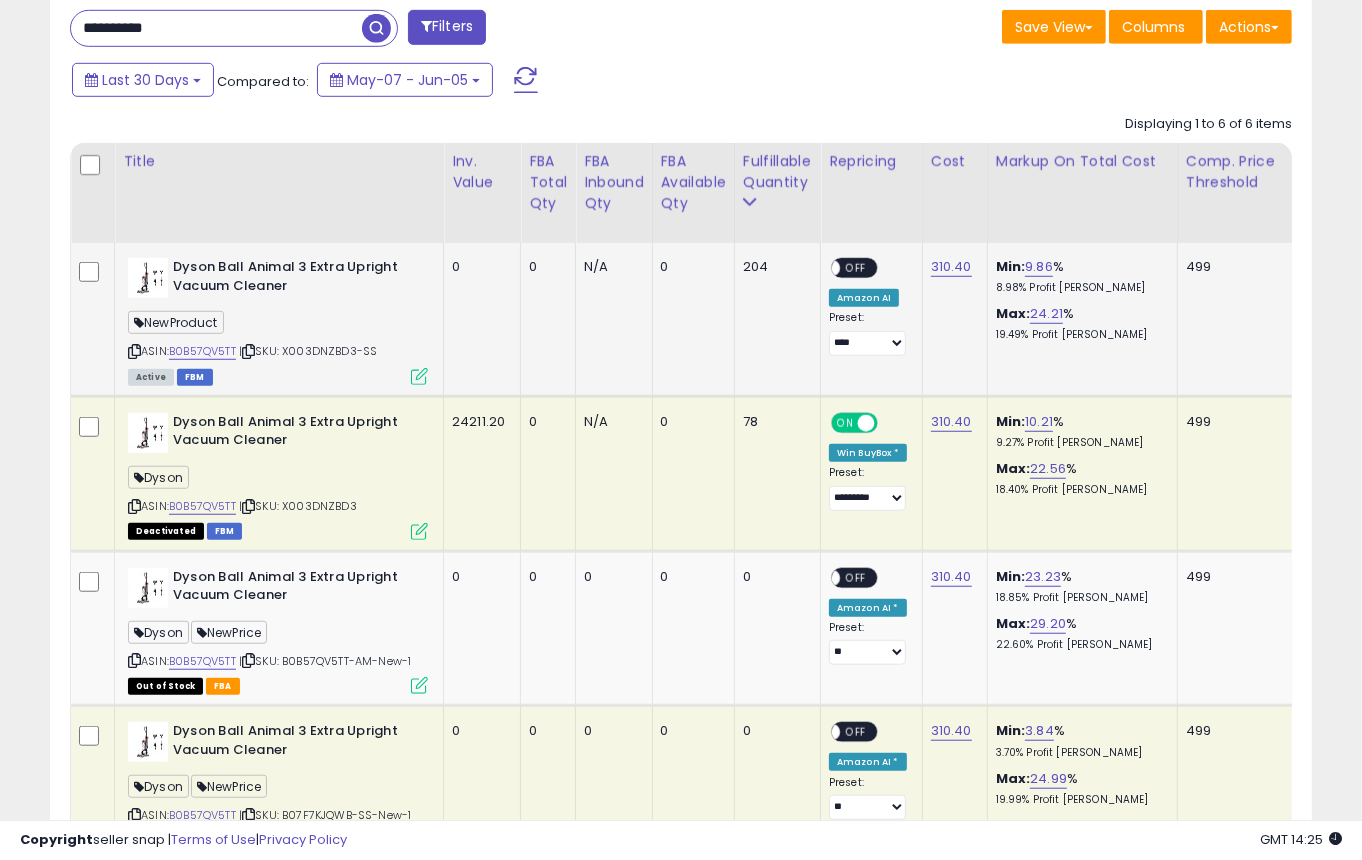 click at bounding box center (831, 268) 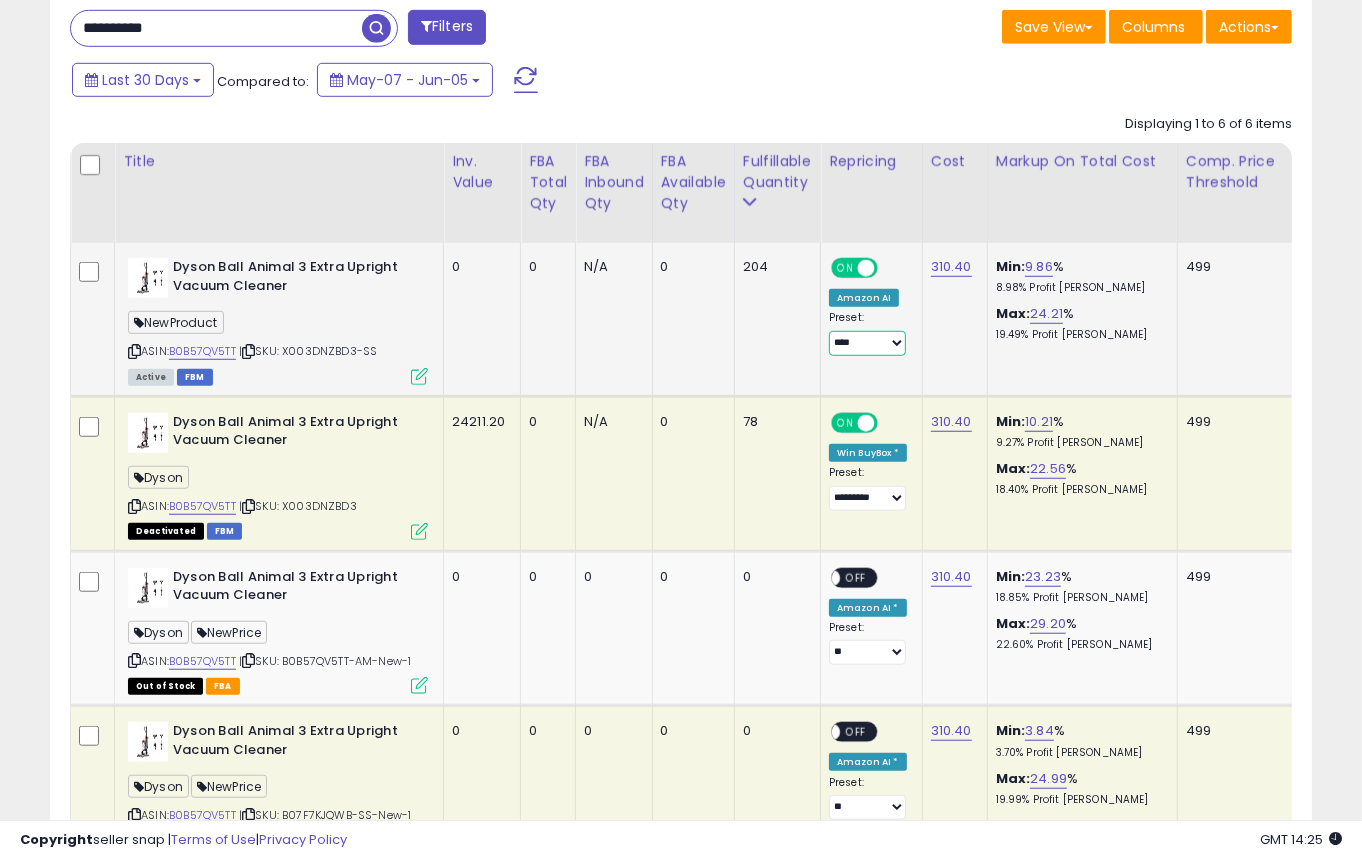 click on "**********" at bounding box center [867, 343] 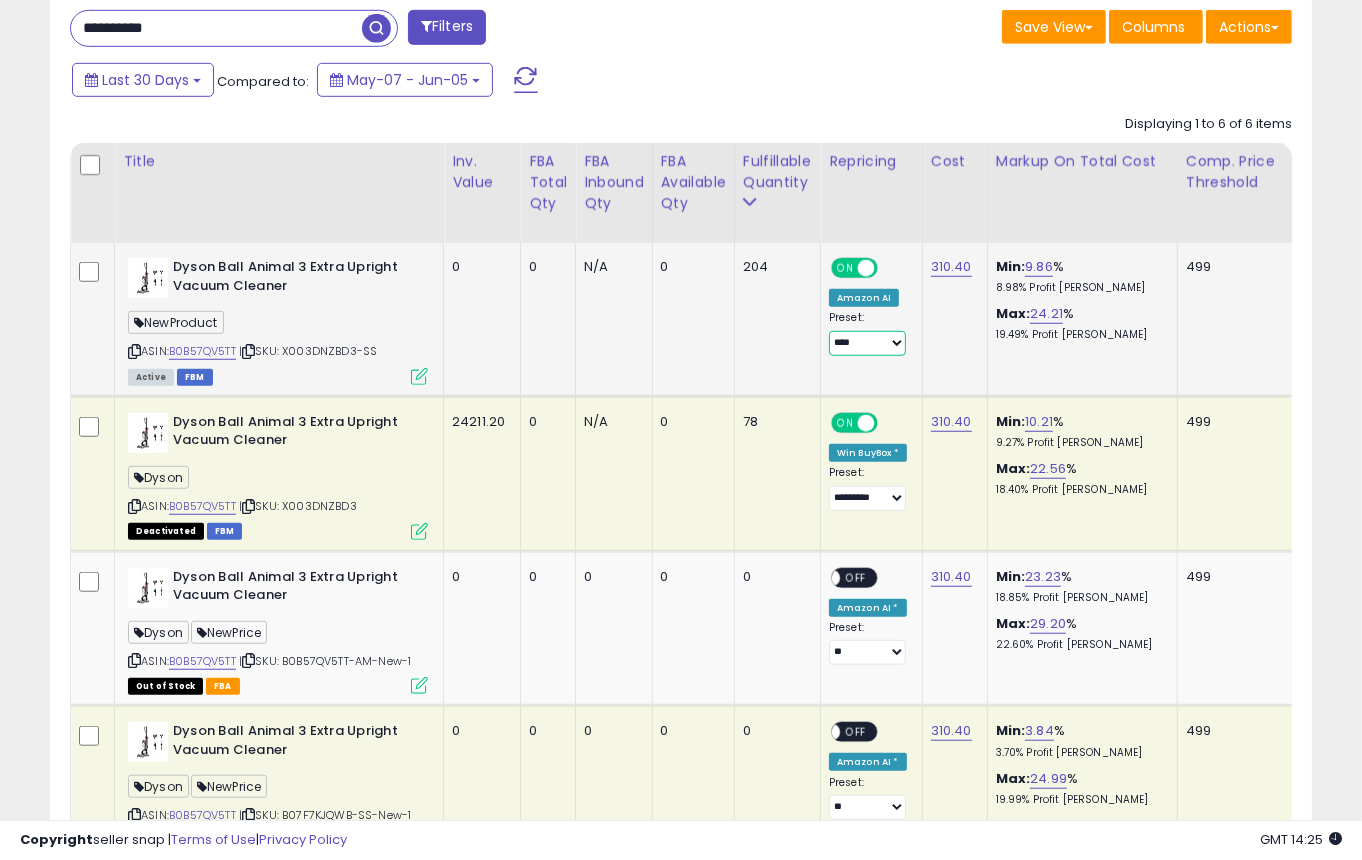 select on "**" 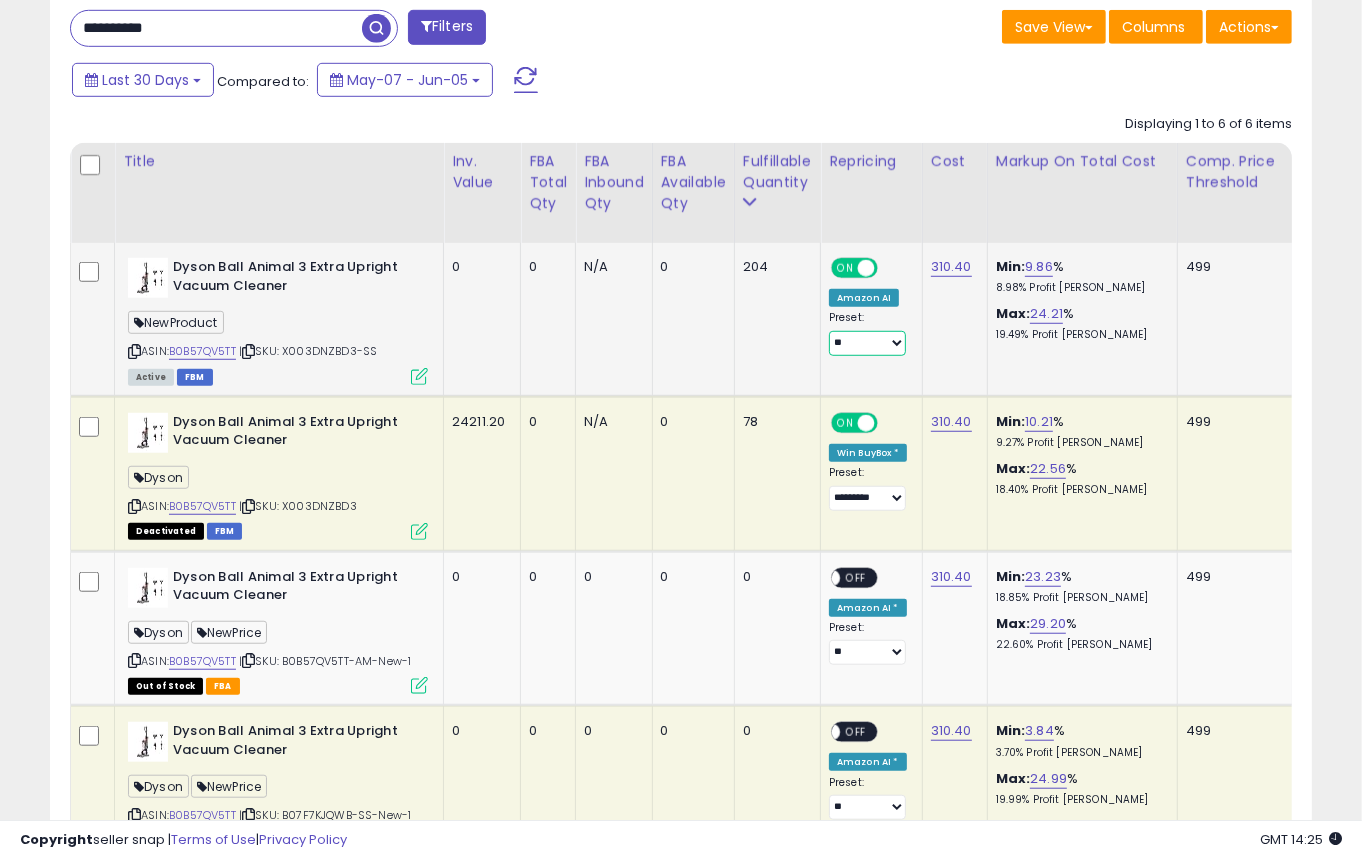 click on "**********" at bounding box center (867, 343) 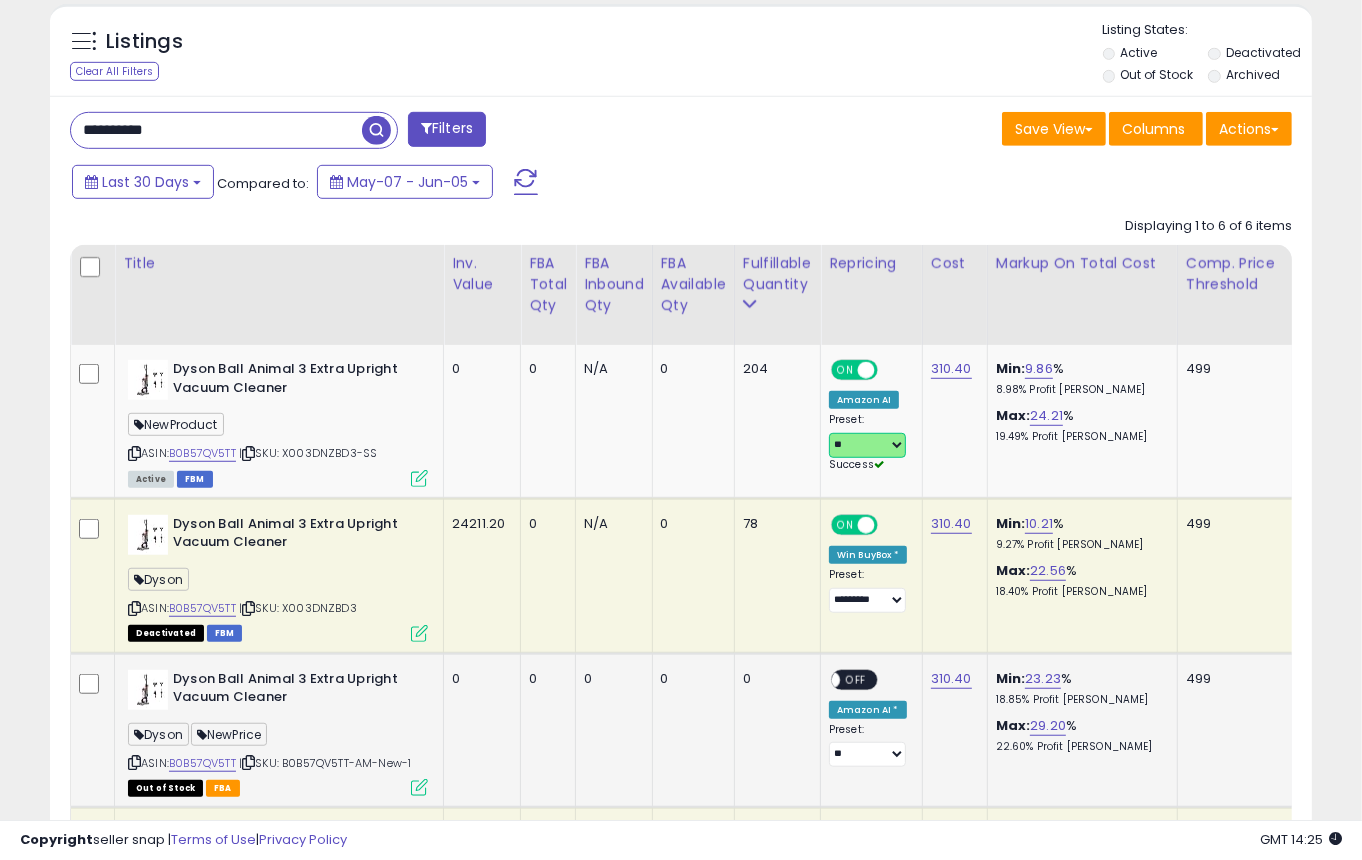 scroll, scrollTop: 967, scrollLeft: 0, axis: vertical 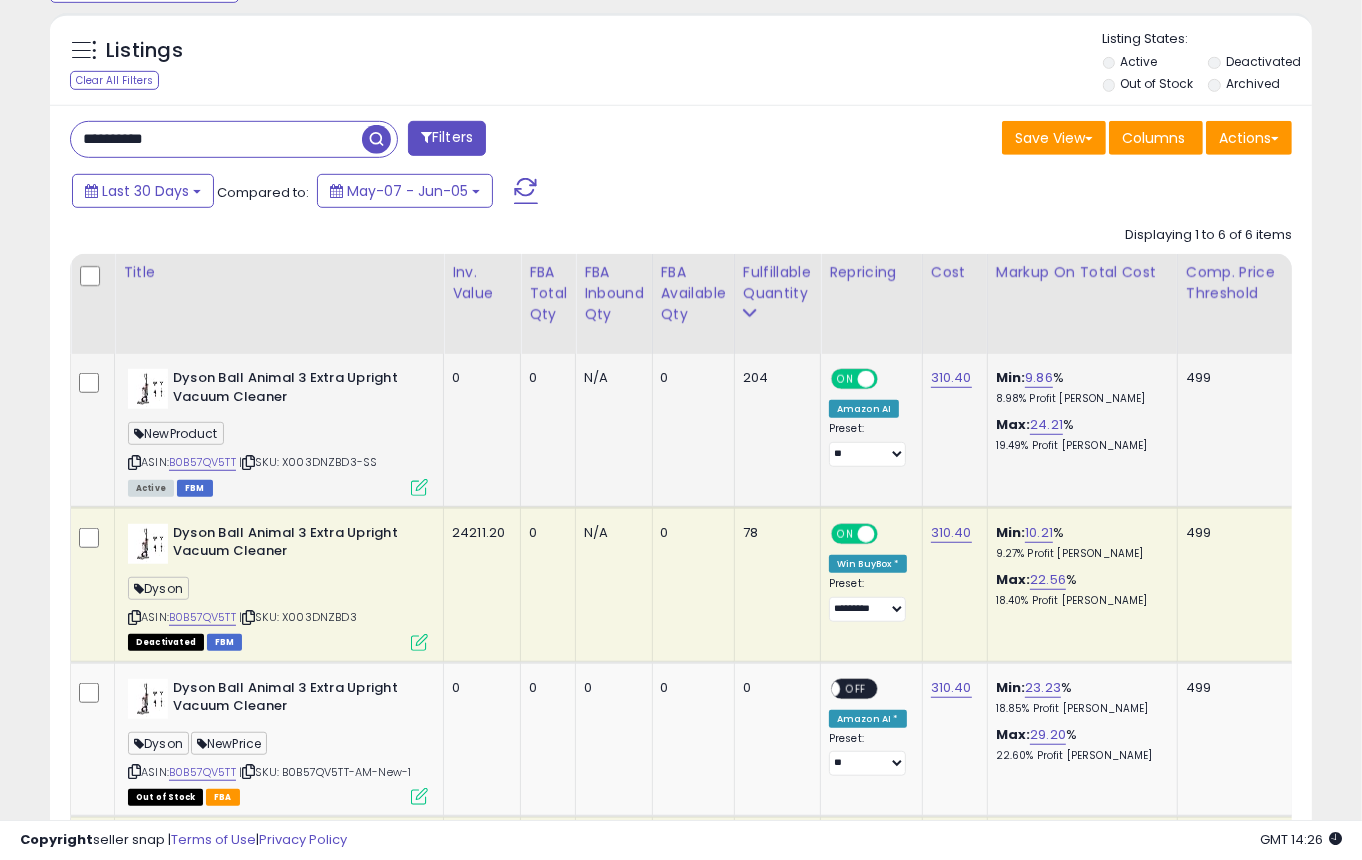 click at bounding box center (419, 487) 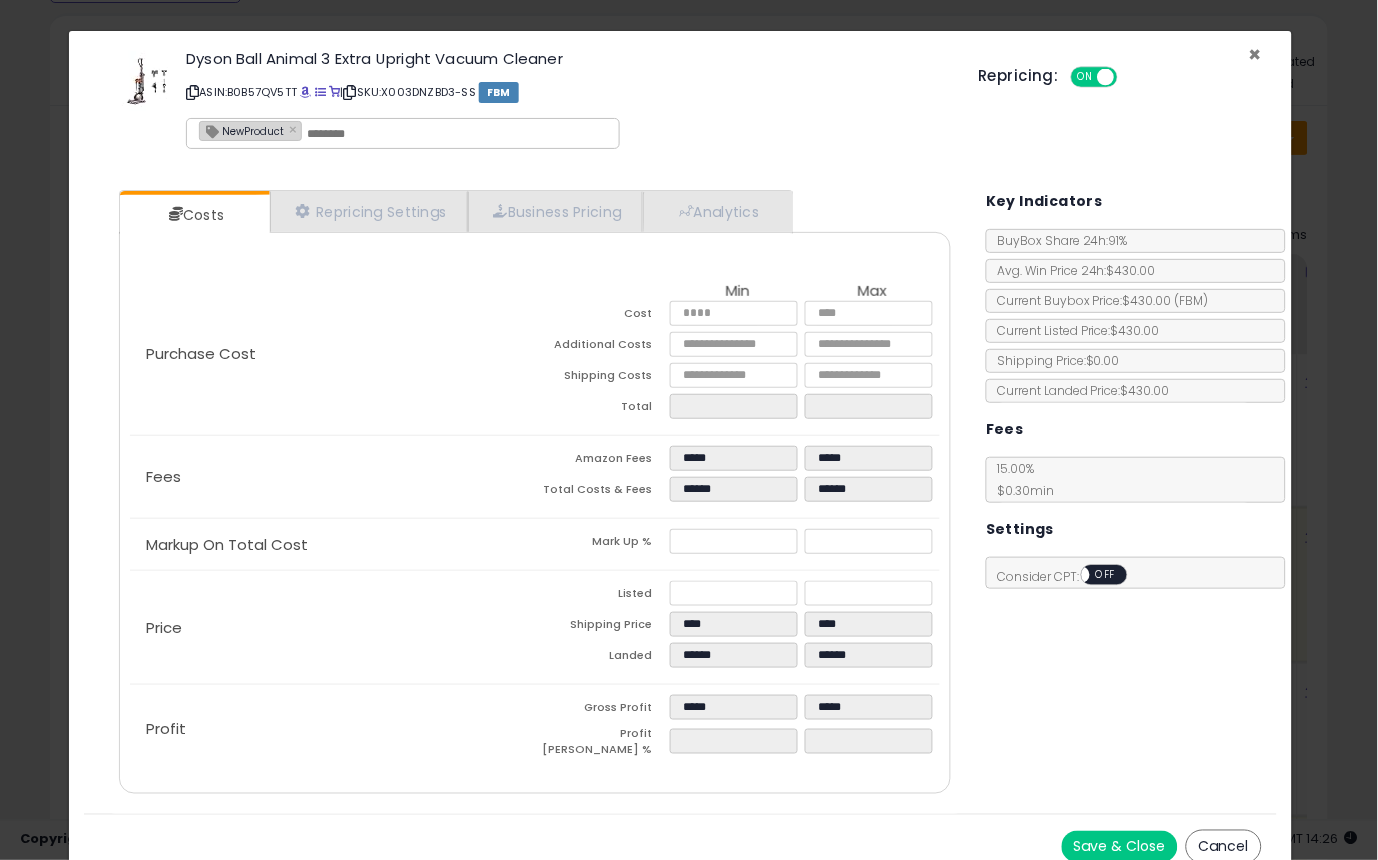 click on "×" at bounding box center [1255, 54] 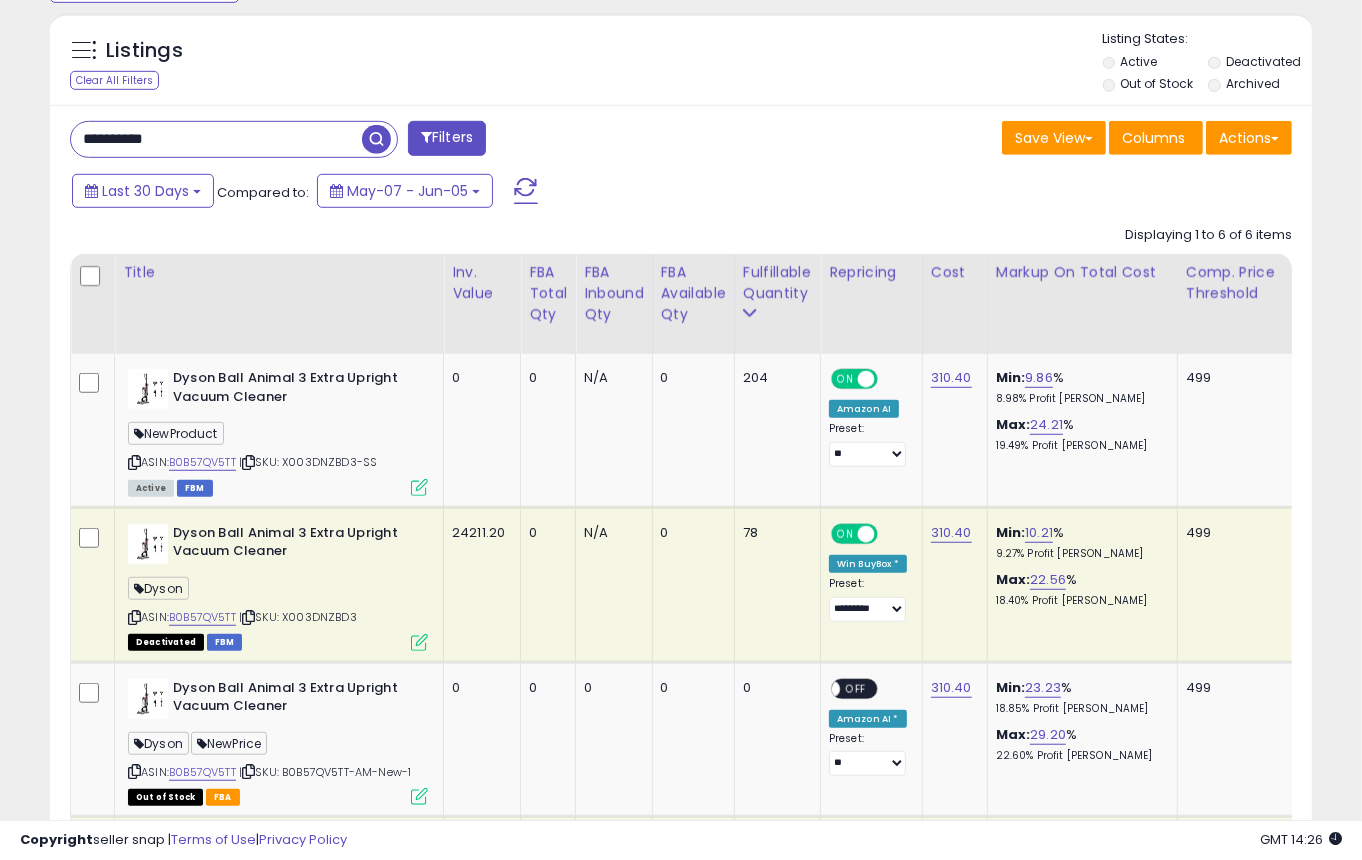 drag, startPoint x: 251, startPoint y: 140, endPoint x: -117, endPoint y: 122, distance: 368.43994 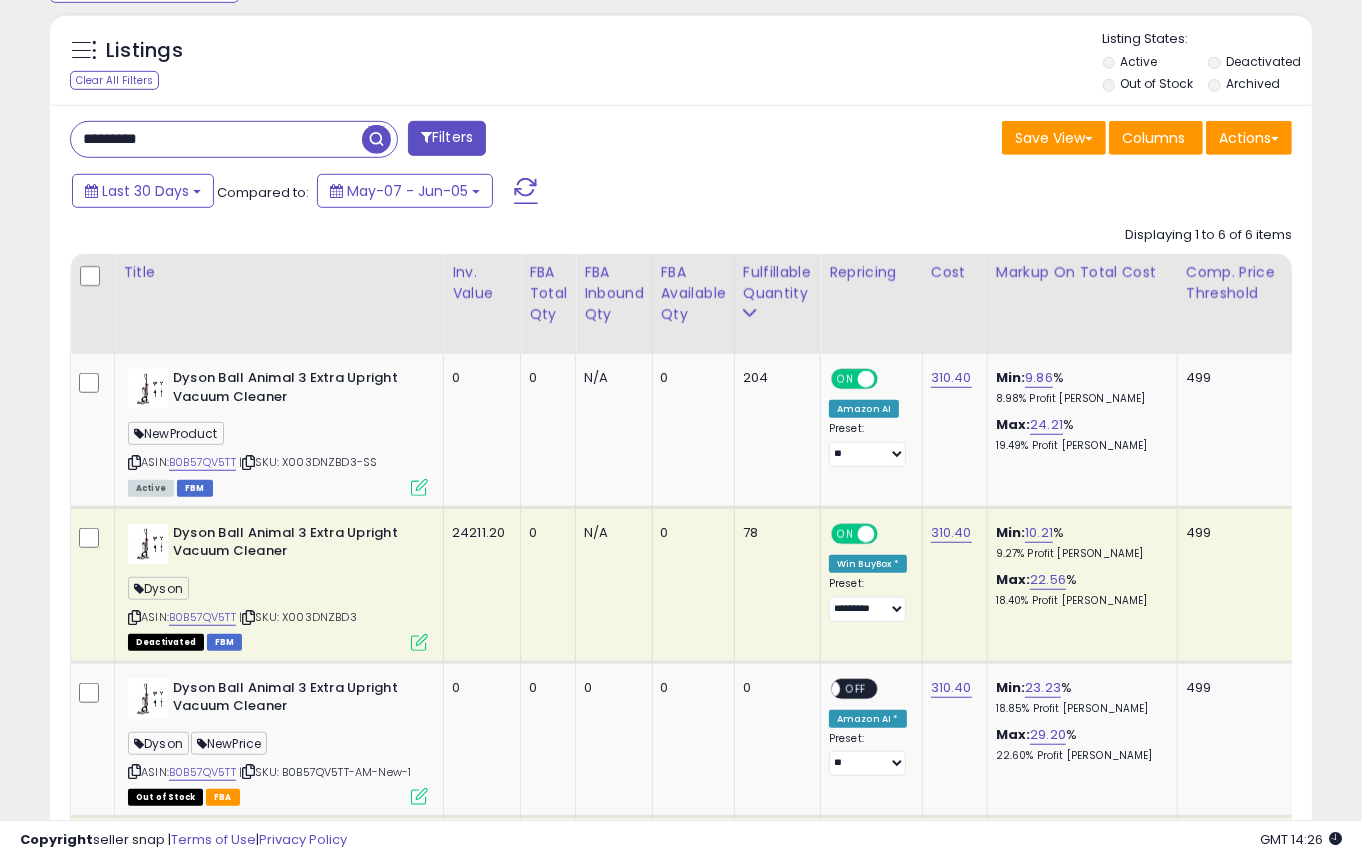 type on "*********" 